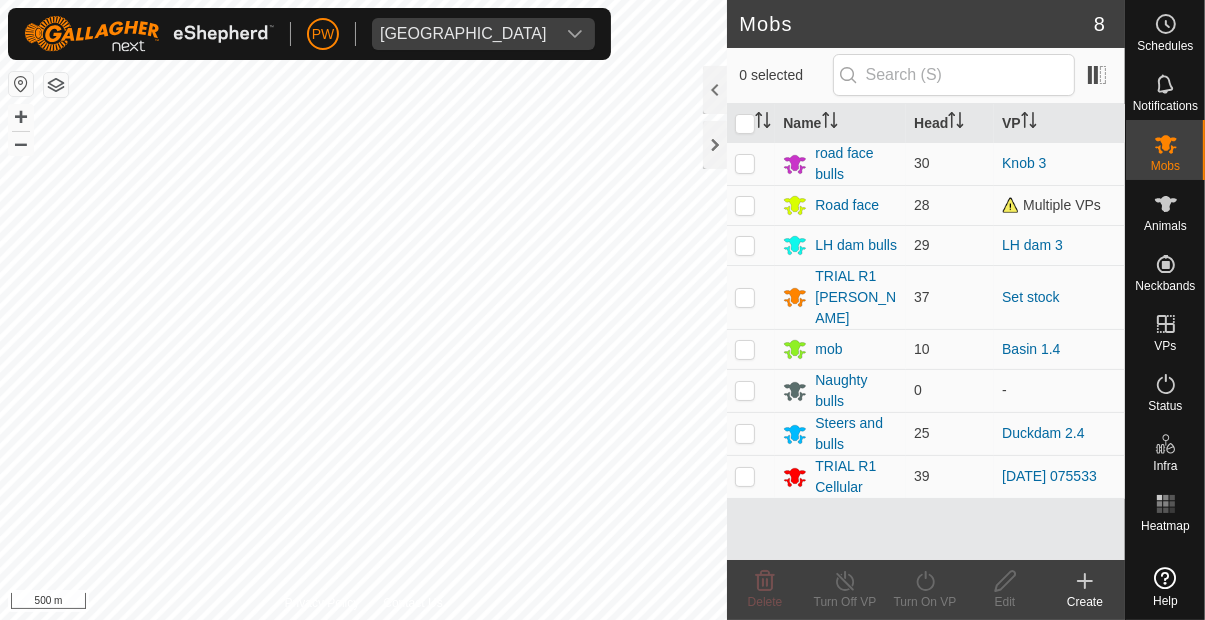 scroll, scrollTop: 0, scrollLeft: 0, axis: both 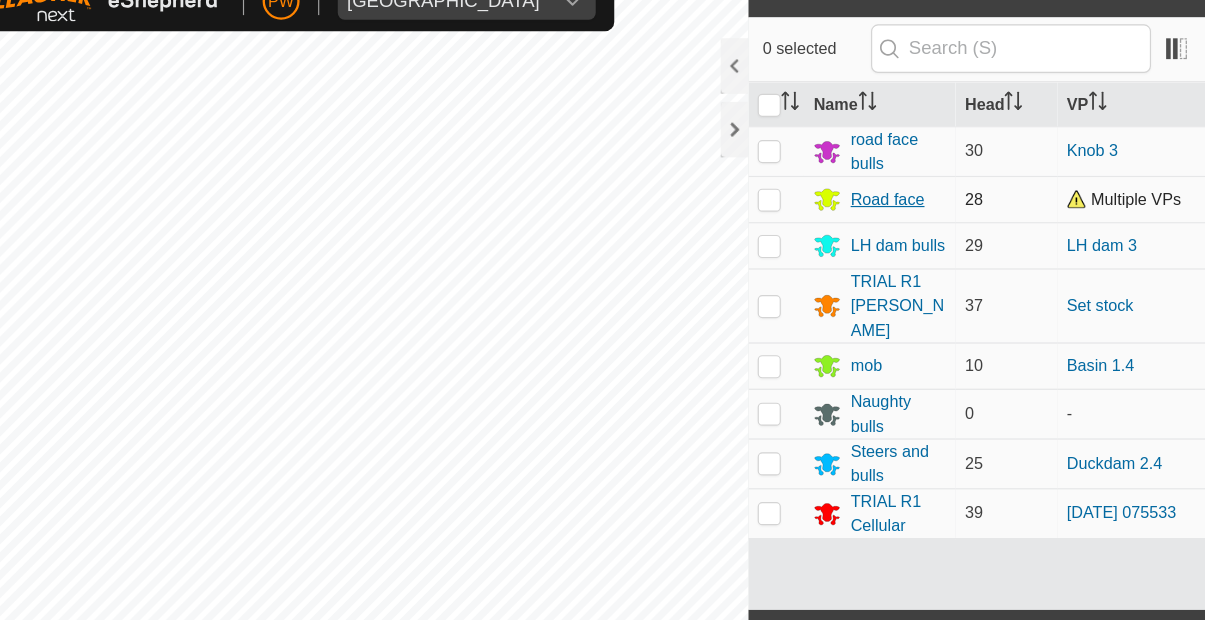 click on "Road face" at bounding box center (840, 205) 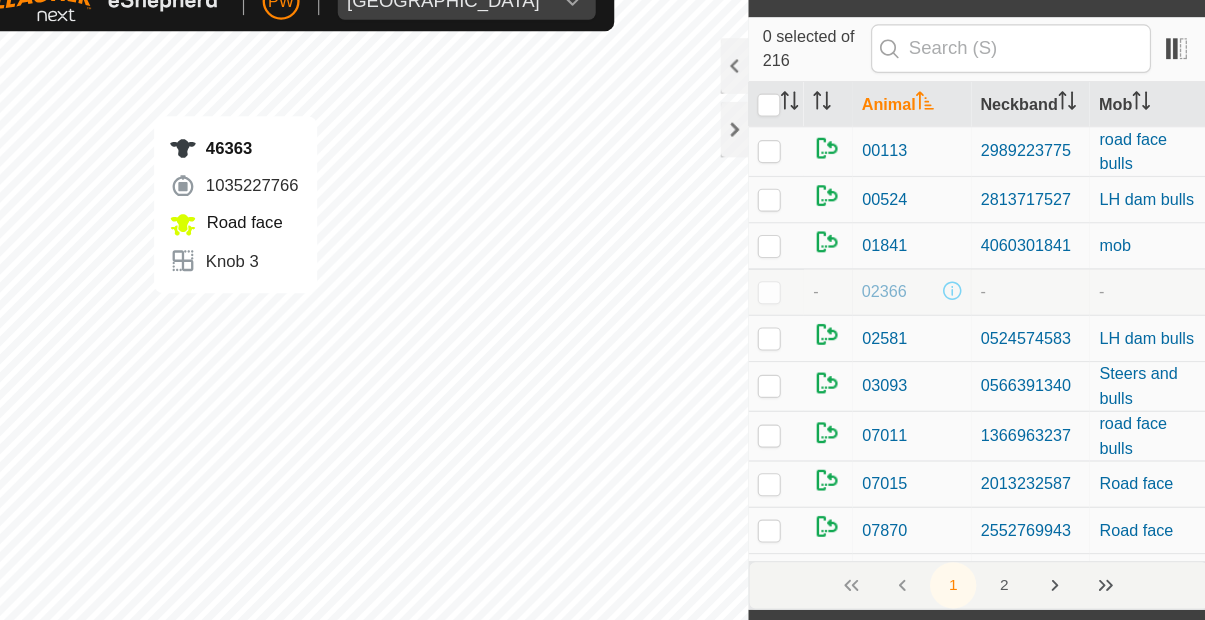 checkbox on "true" 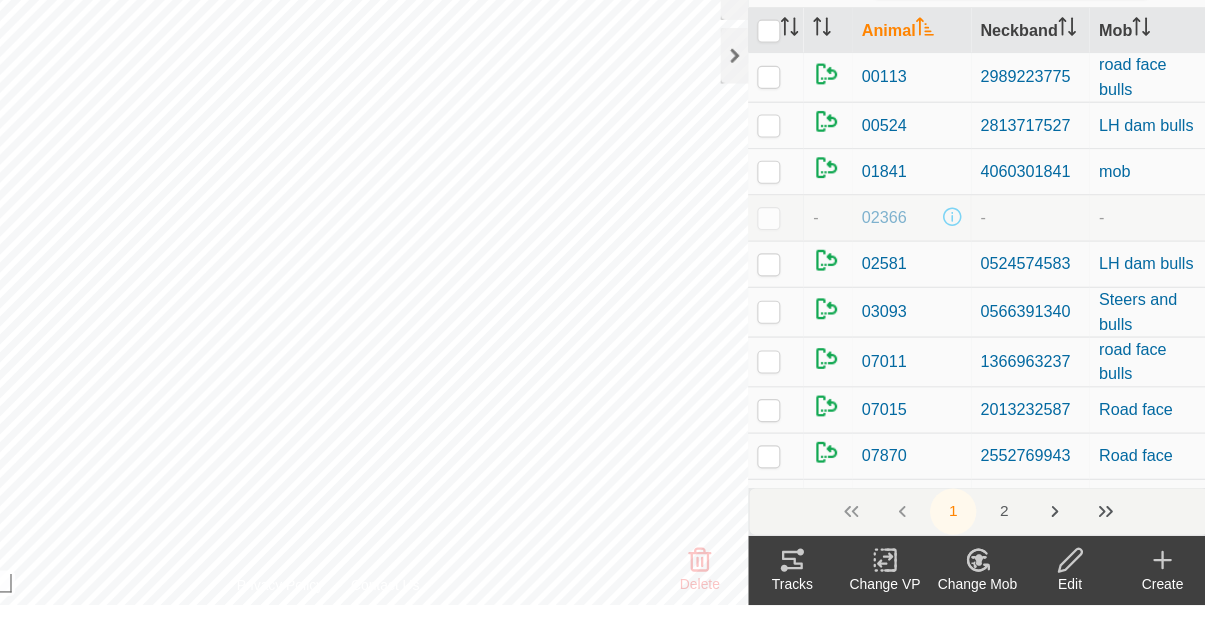 scroll, scrollTop: 0, scrollLeft: 0, axis: both 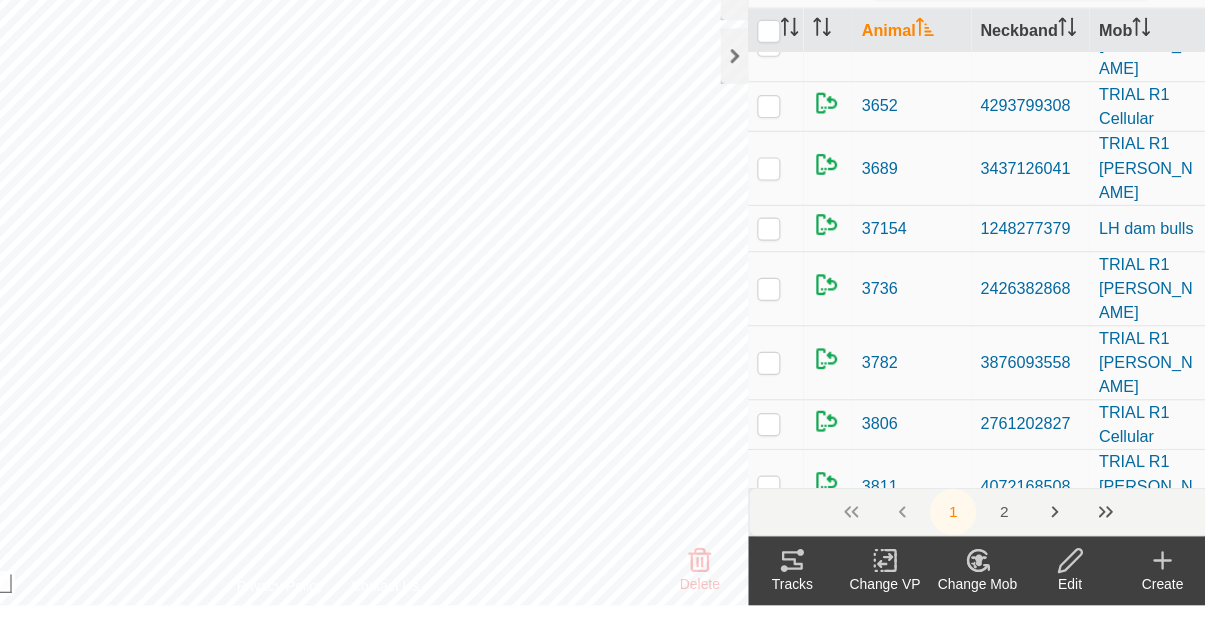 click on "46363" at bounding box center (868, 1127) 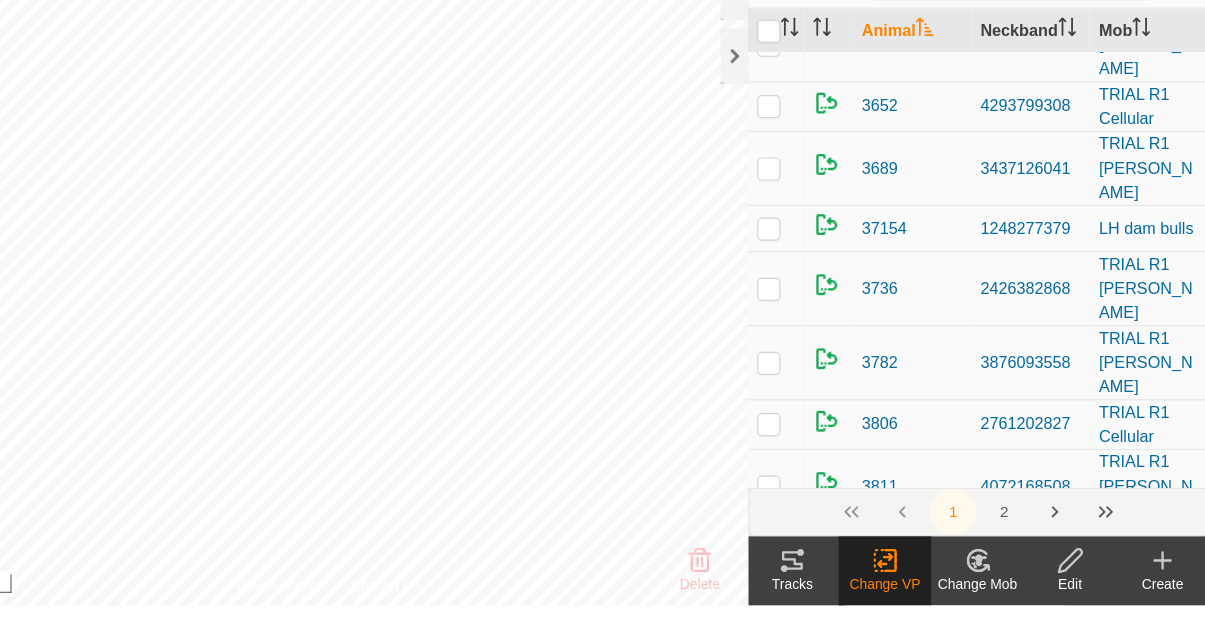 click on "Turn Off VP" at bounding box center [905, 683] 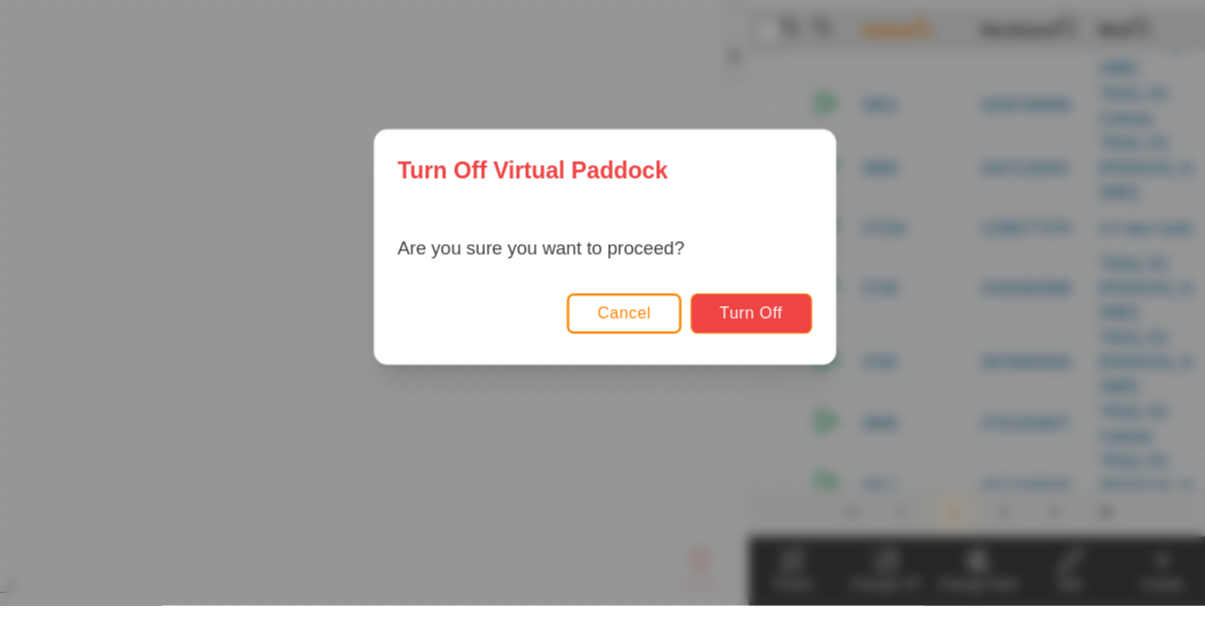 click on "Turn Off" at bounding box center (729, 367) 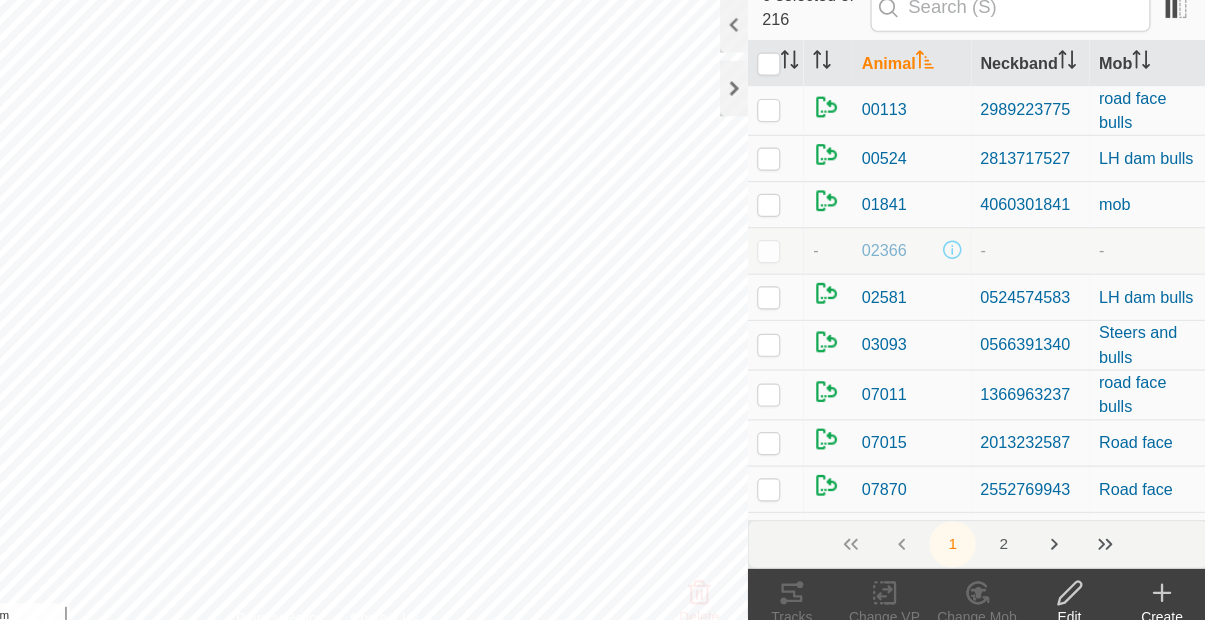 scroll, scrollTop: 0, scrollLeft: 0, axis: both 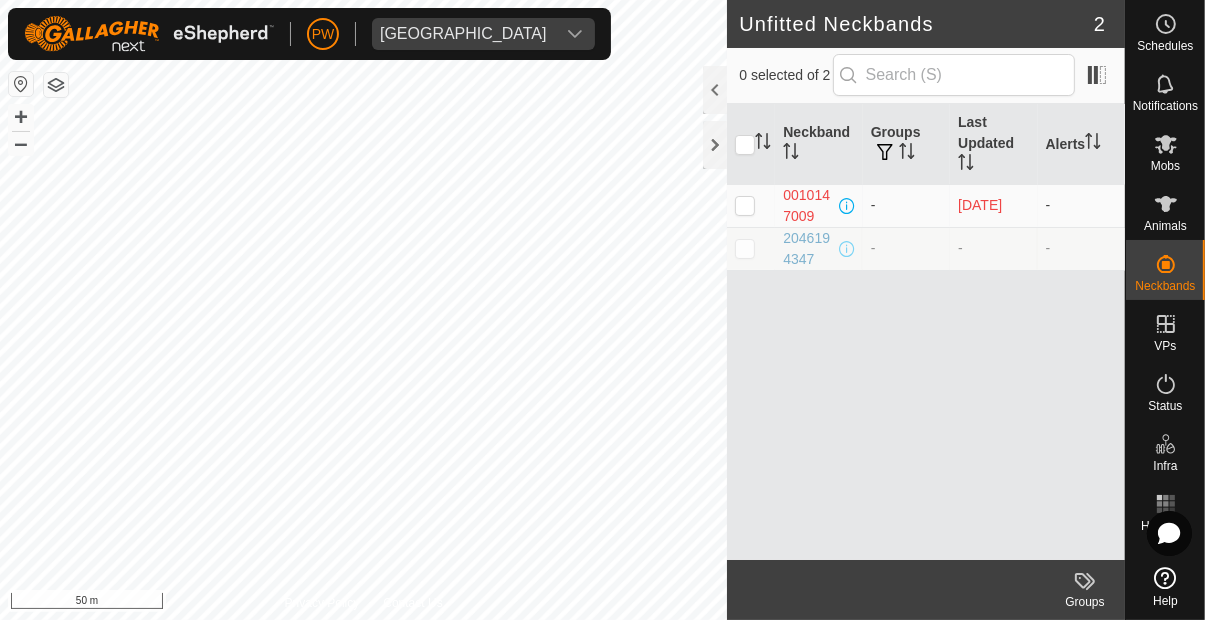 click on "-" at bounding box center (906, 248) 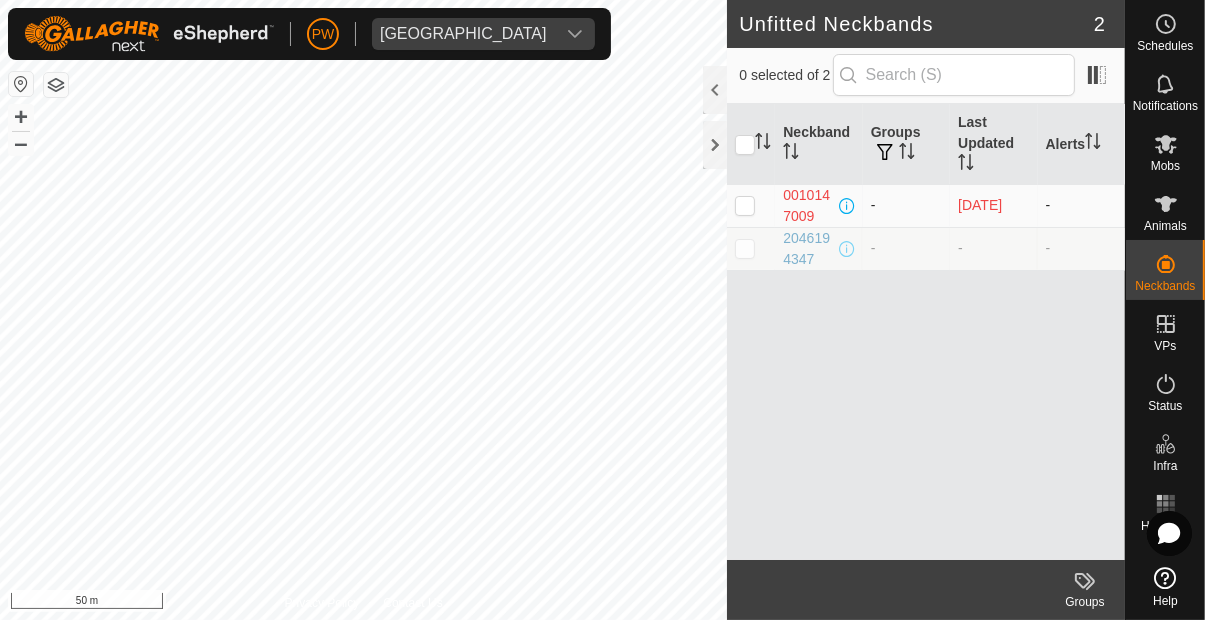 click on "-" at bounding box center (906, 205) 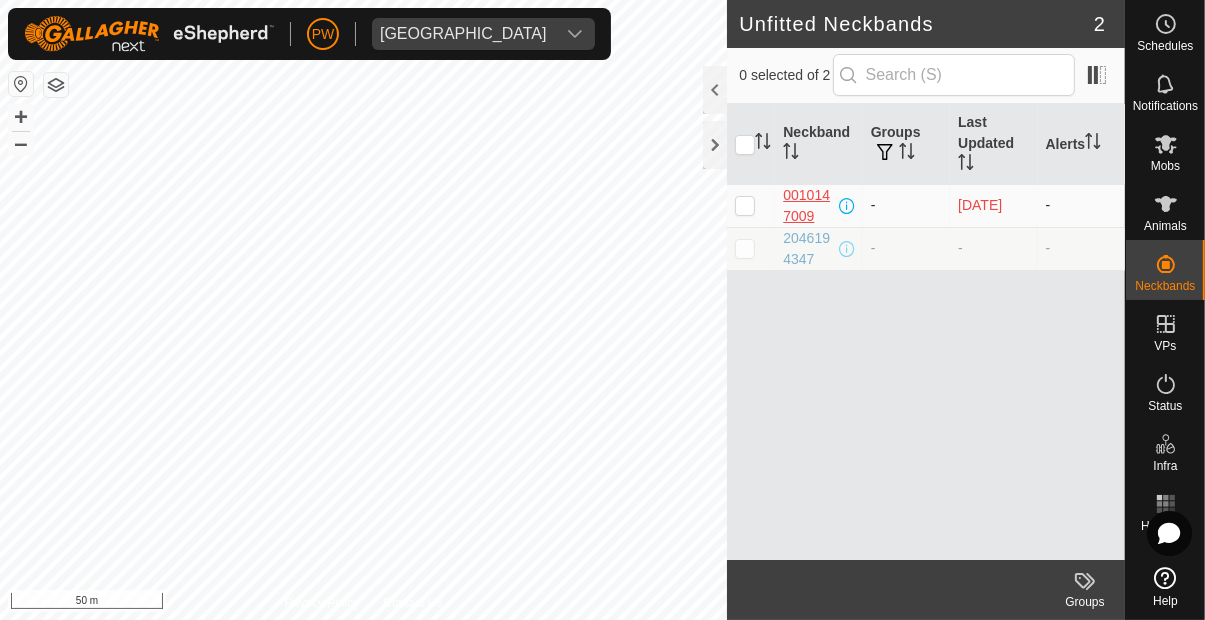 click on "0010147009" at bounding box center [808, 206] 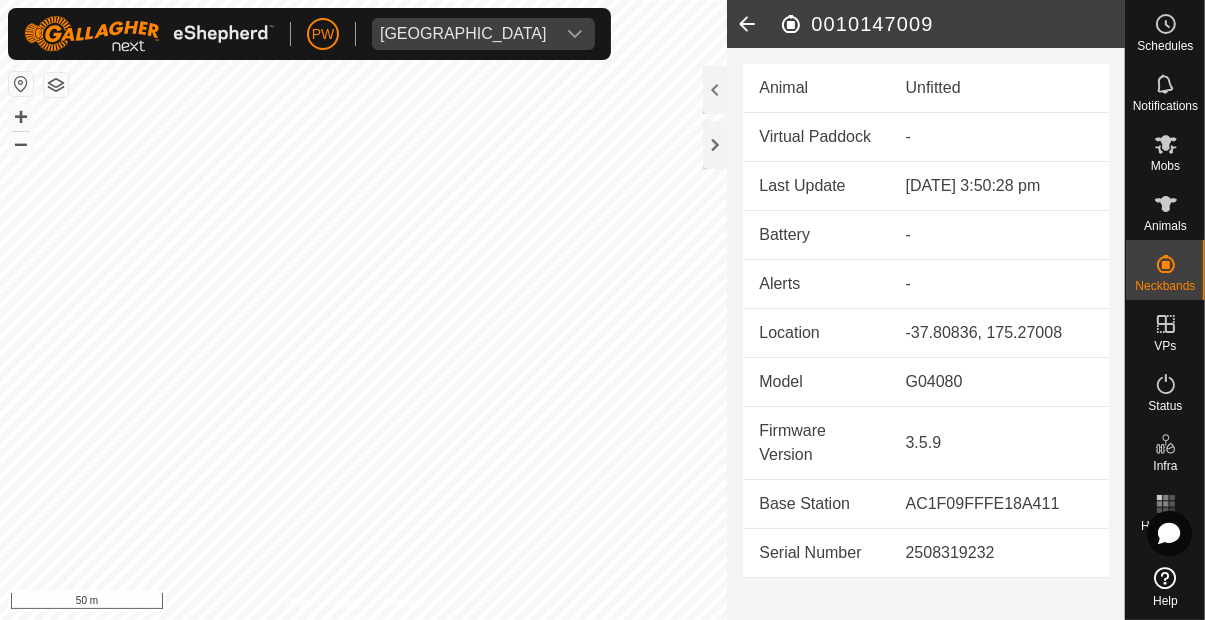 click 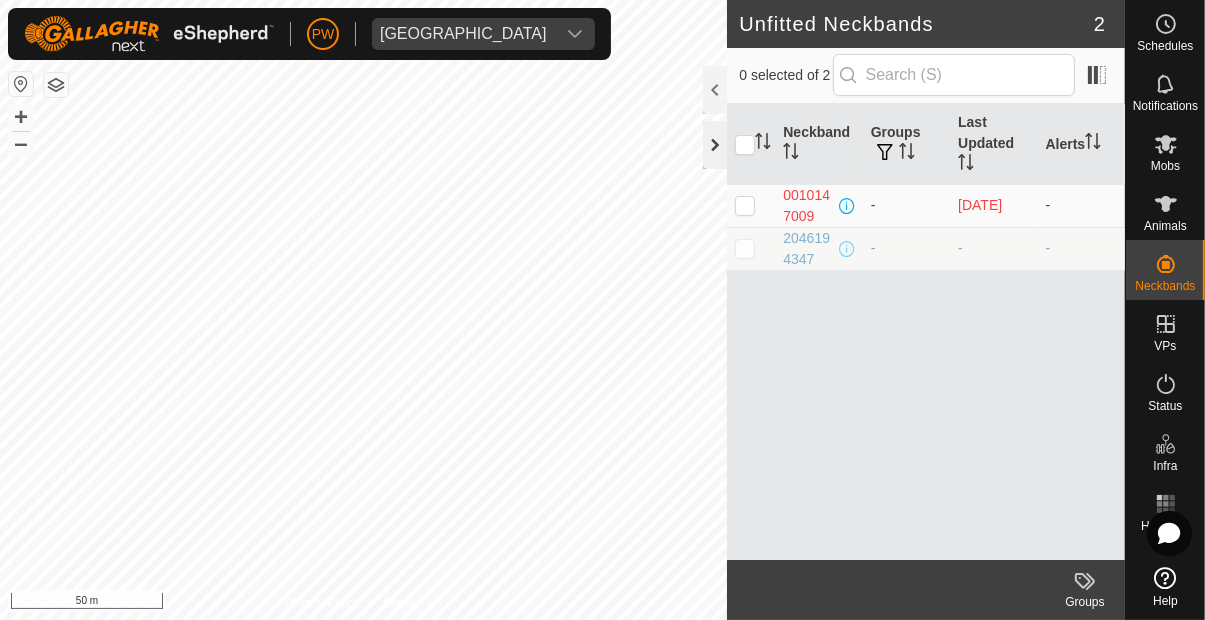 click 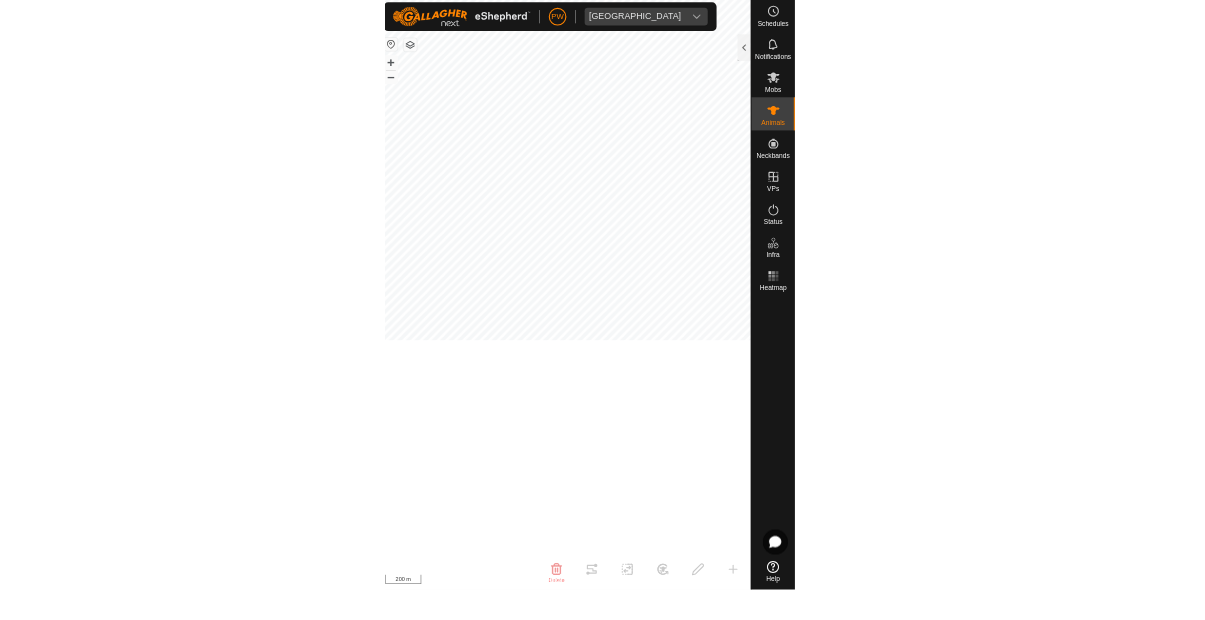 scroll, scrollTop: 0, scrollLeft: 0, axis: both 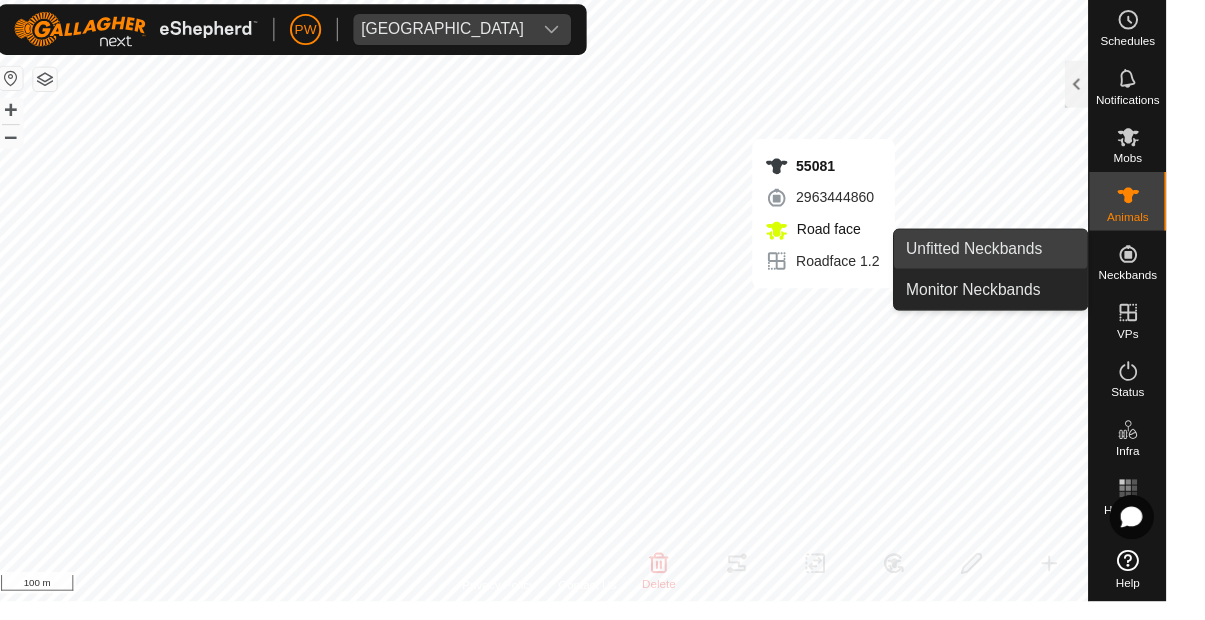 click on "Unfitted Neckbands" at bounding box center (1008, 259) 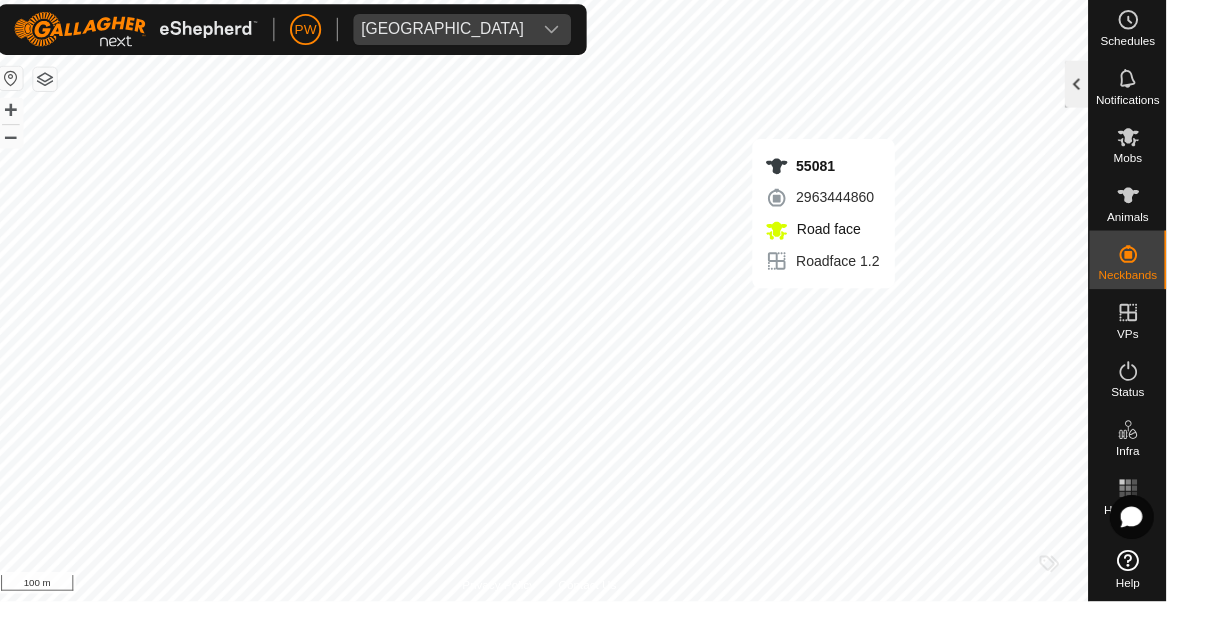 click 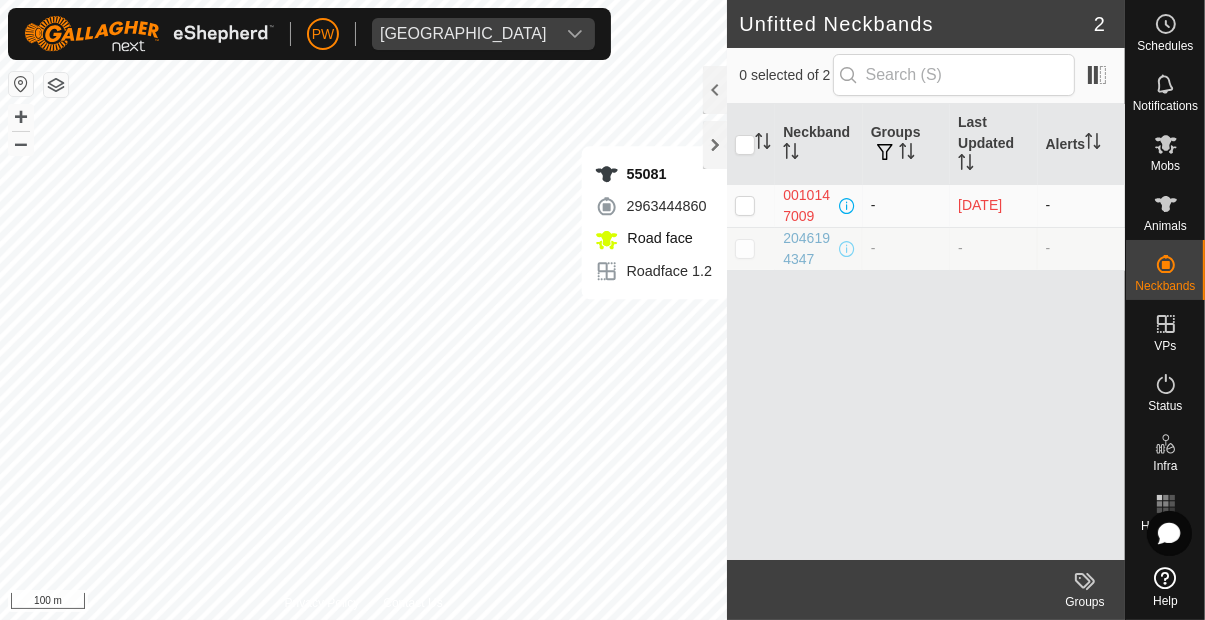 click on "6 days ago" at bounding box center (993, 205) 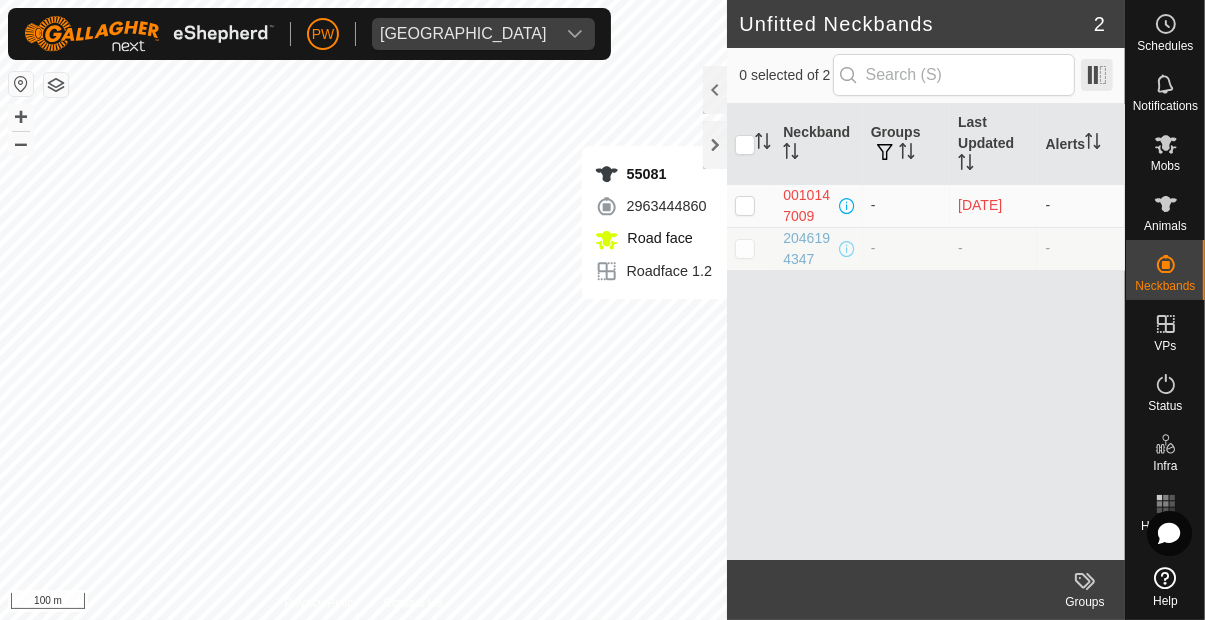 click at bounding box center (1097, 75) 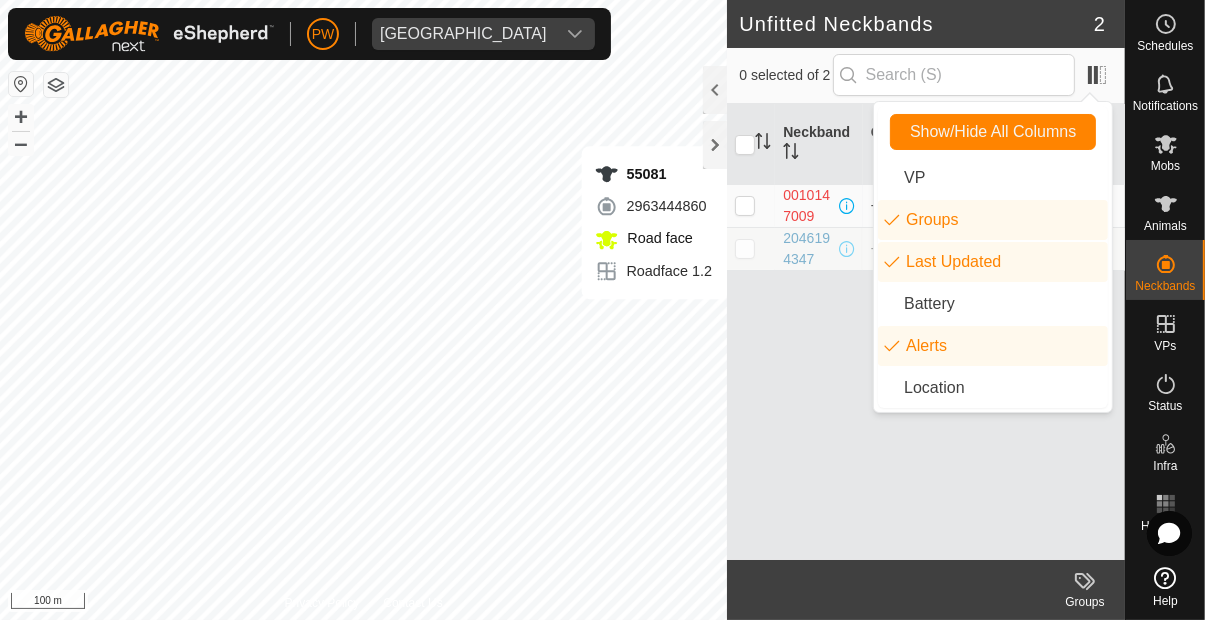 click on "Neckband   Groups   Last Updated   Alerts   0010147009   -  6 days ago  -   2046194347   -  -  -" at bounding box center [926, 332] 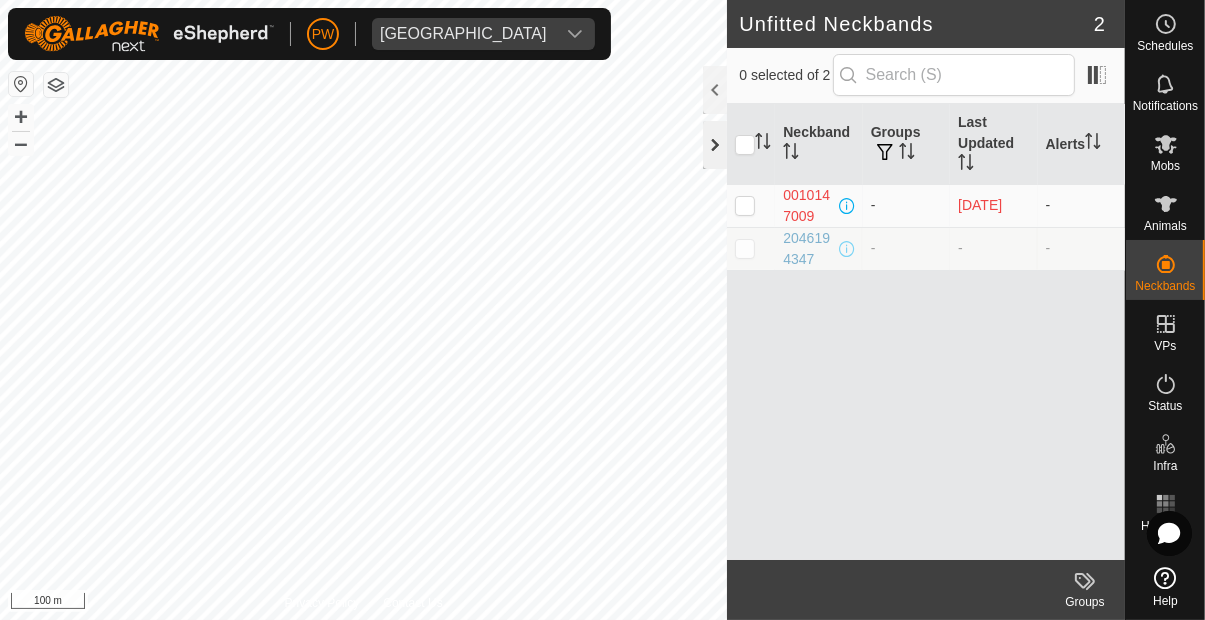 click 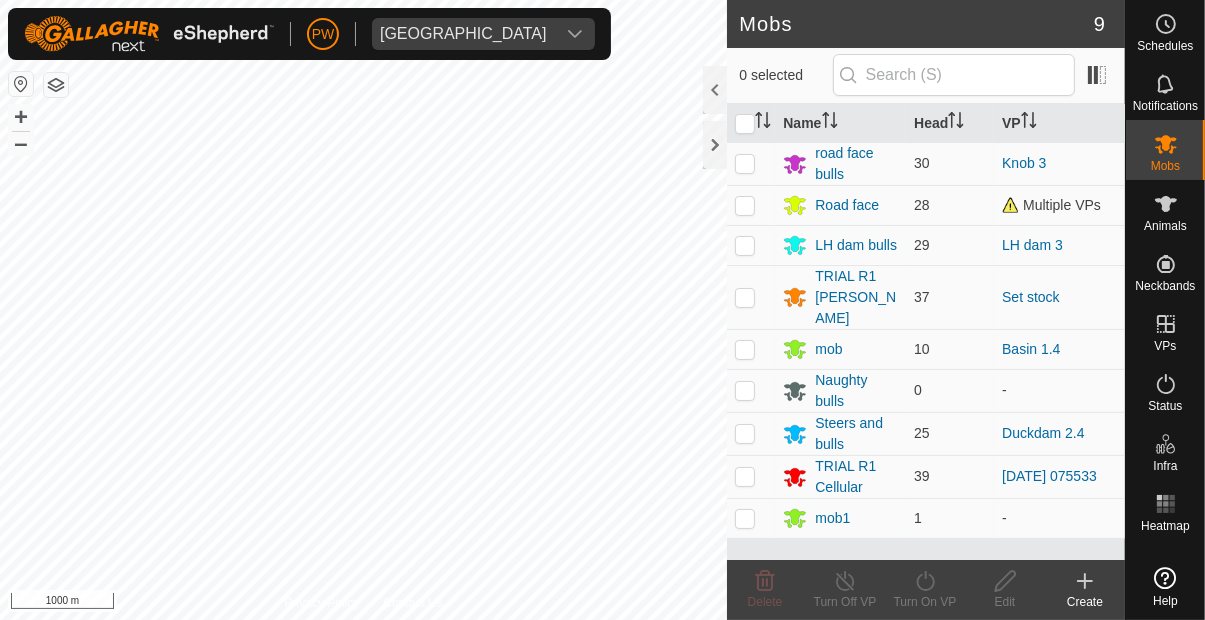 scroll, scrollTop: 0, scrollLeft: 0, axis: both 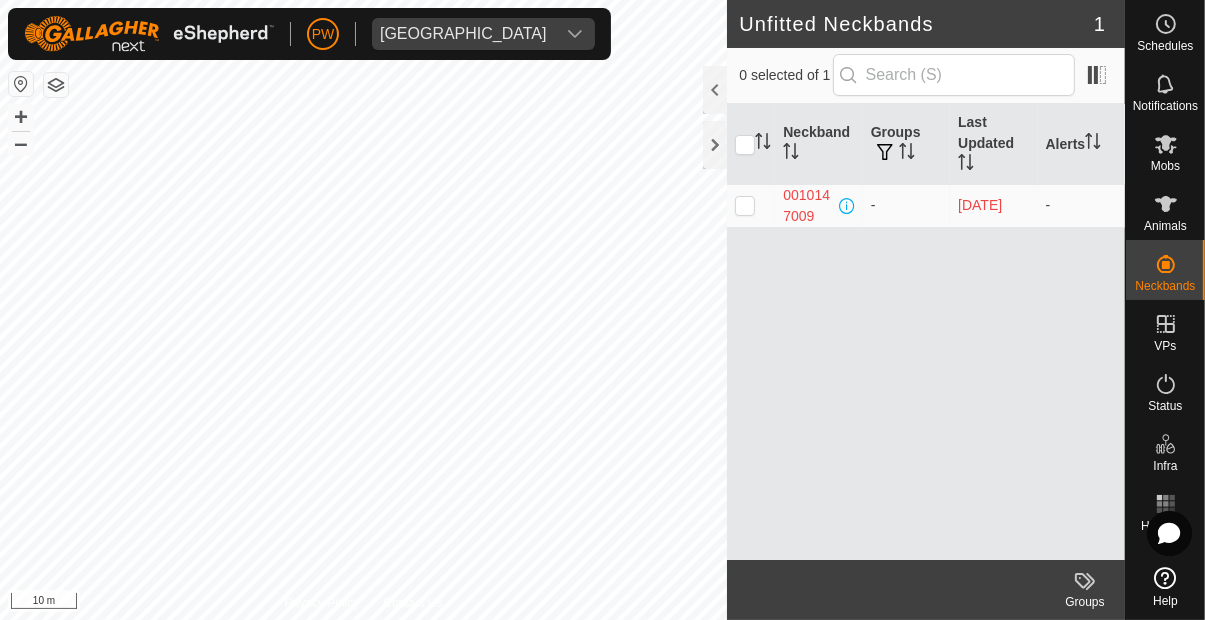 click 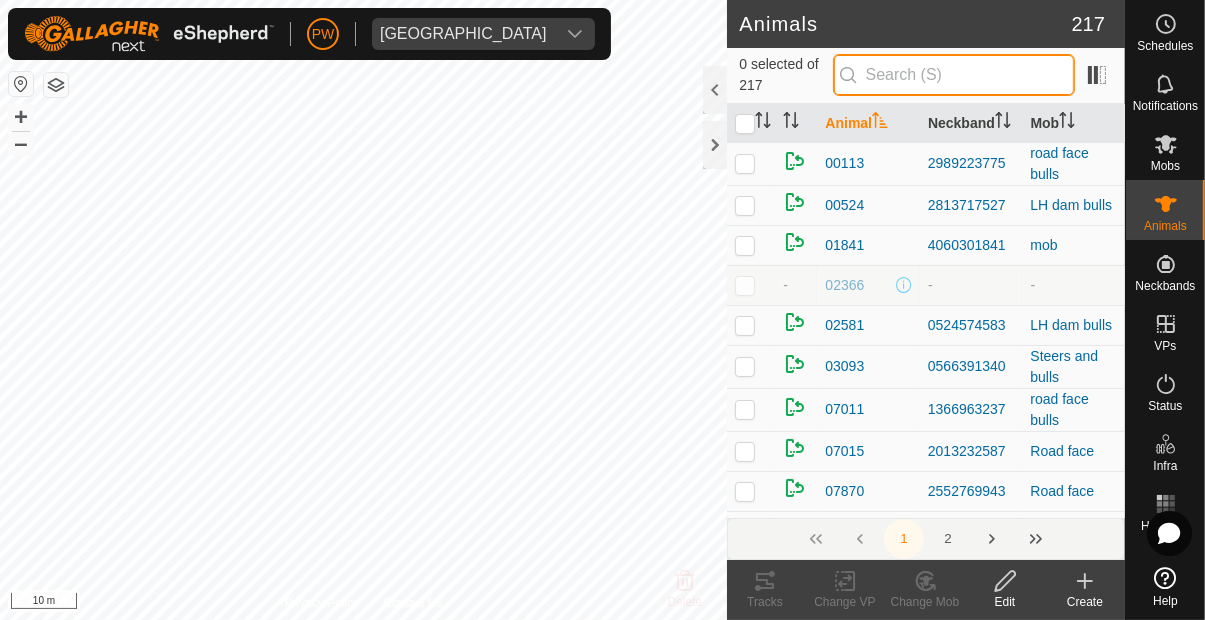 click at bounding box center [954, 75] 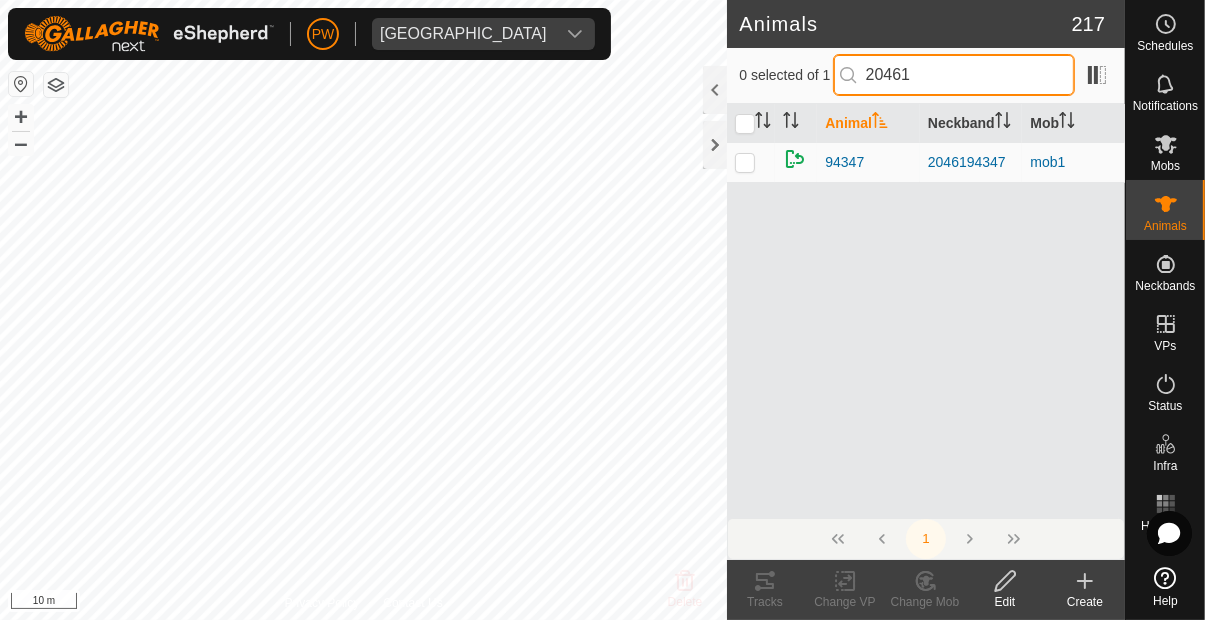type on "204619" 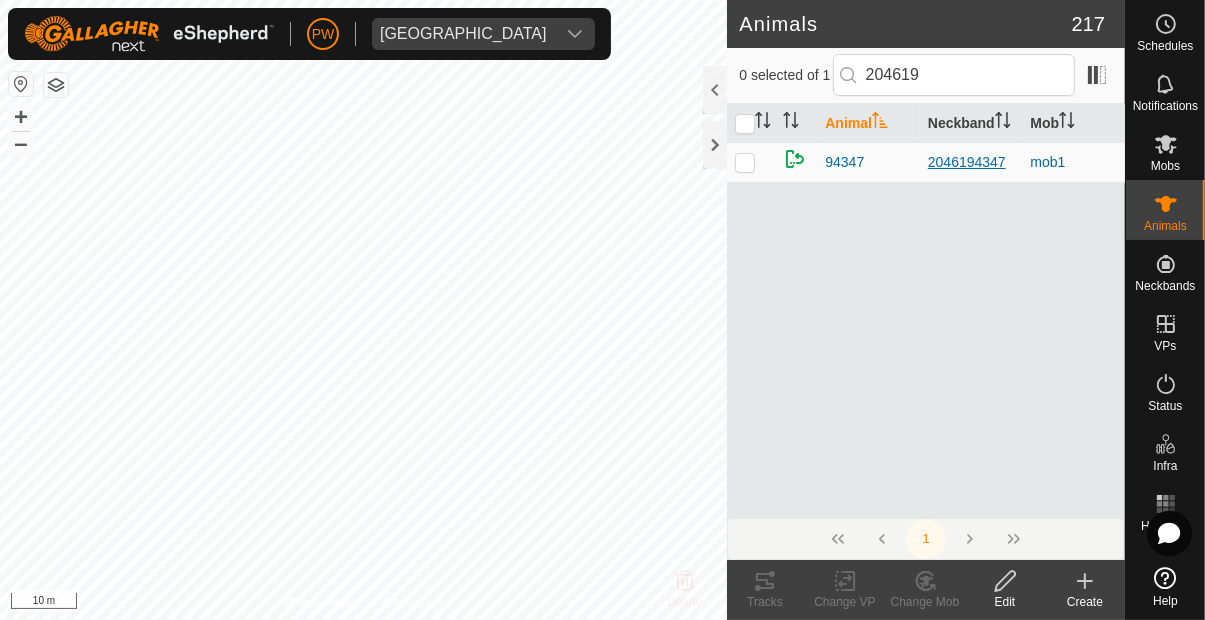 click on "2046194347" at bounding box center [971, 162] 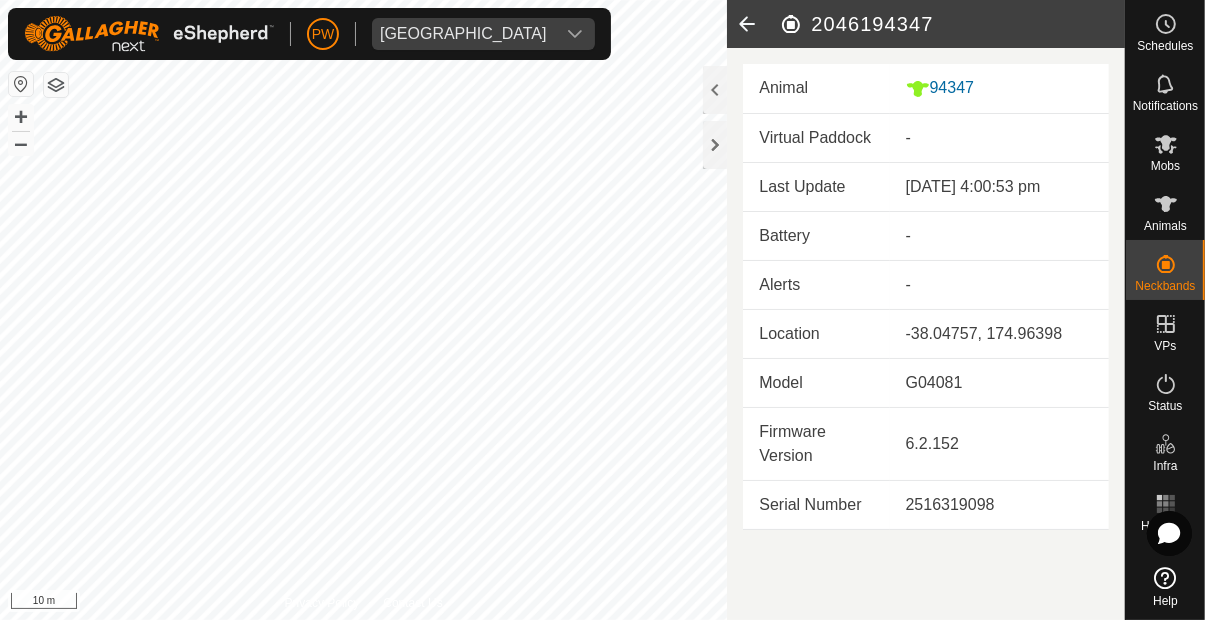 click 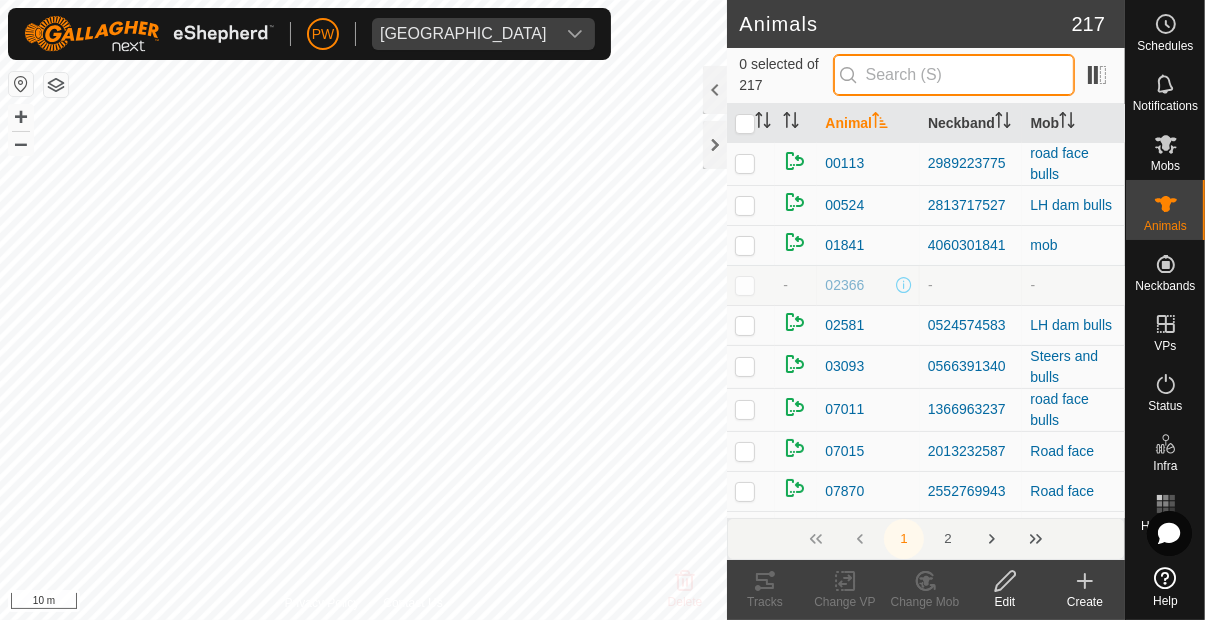 click at bounding box center [954, 75] 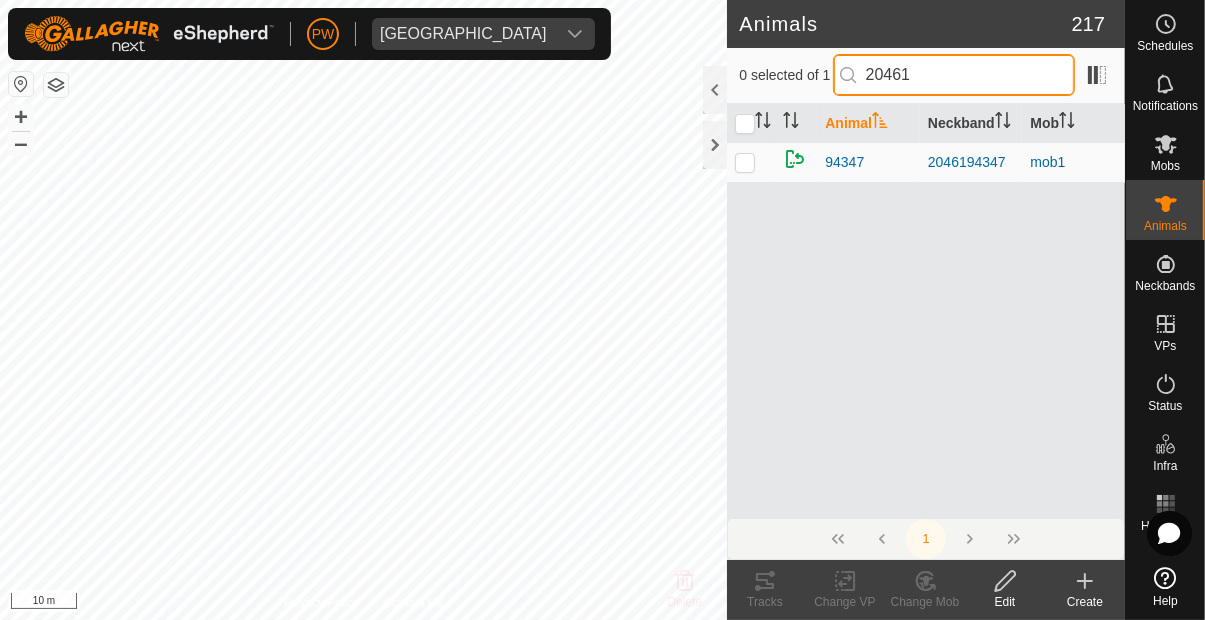 type on "204619" 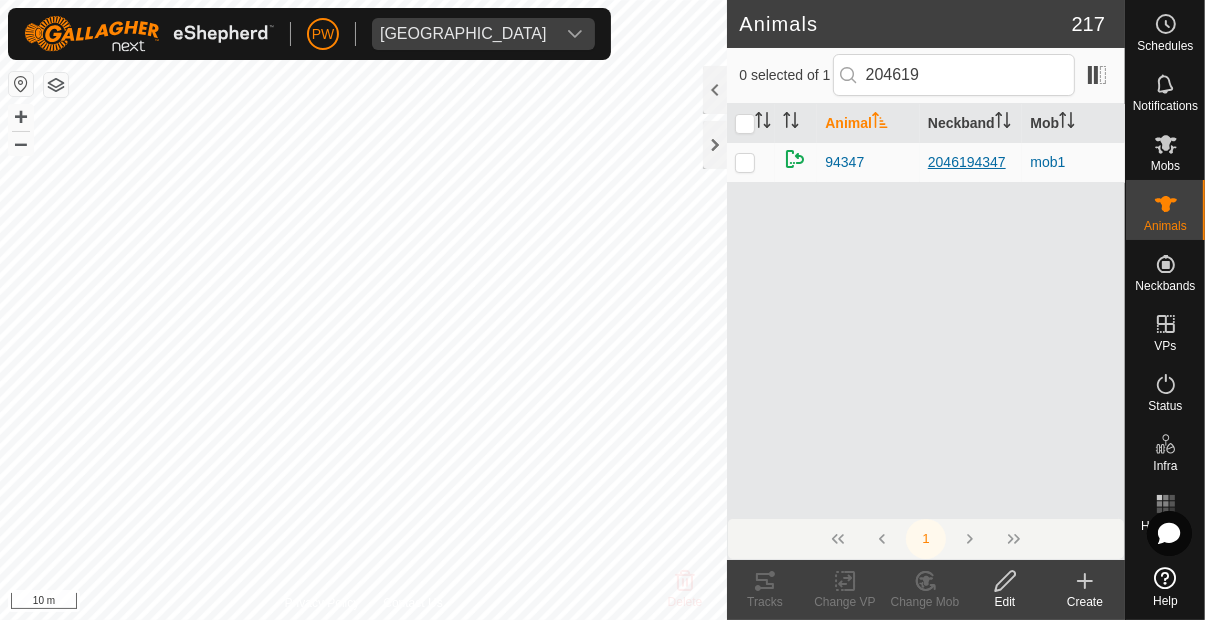 click on "2046194347" at bounding box center (971, 162) 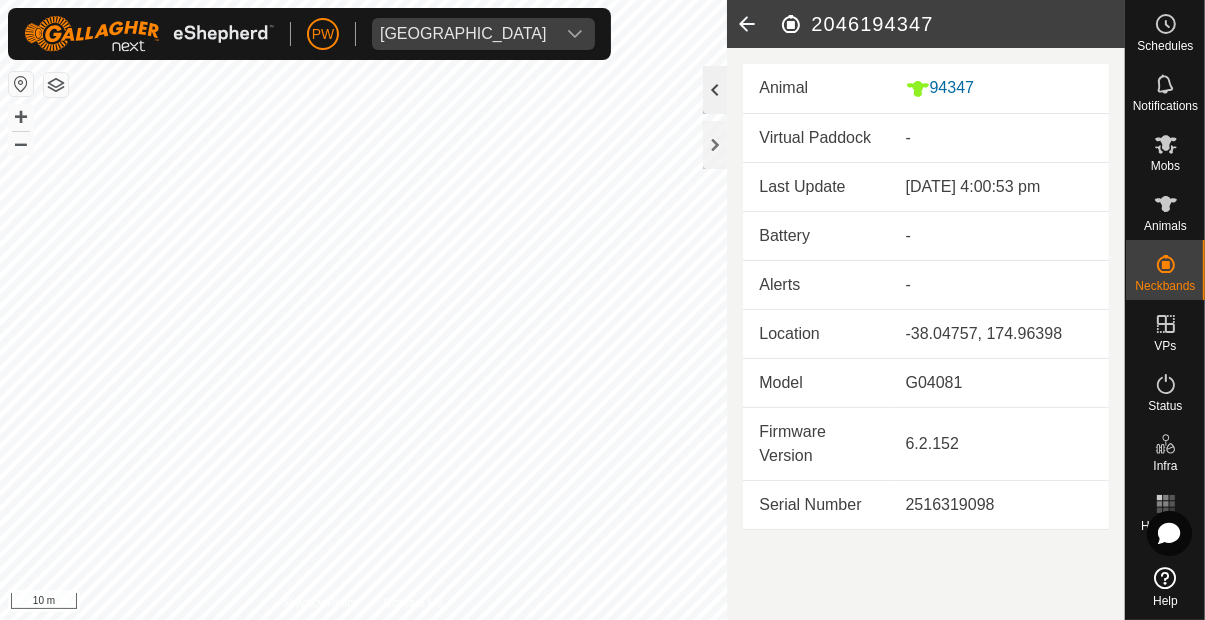 click 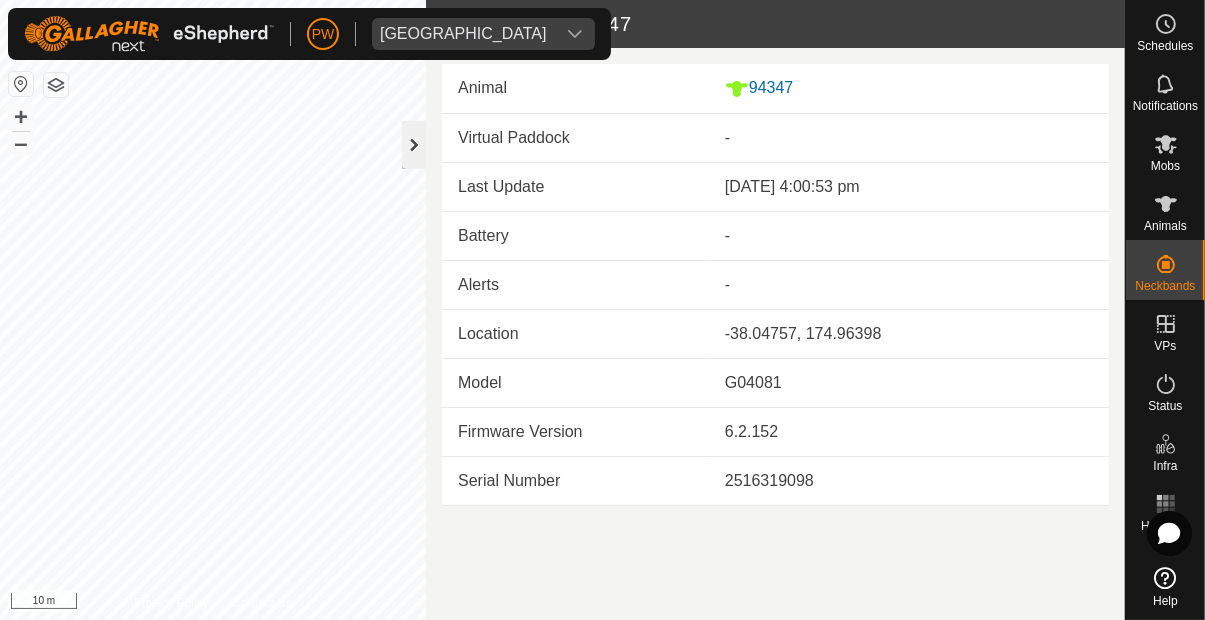click 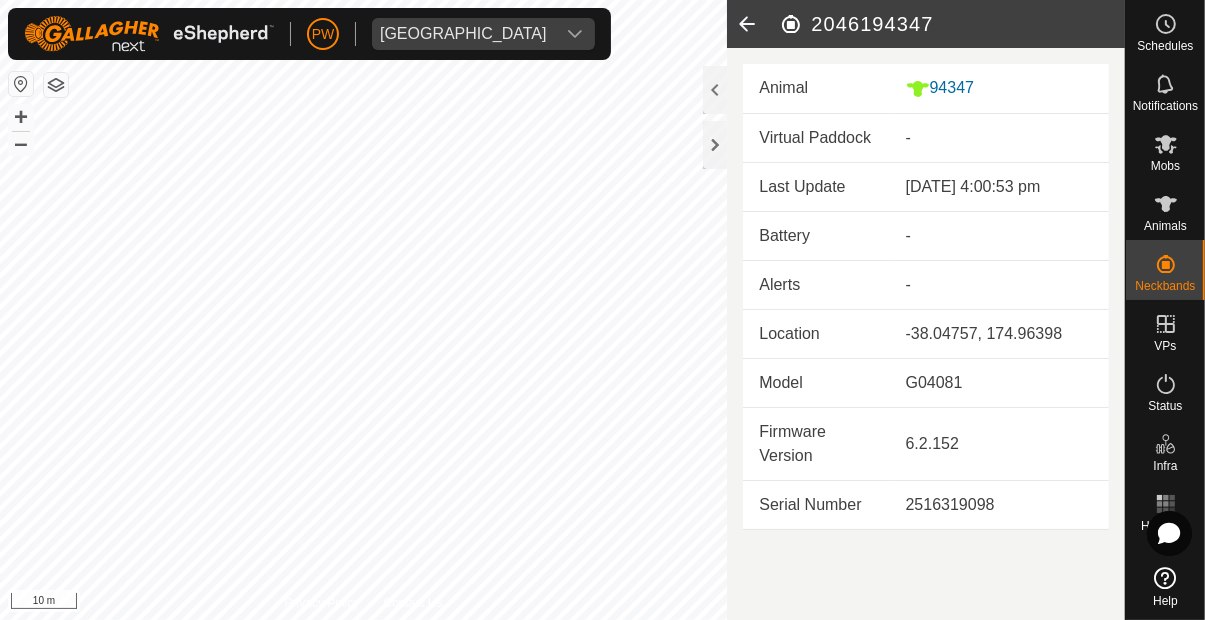 click 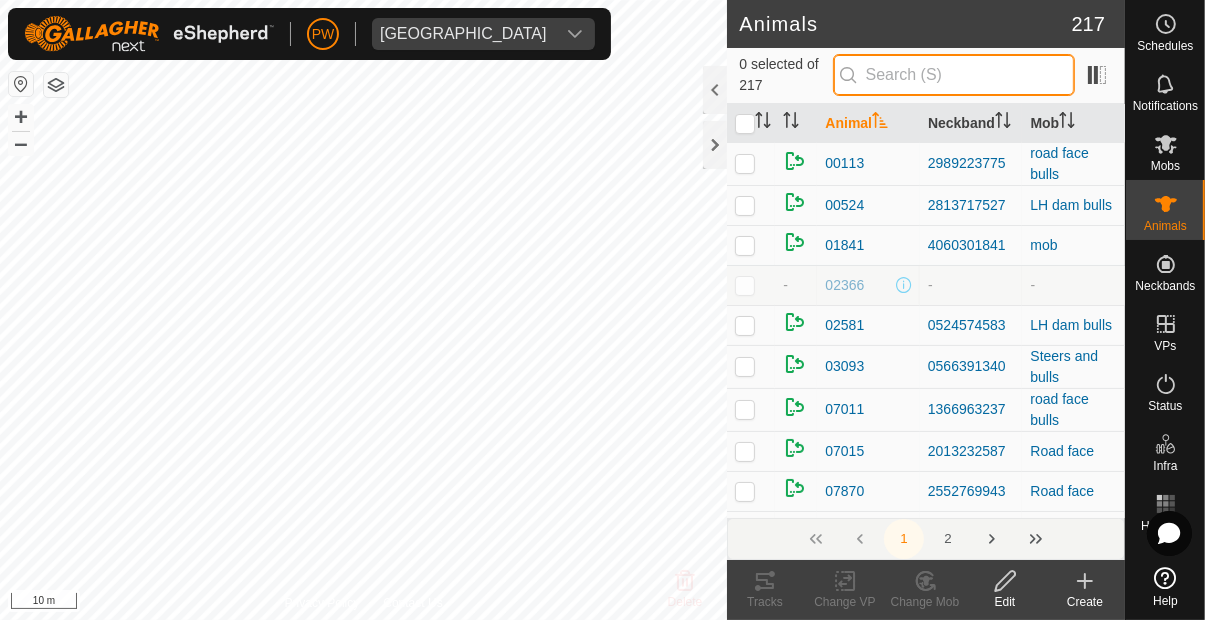 click at bounding box center (954, 75) 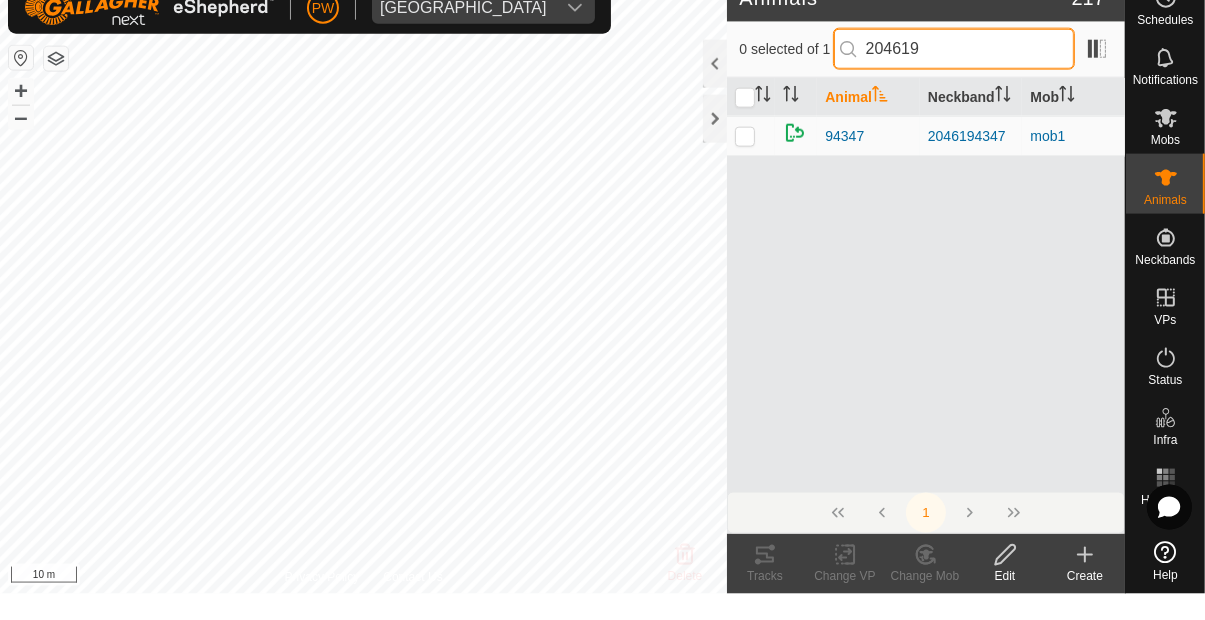 type on "204619" 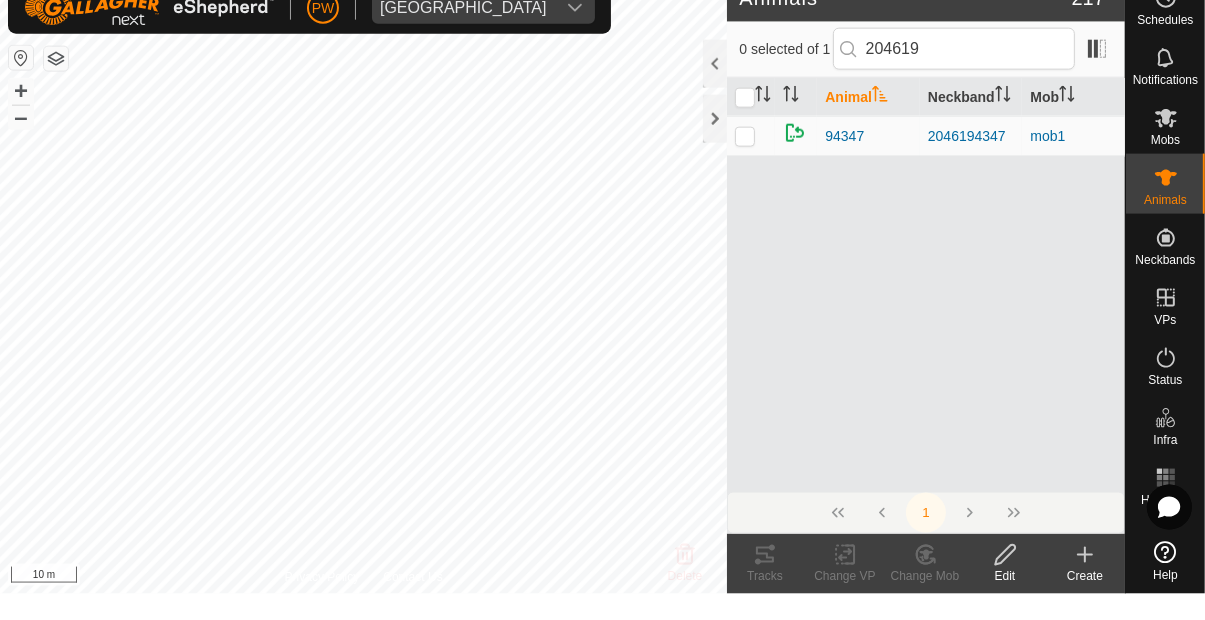 click at bounding box center (745, 162) 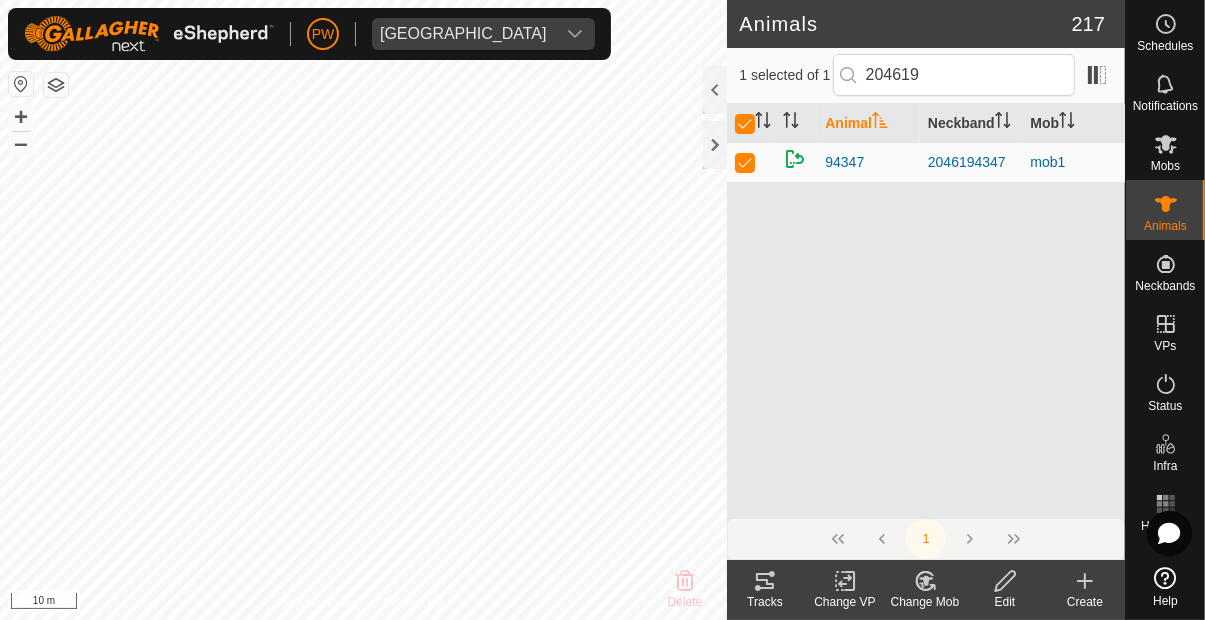 click on "Change Mob" 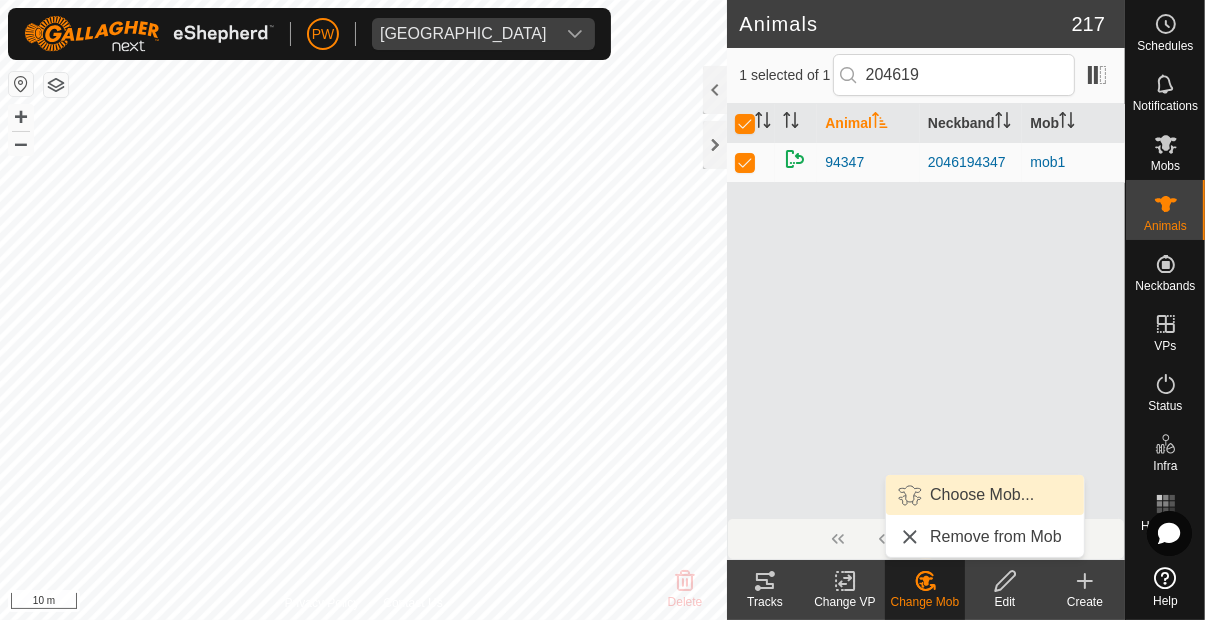 click on "Choose Mob..." at bounding box center (982, 495) 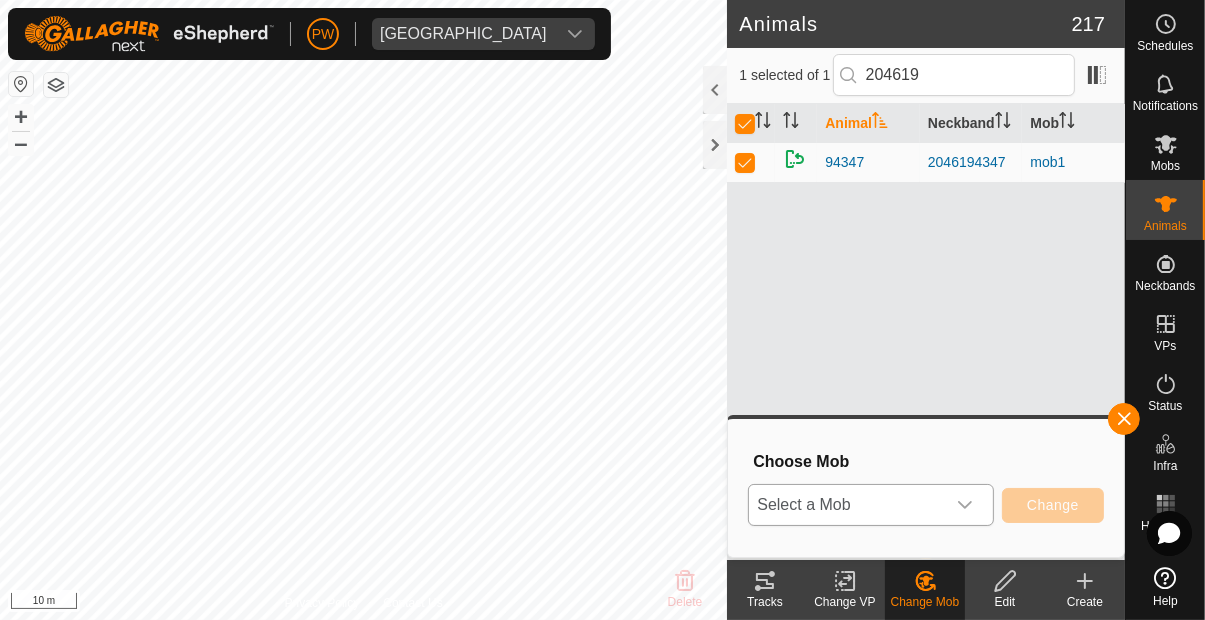 click 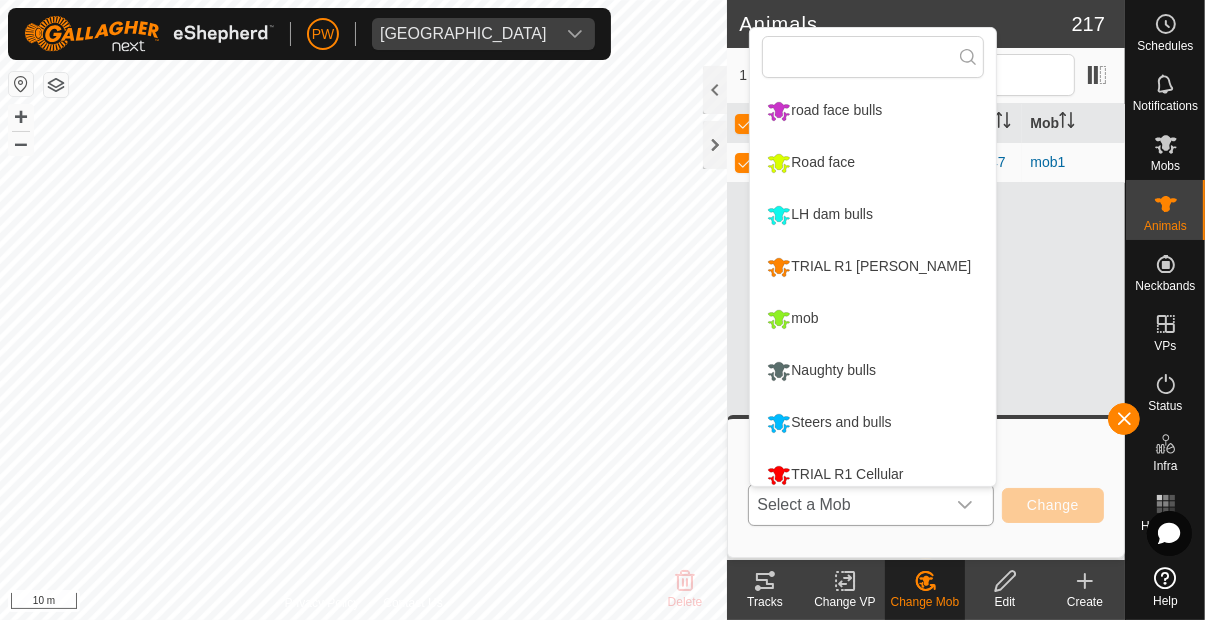 click on "Road face" at bounding box center (811, 163) 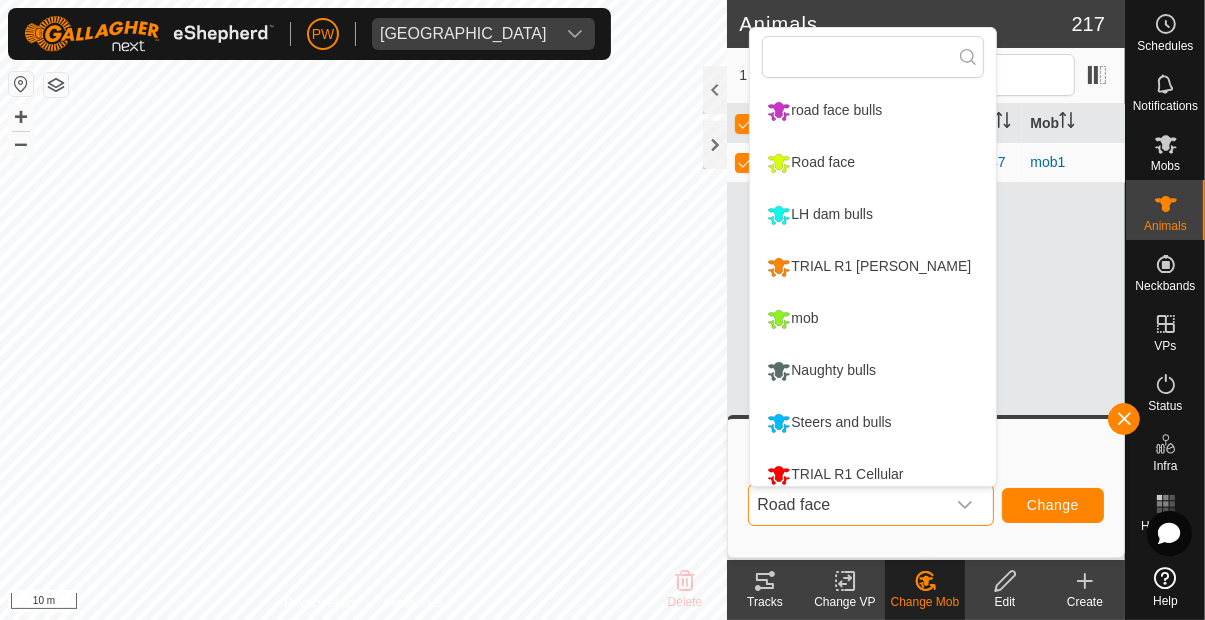 click on "94347" at bounding box center [844, 162] 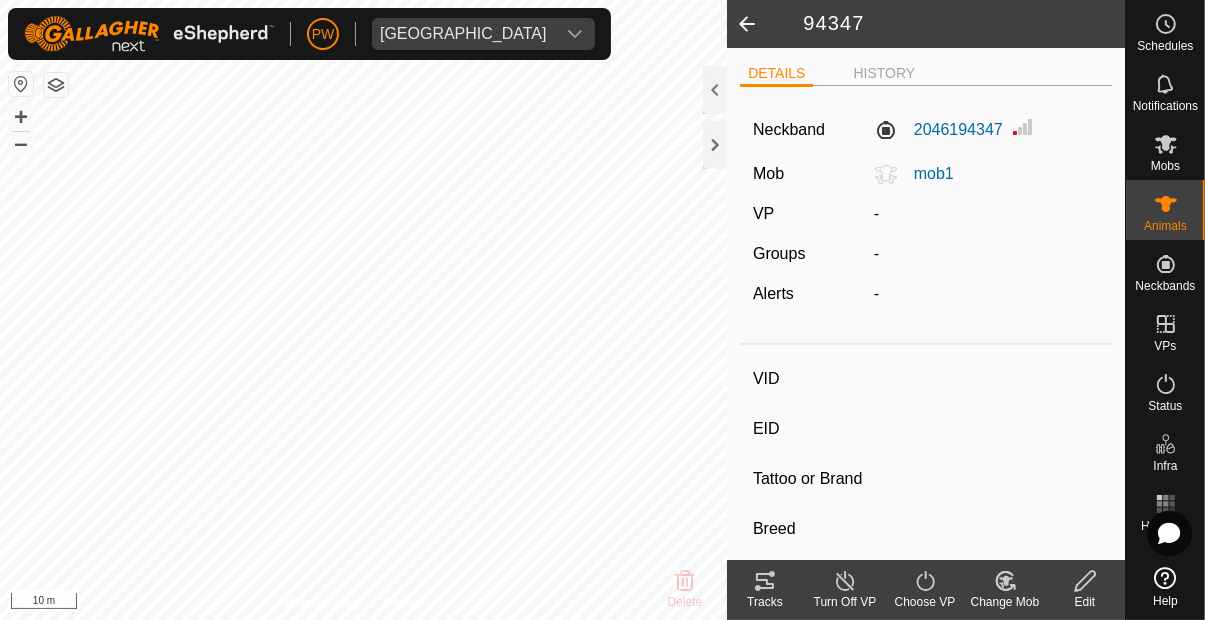 type on "94347" 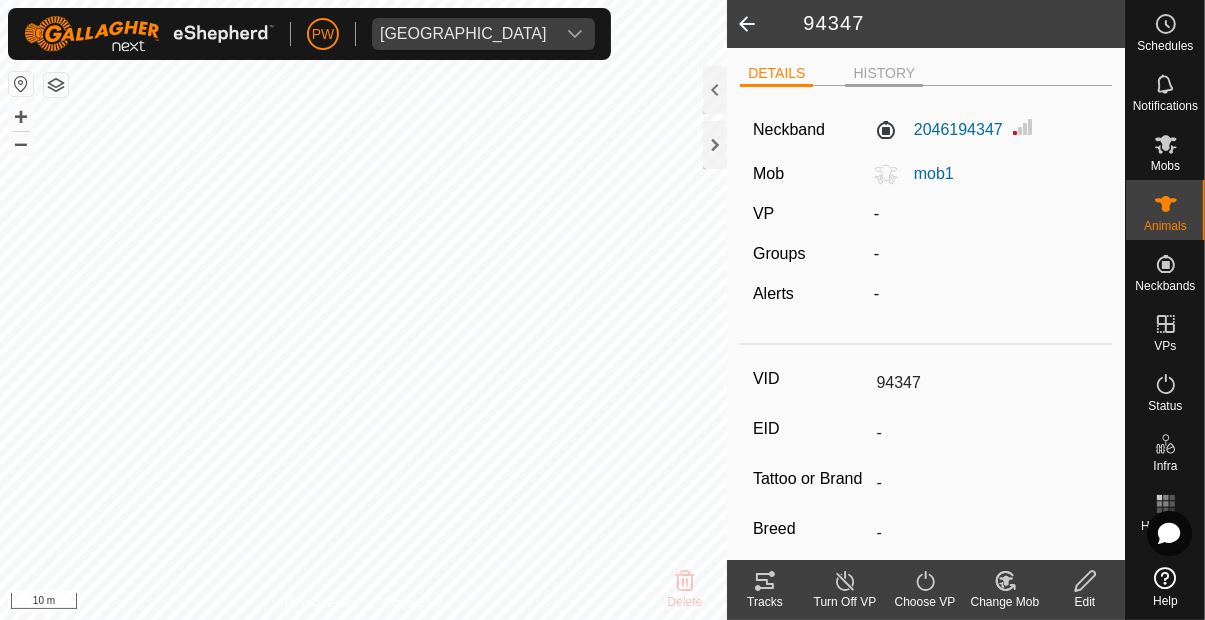 click on "HISTORY" 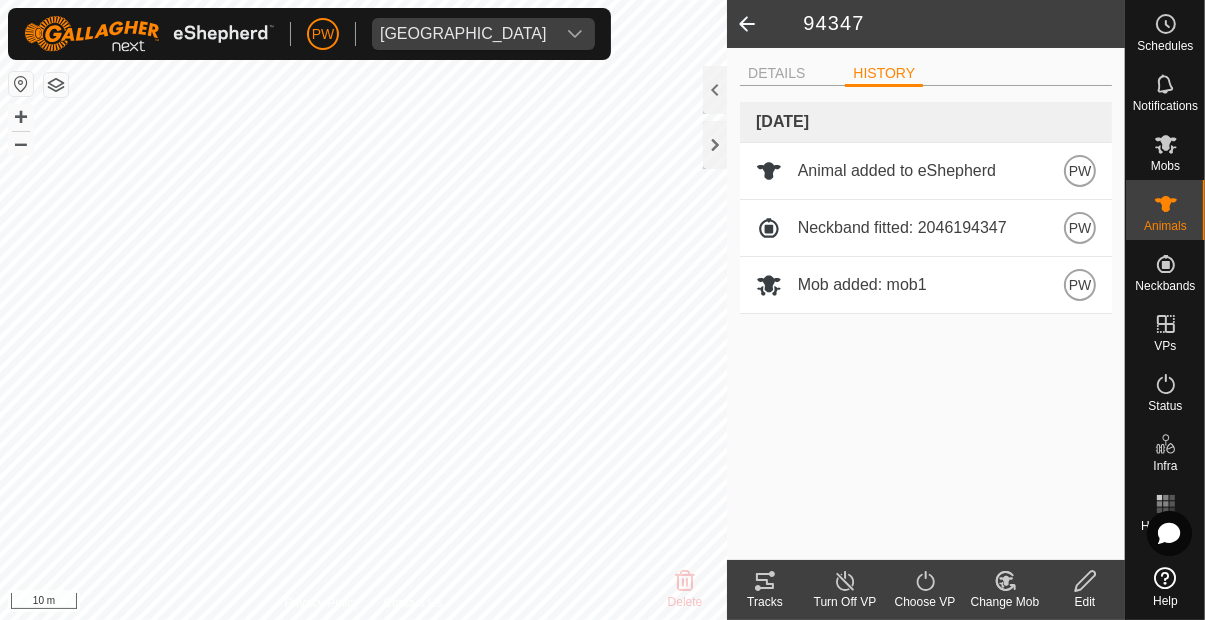 click 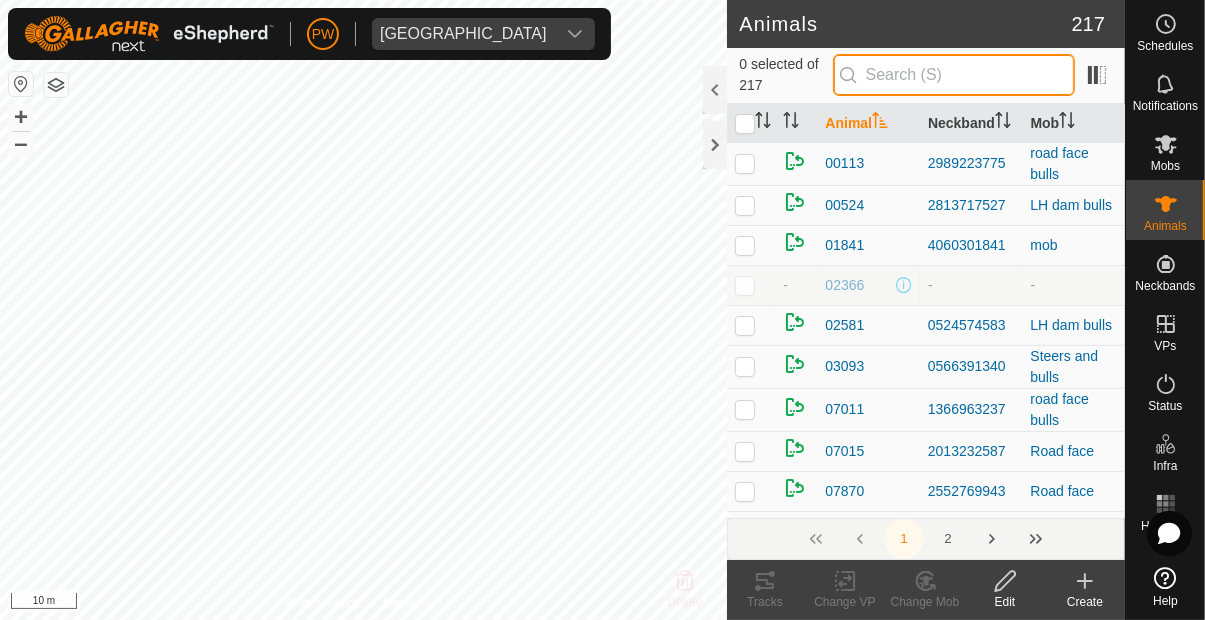 click at bounding box center (954, 75) 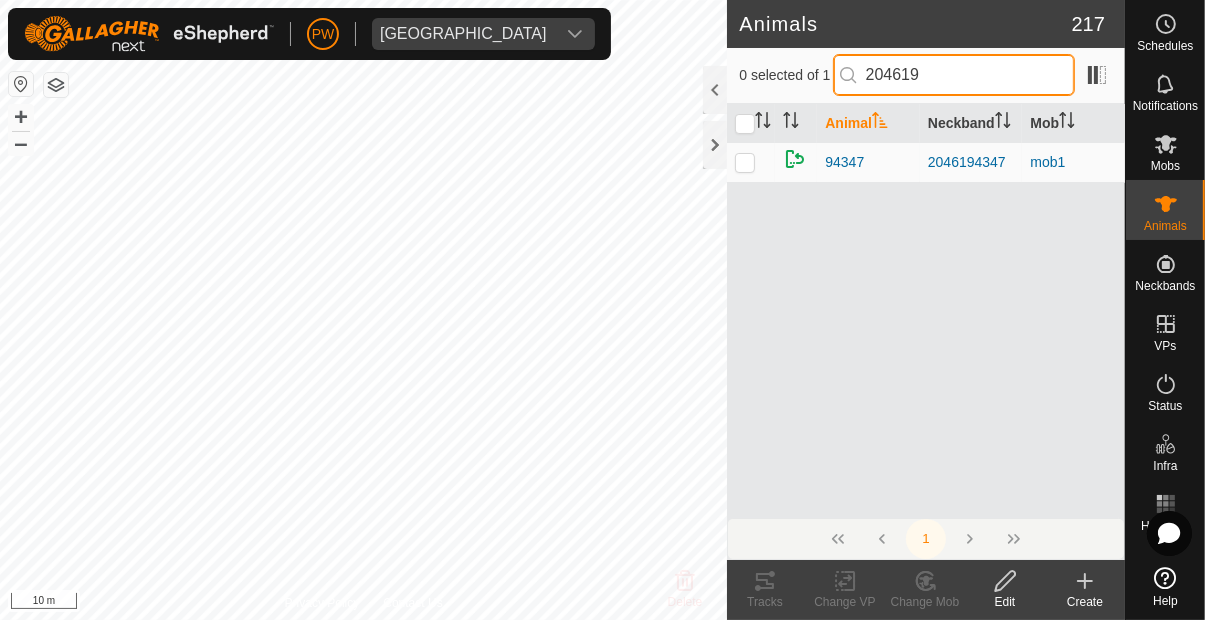 type on "204619" 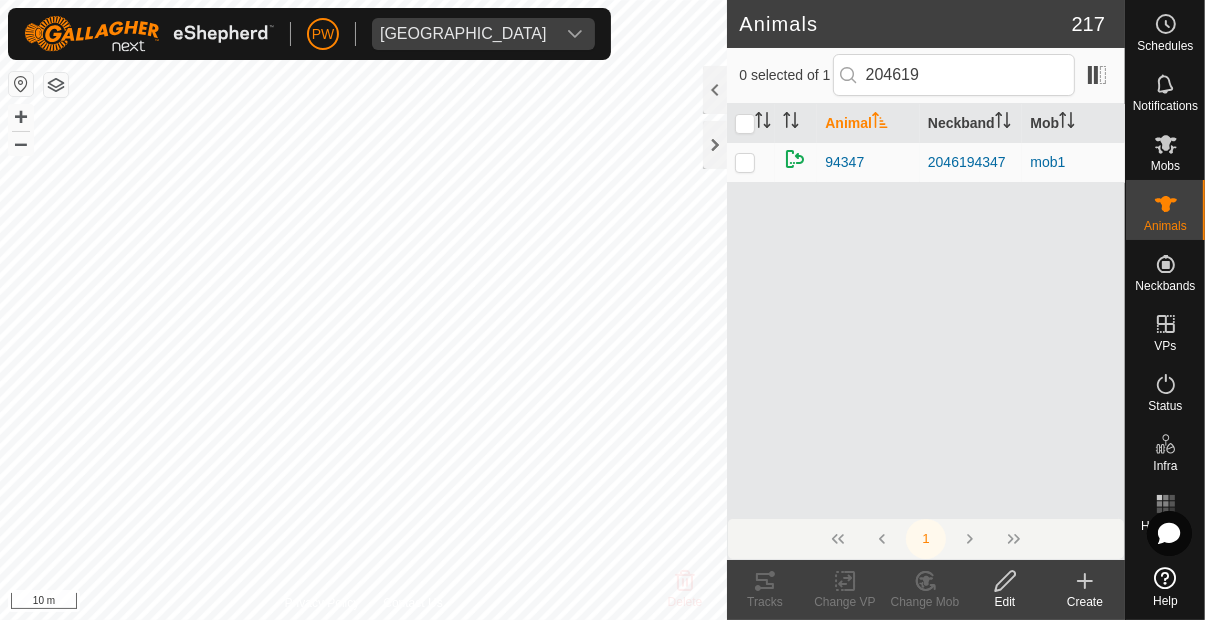 click at bounding box center [745, 162] 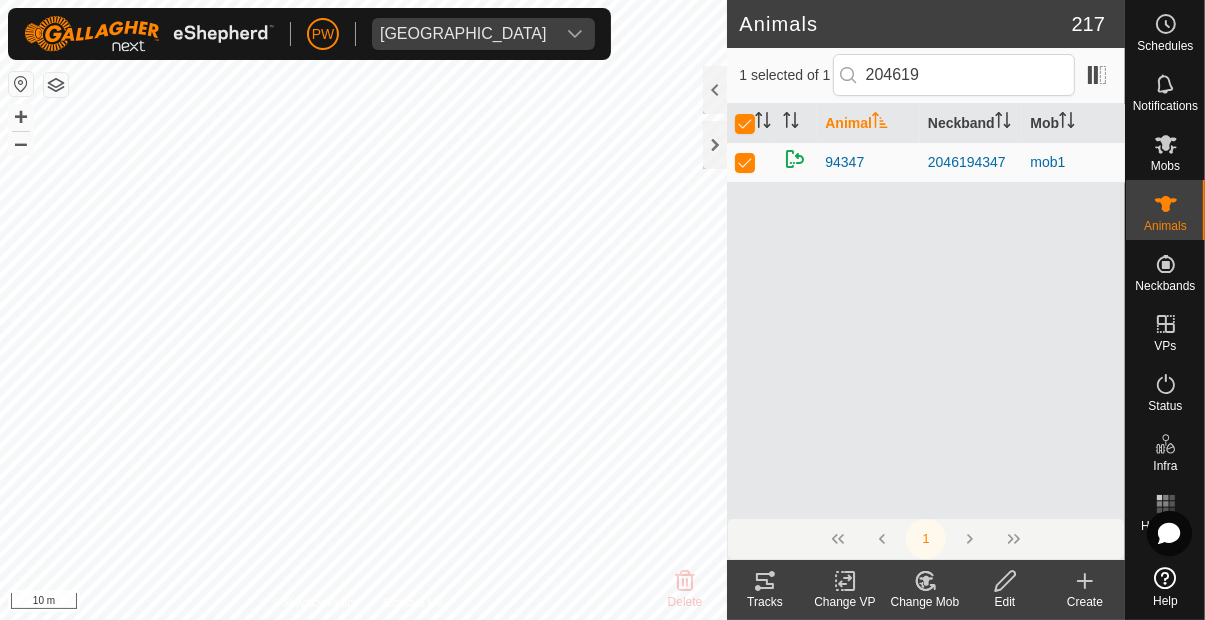 click on "Change Mob" 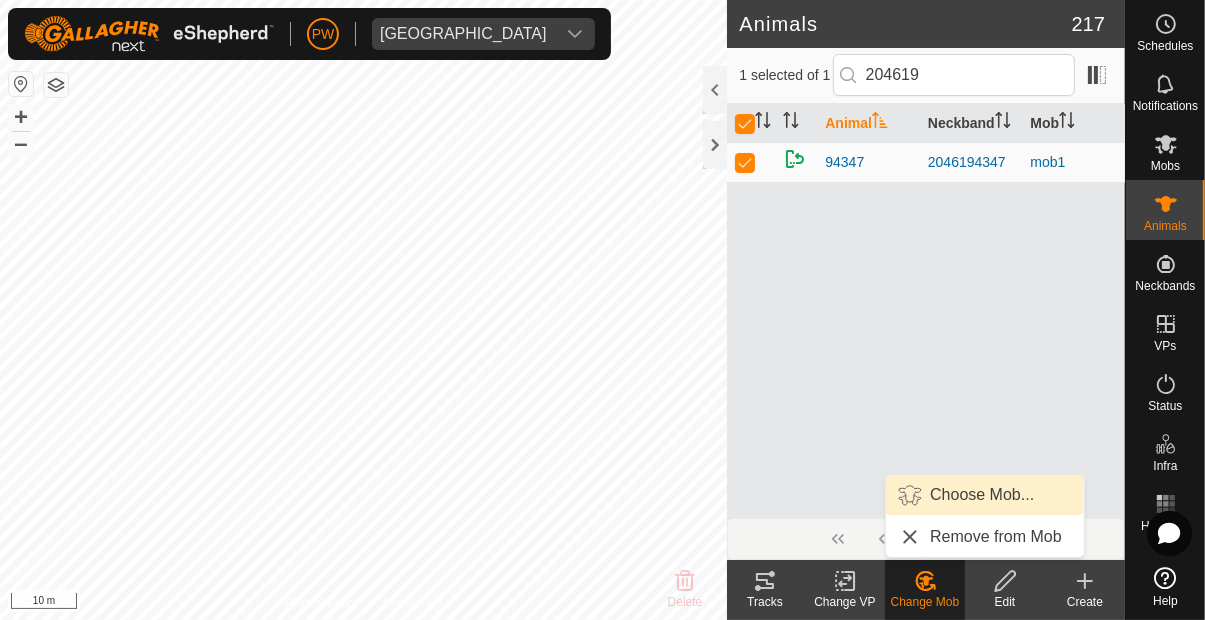 click on "Choose Mob..." at bounding box center (982, 495) 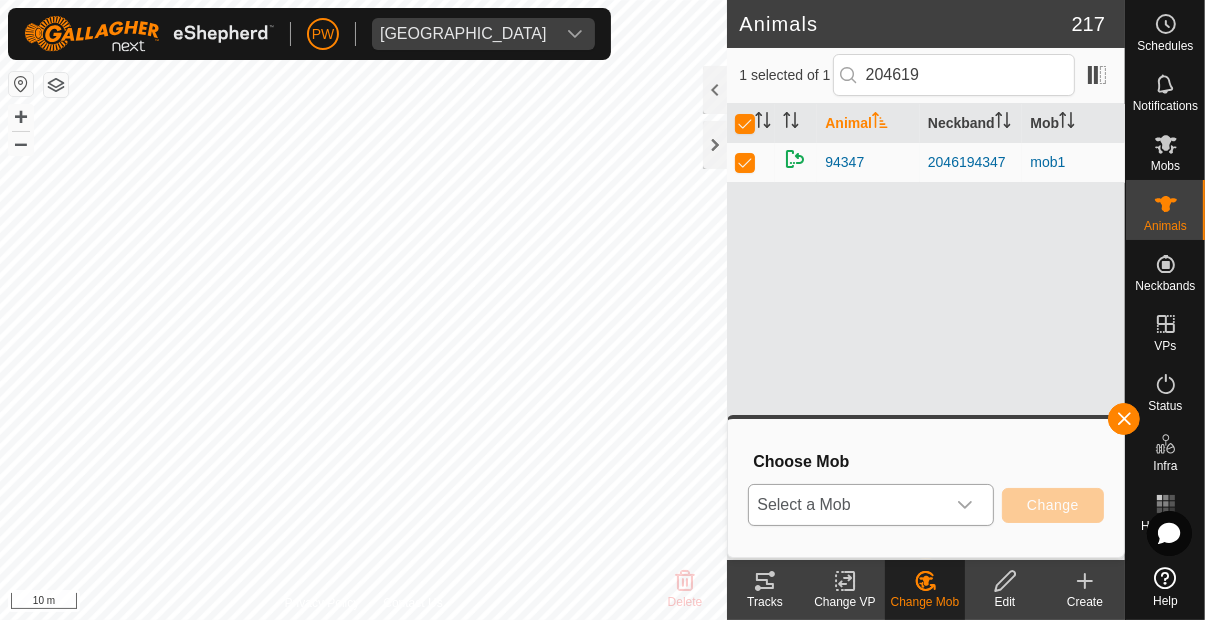 click 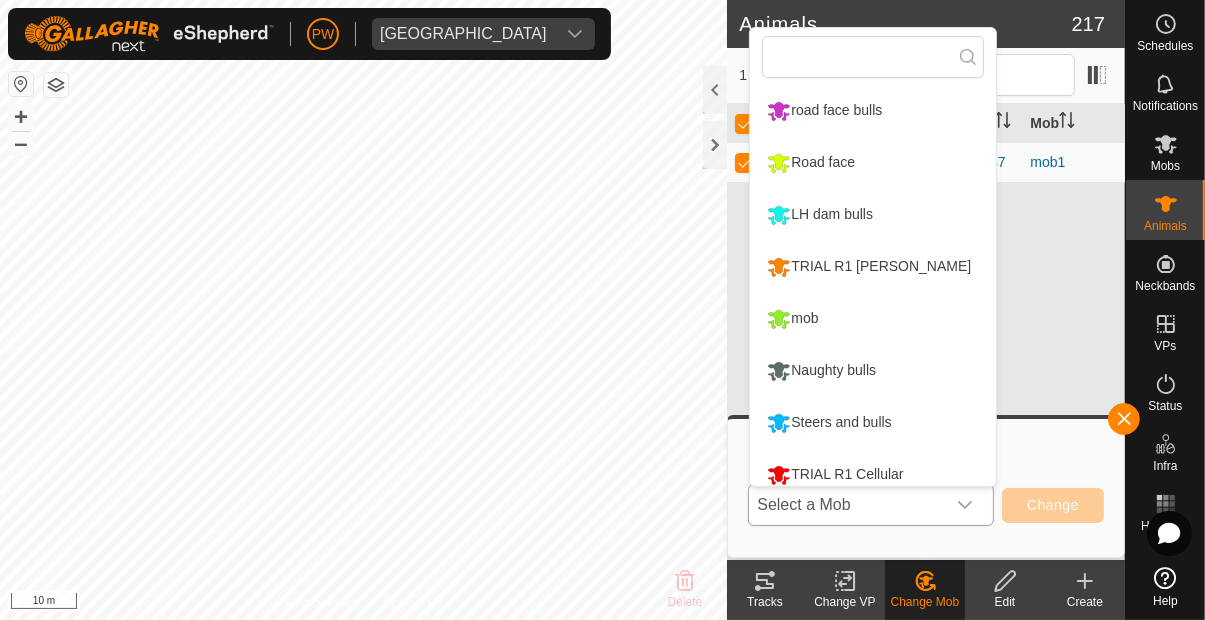 click on "Road face" at bounding box center (811, 163) 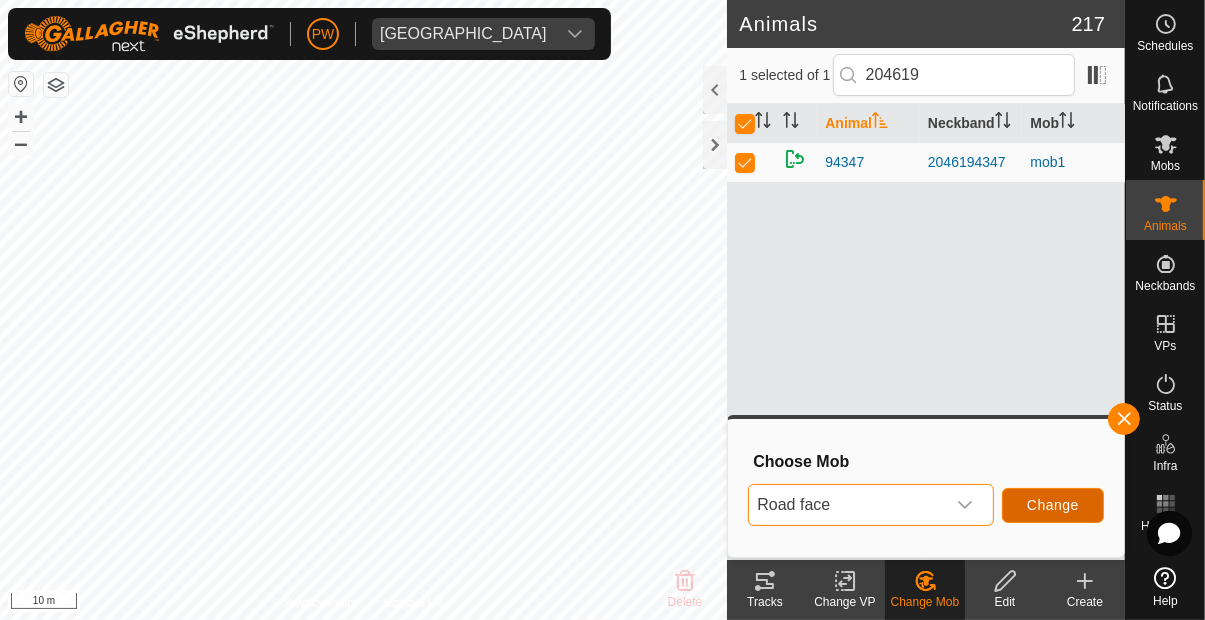 click on "Change" at bounding box center (1053, 505) 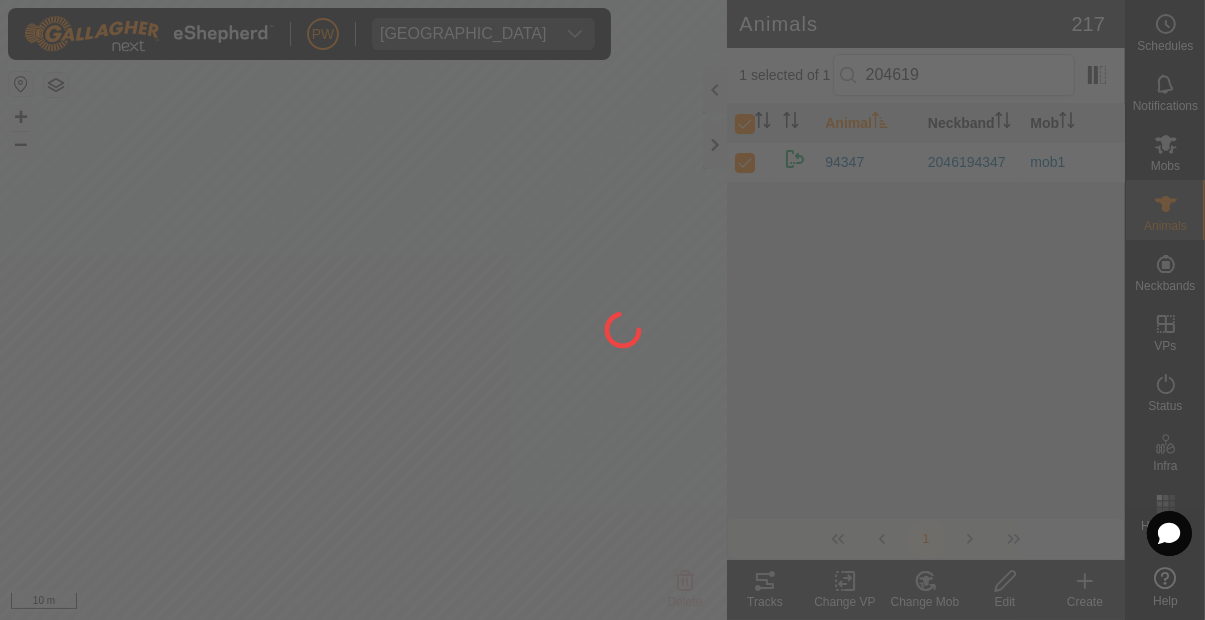 checkbox on "false" 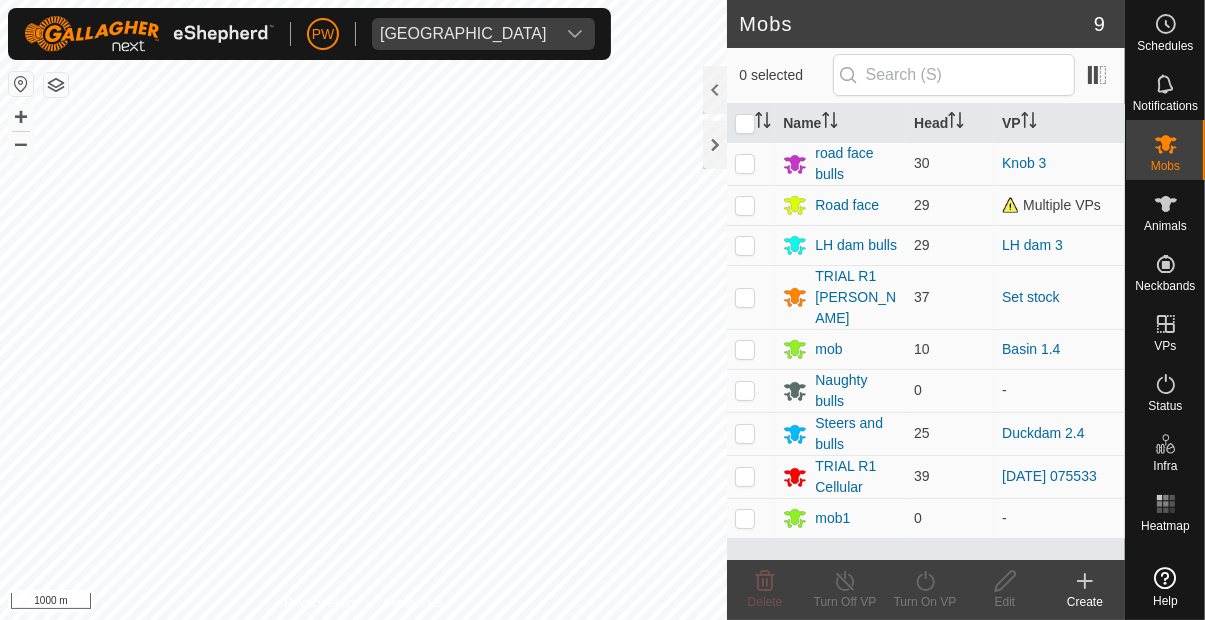 scroll, scrollTop: 0, scrollLeft: 0, axis: both 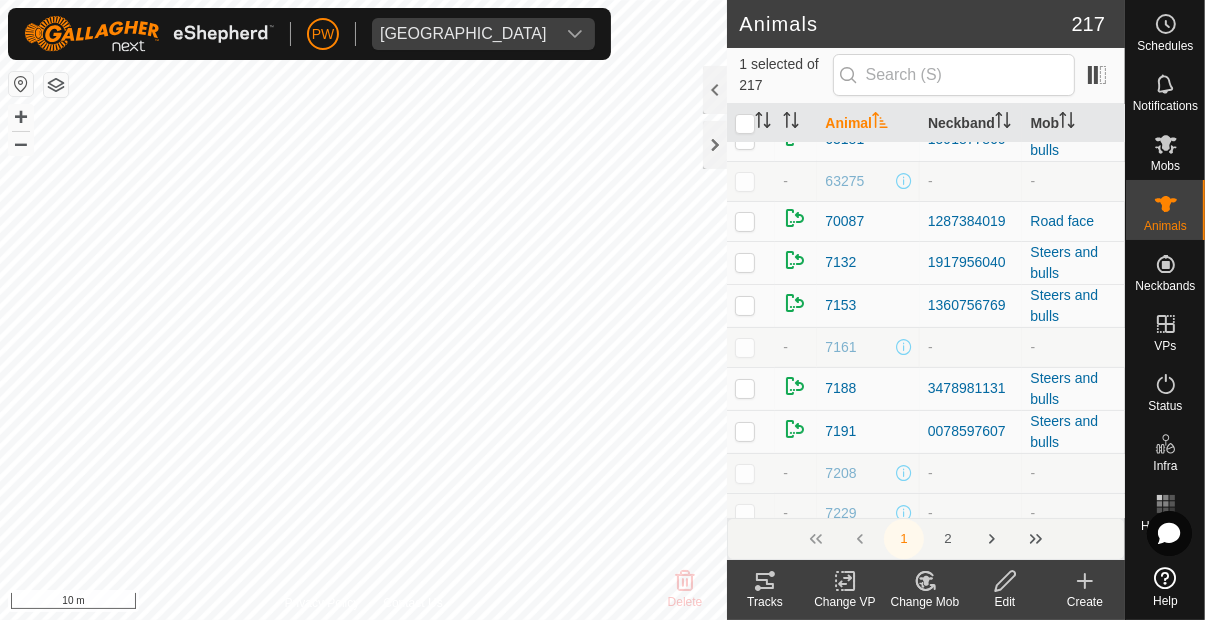click on "0986001232" at bounding box center (971, 914) 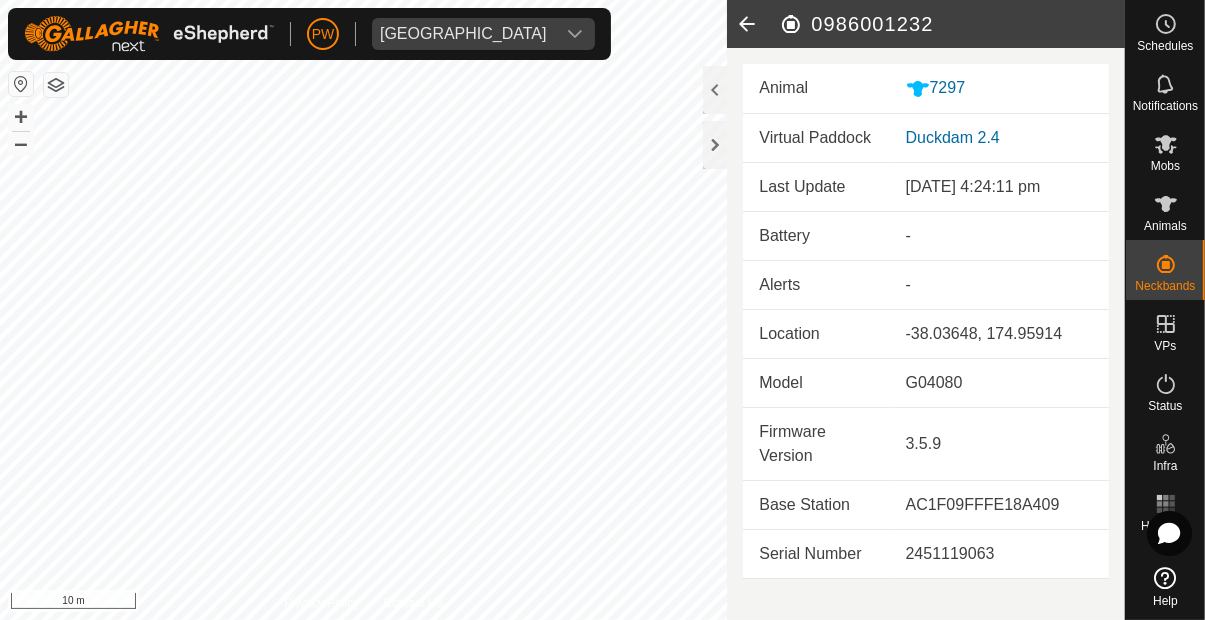 click 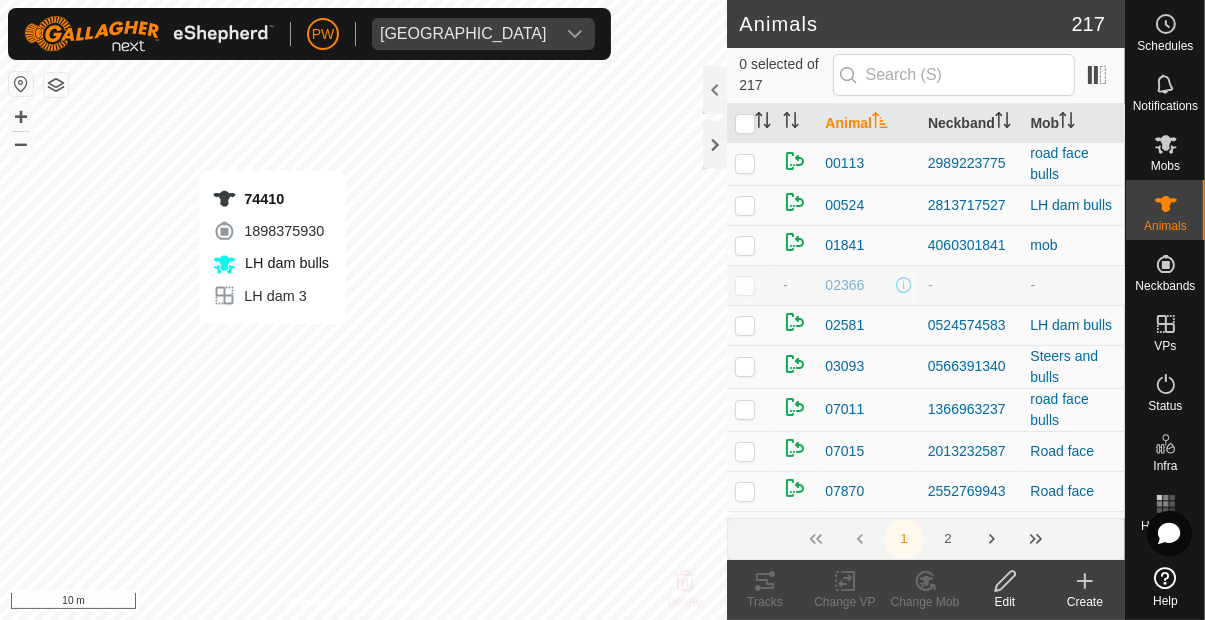 checkbox on "true" 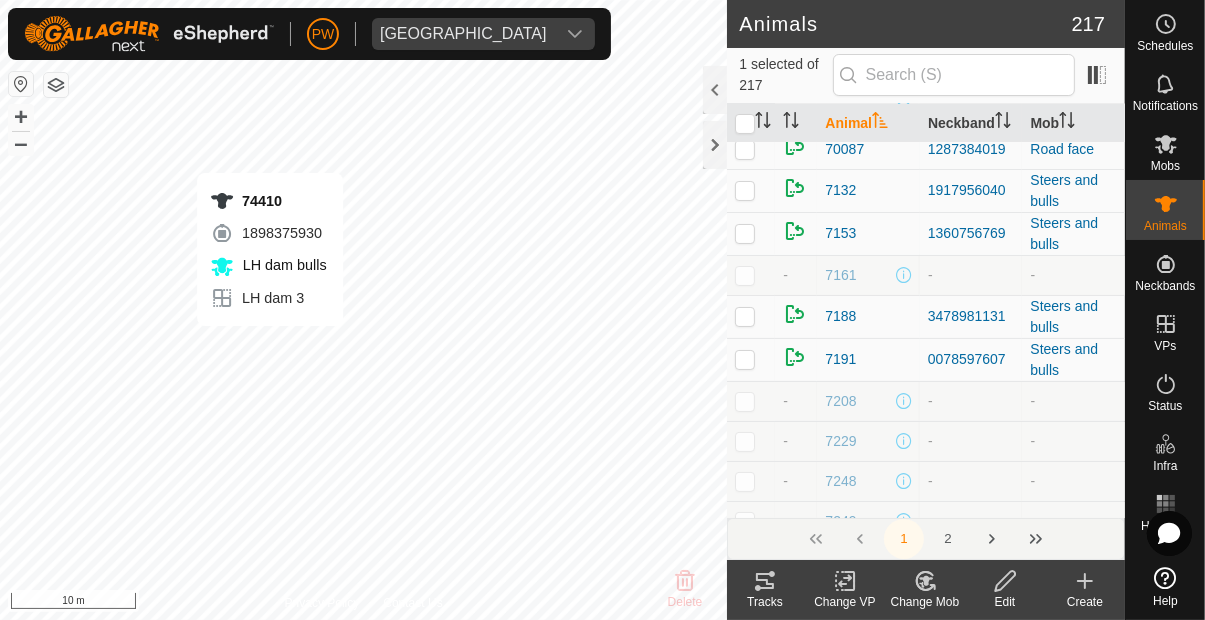 scroll, scrollTop: 7068, scrollLeft: 0, axis: vertical 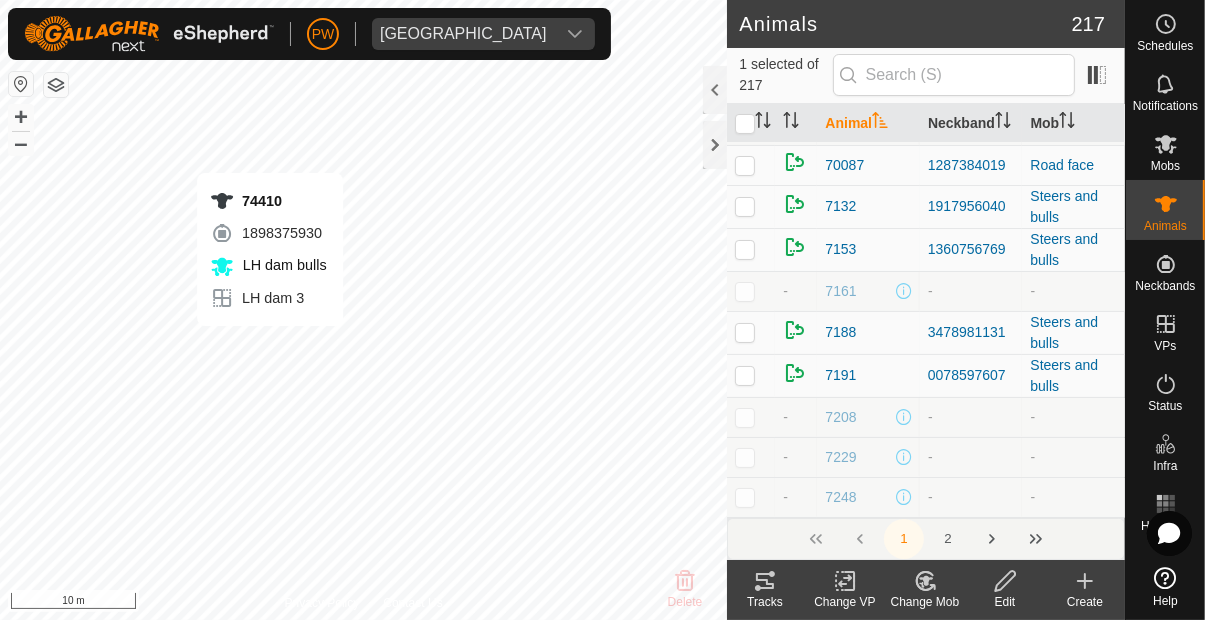 click on "Change VP" 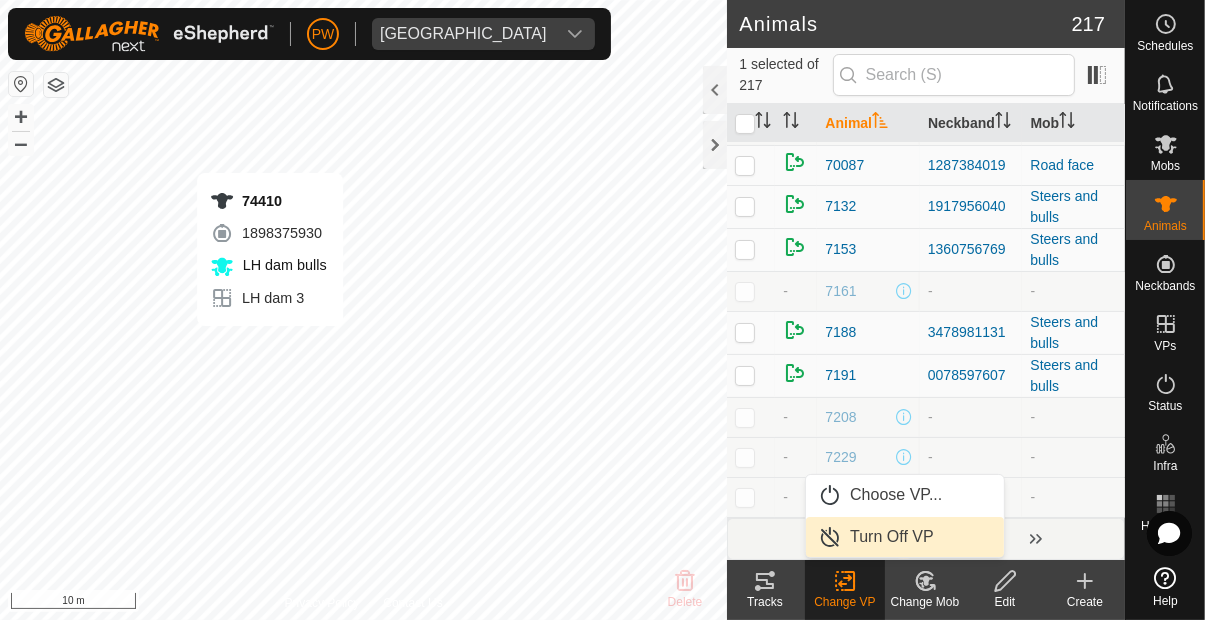 click on "Turn Off VP" at bounding box center [892, 537] 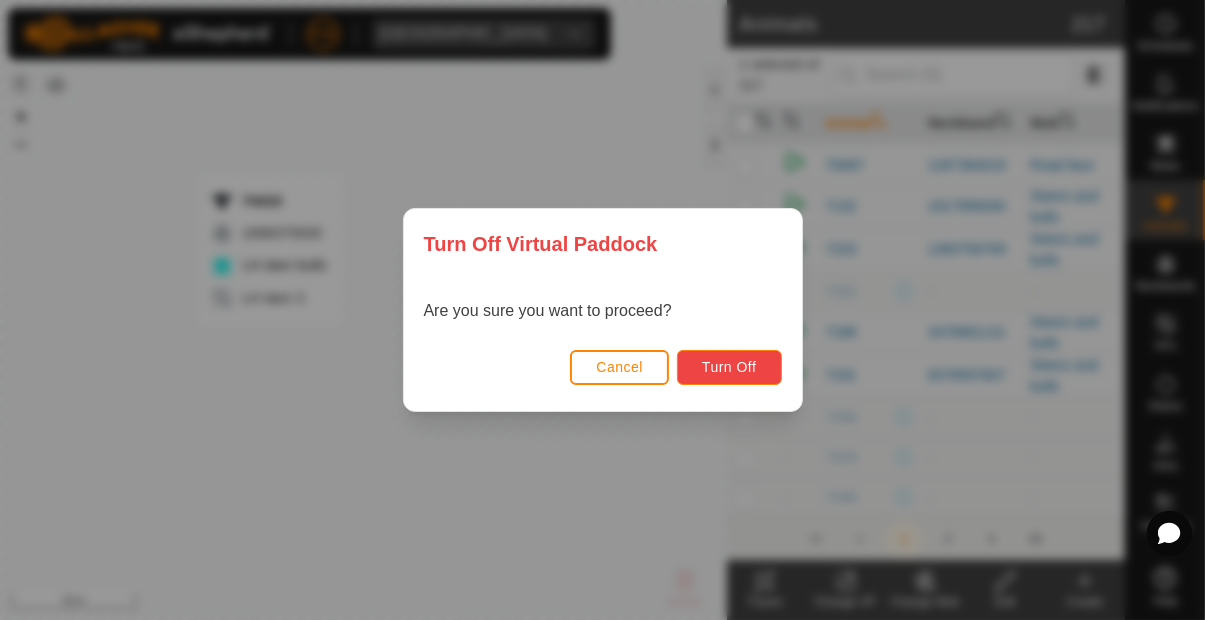 click on "Turn Off" at bounding box center [729, 367] 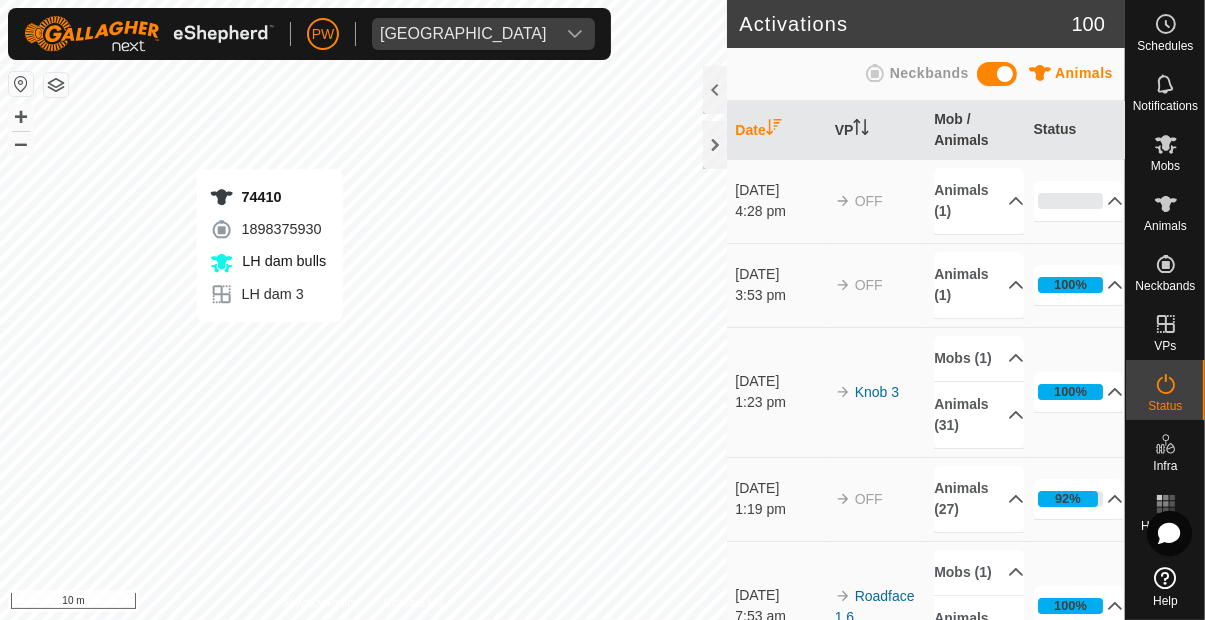click 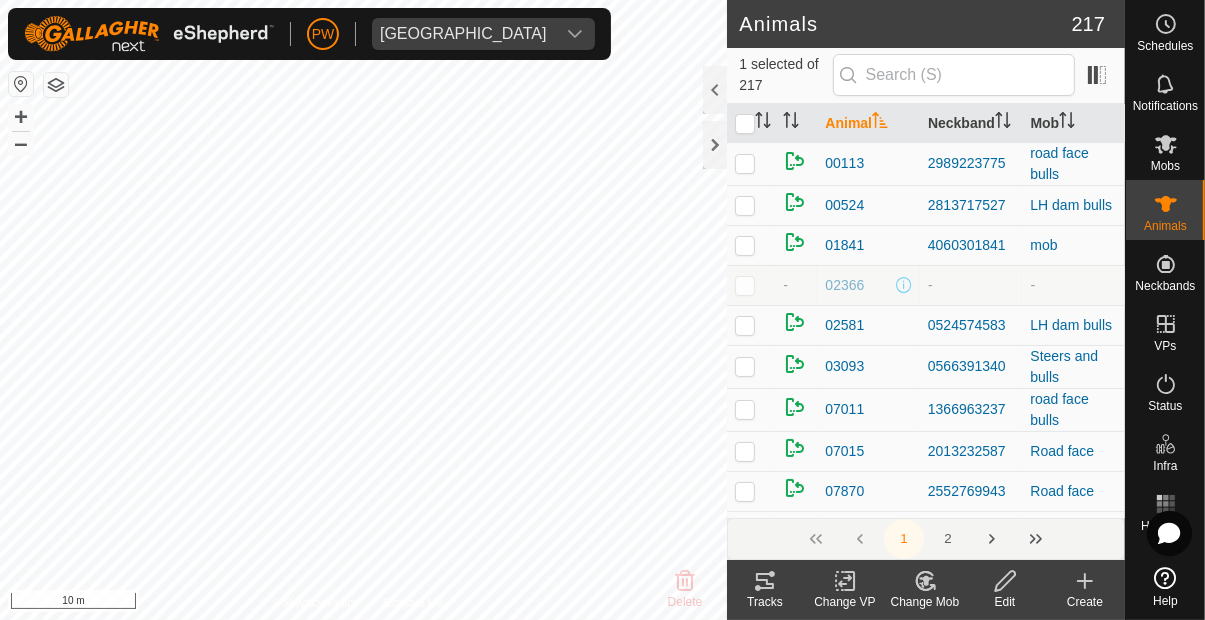 click on "Change Mob" 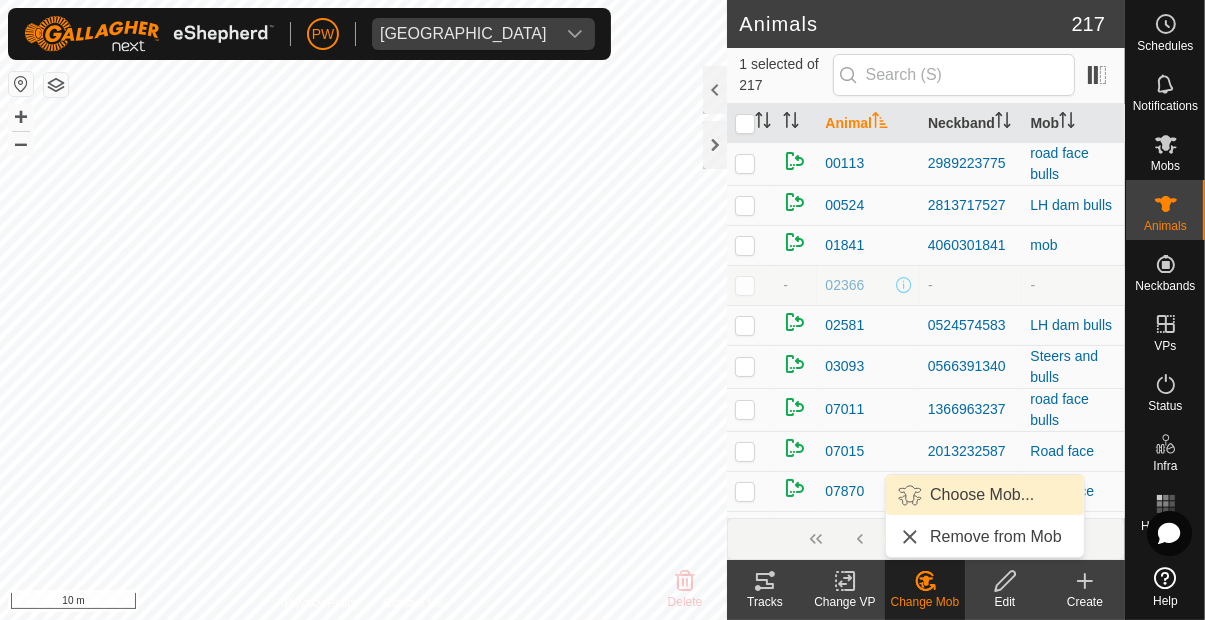 click on "Choose Mob..." at bounding box center [982, 495] 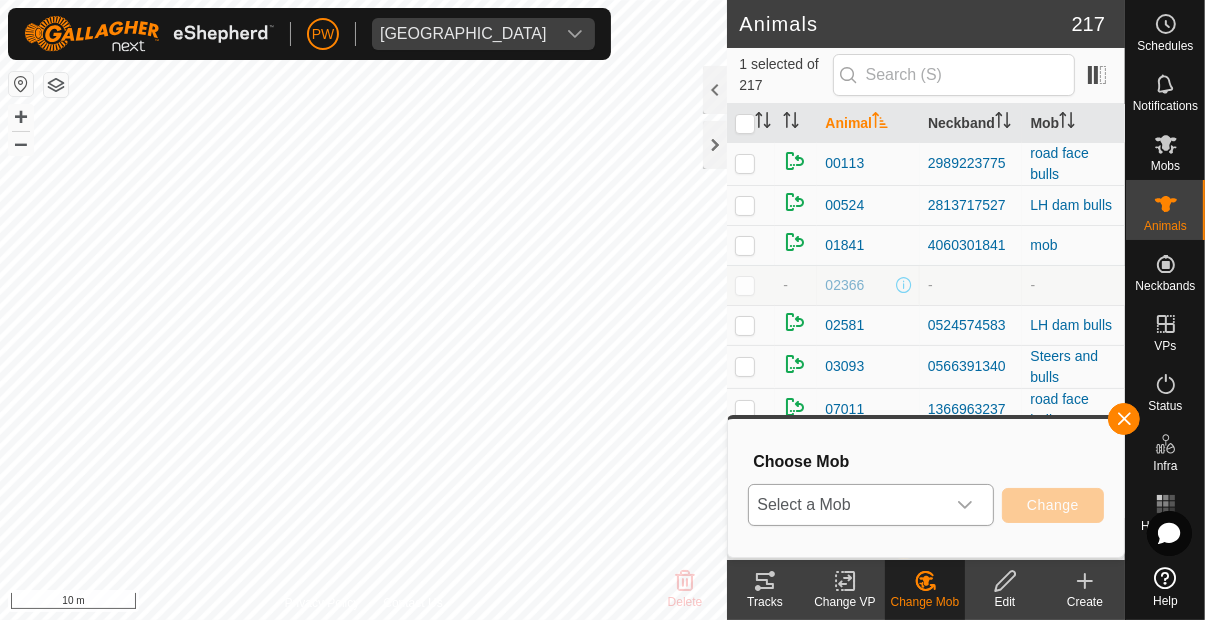 click 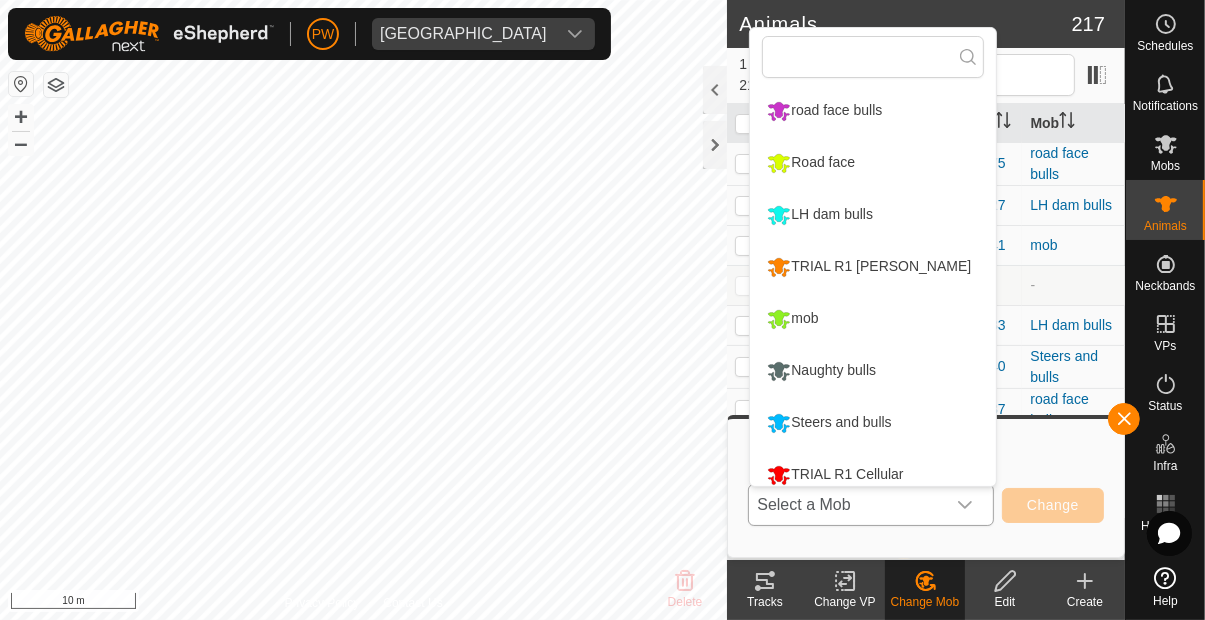 click on "Road face" at bounding box center (811, 163) 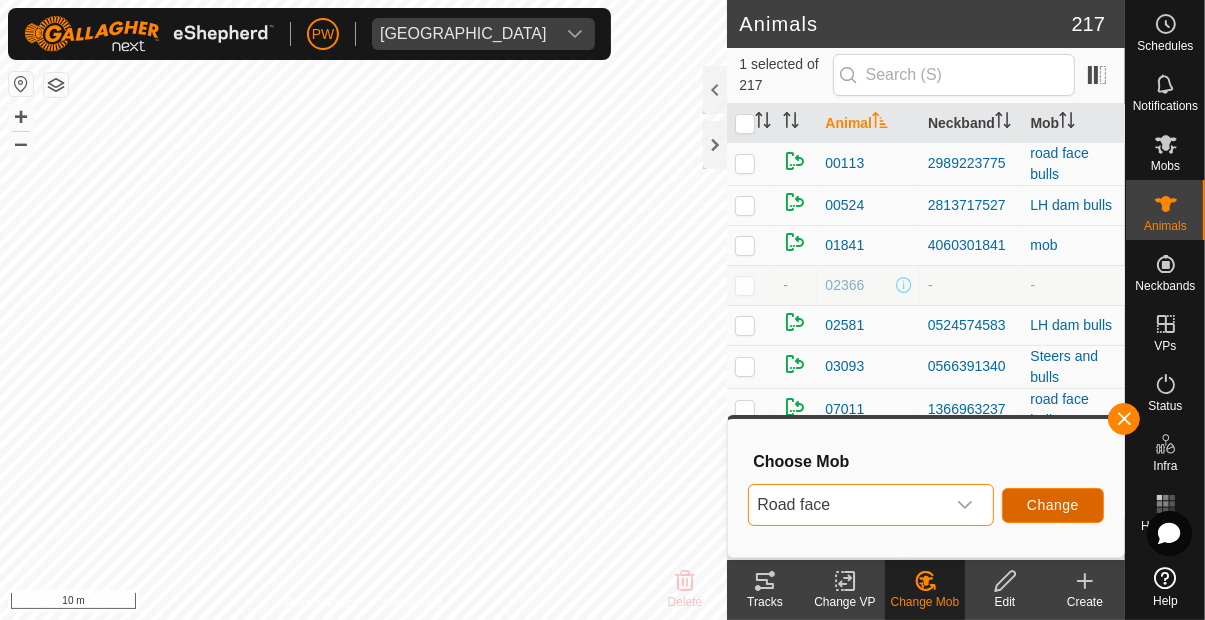 click on "Change" at bounding box center (1053, 505) 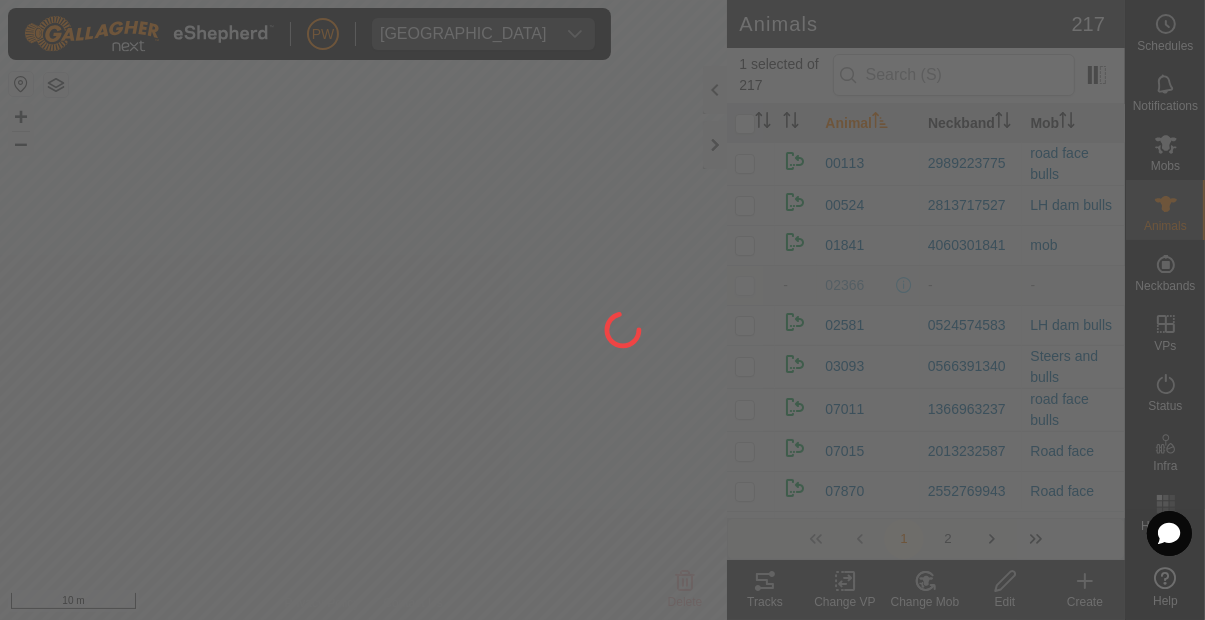 checkbox on "false" 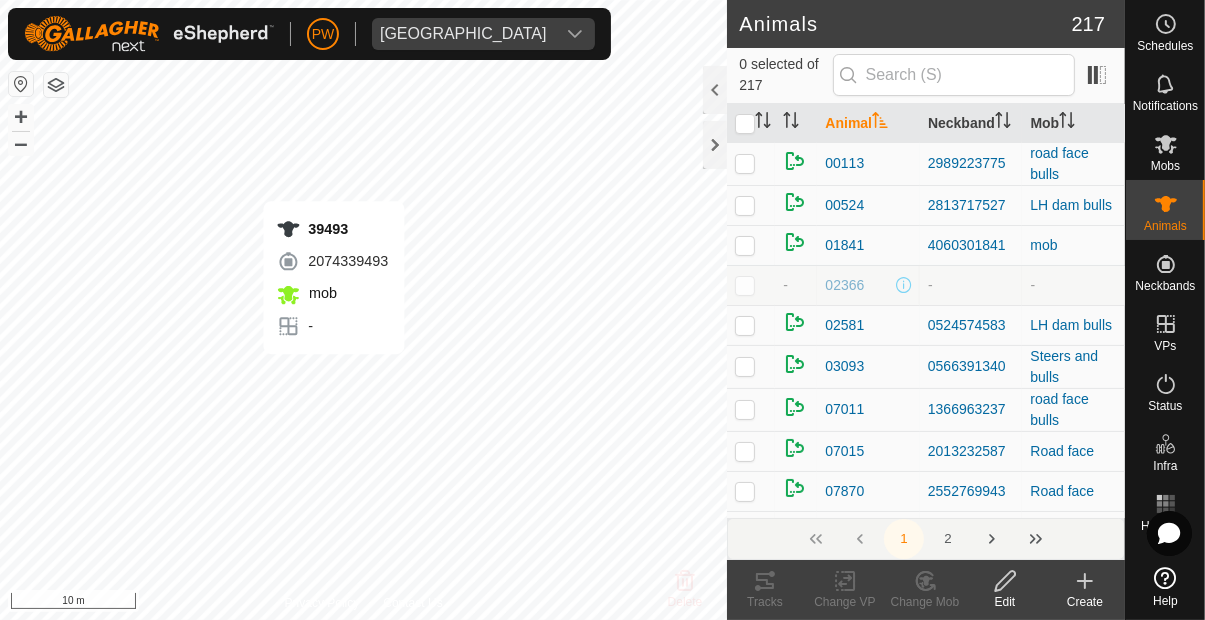 checkbox on "true" 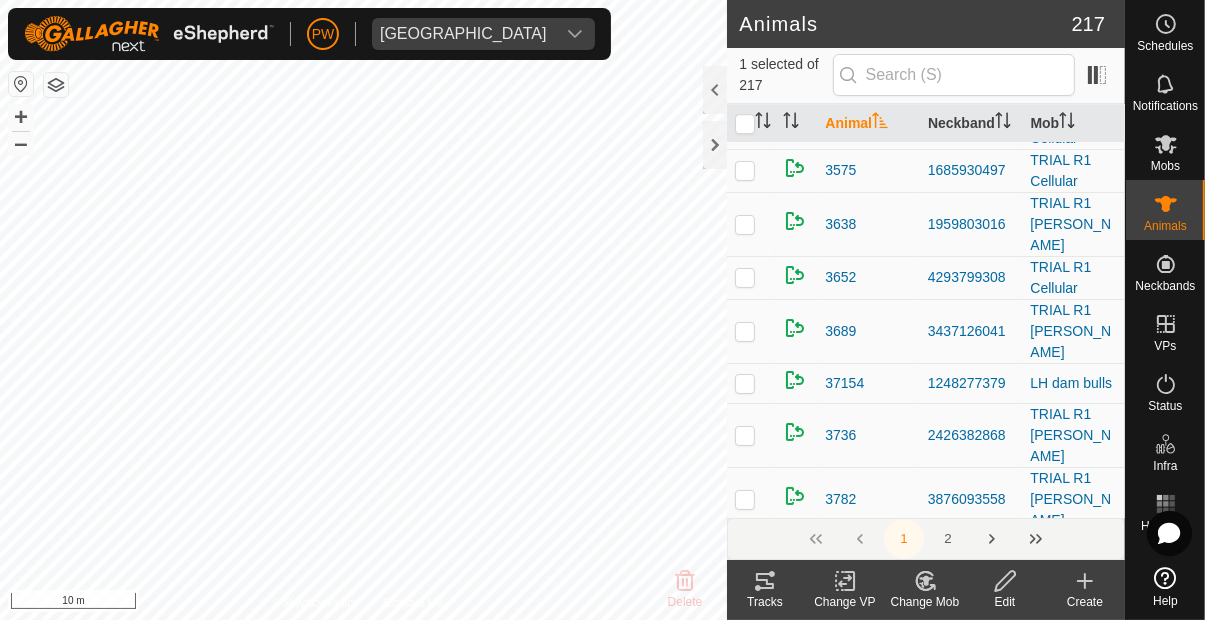 scroll, scrollTop: 5362, scrollLeft: 0, axis: vertical 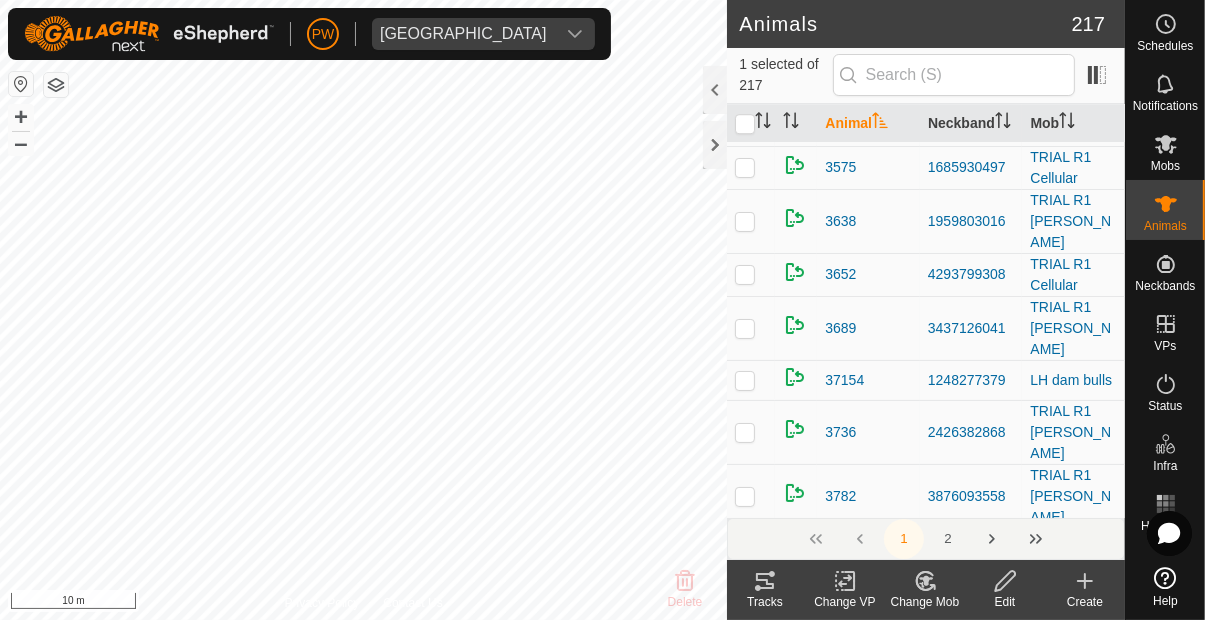 click 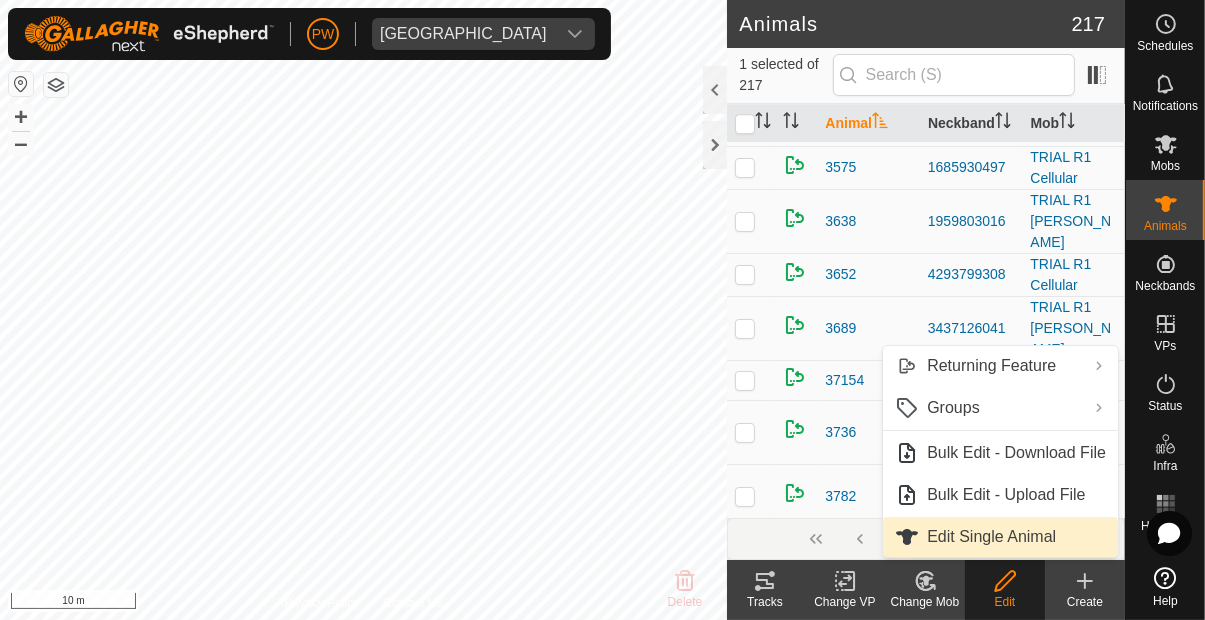 click on "Edit Single Animal" at bounding box center (991, 537) 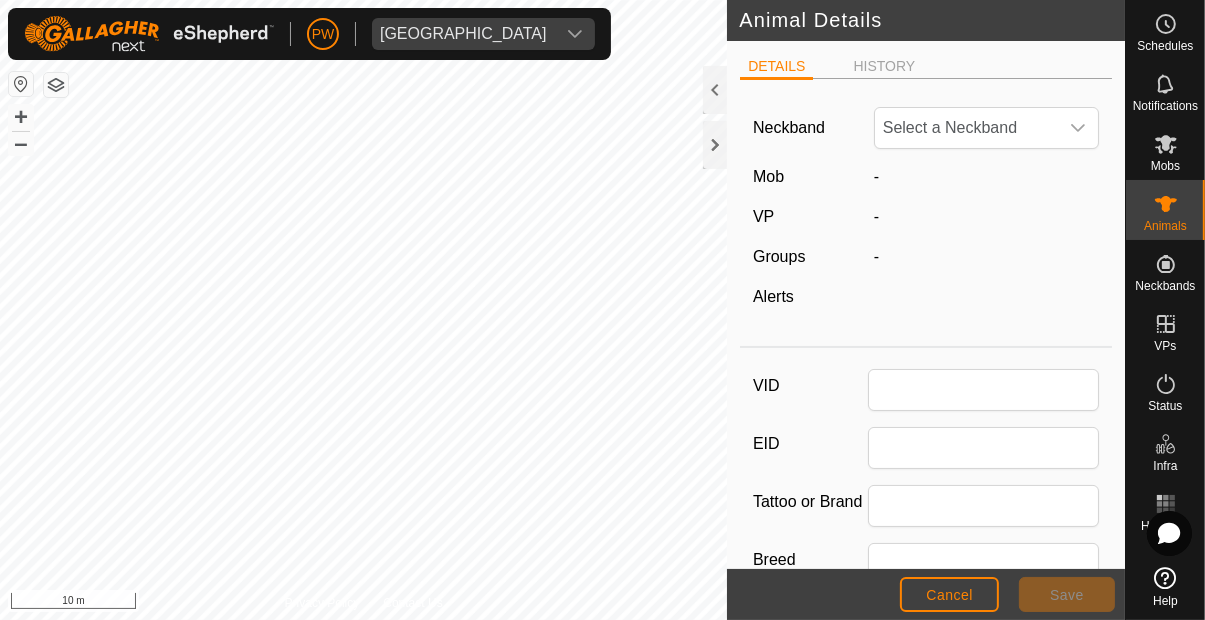 type on "39493" 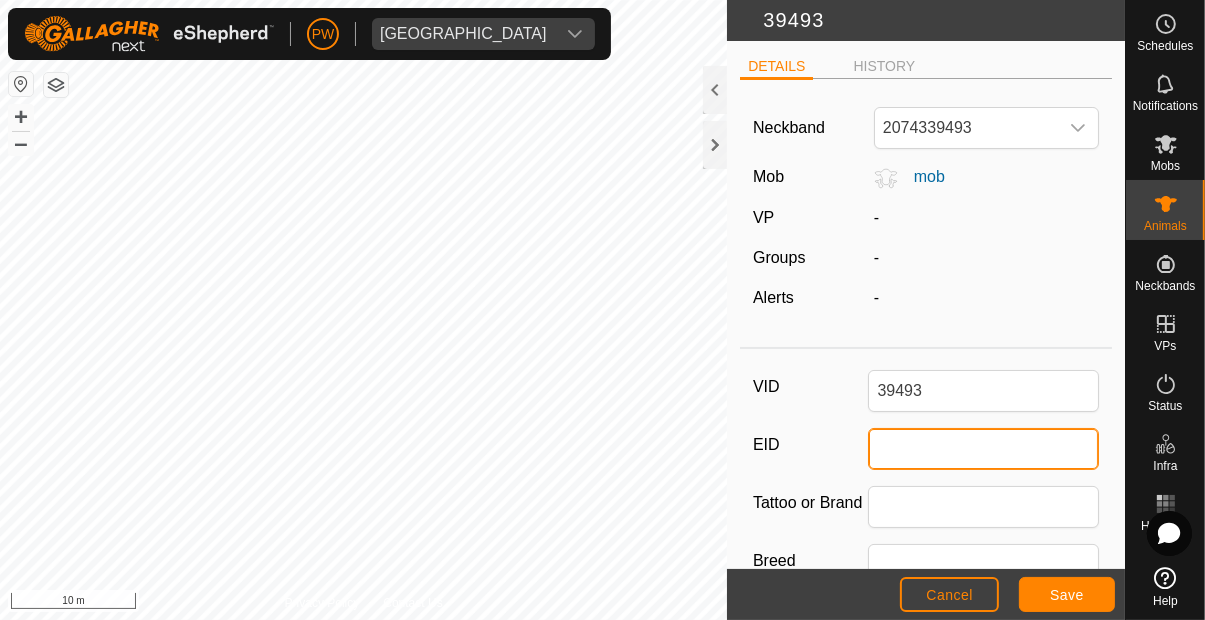 click on "EID" at bounding box center [983, 449] 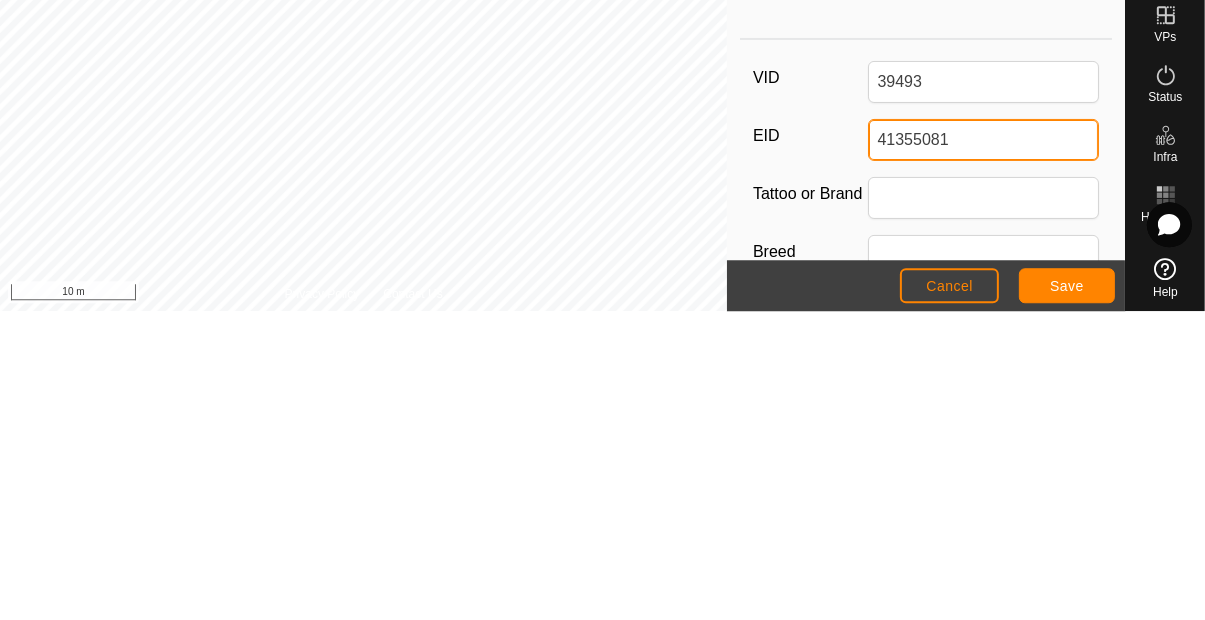 scroll, scrollTop: 0, scrollLeft: 0, axis: both 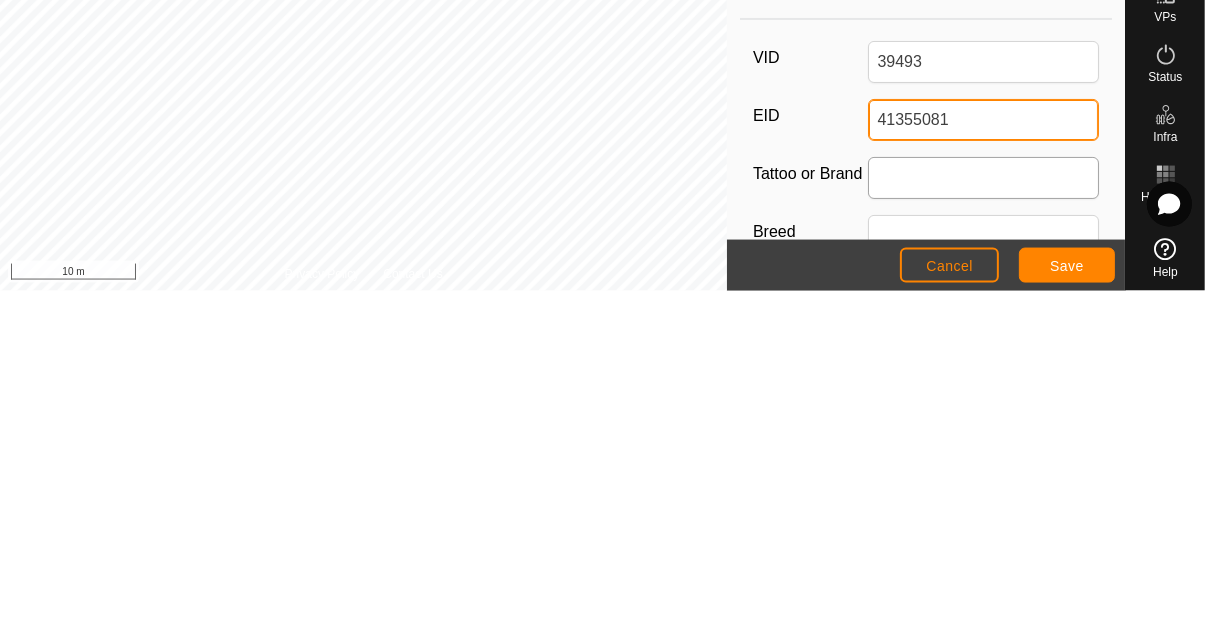 type on "41355081" 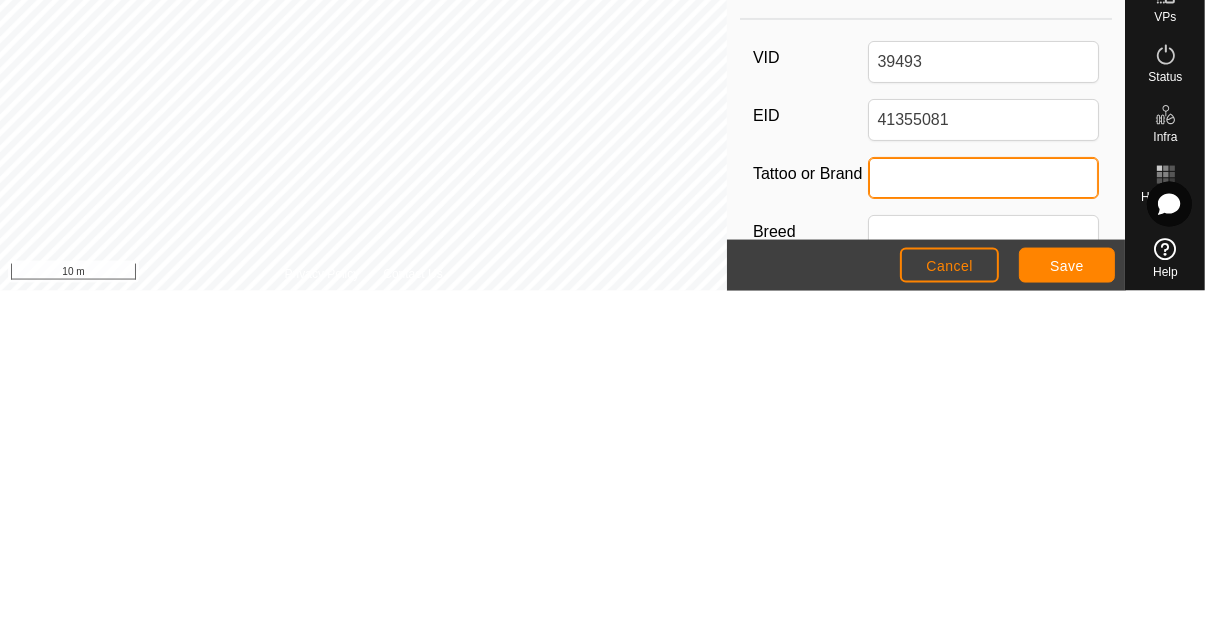 click on "Tattoo or Brand" at bounding box center (983, 507) 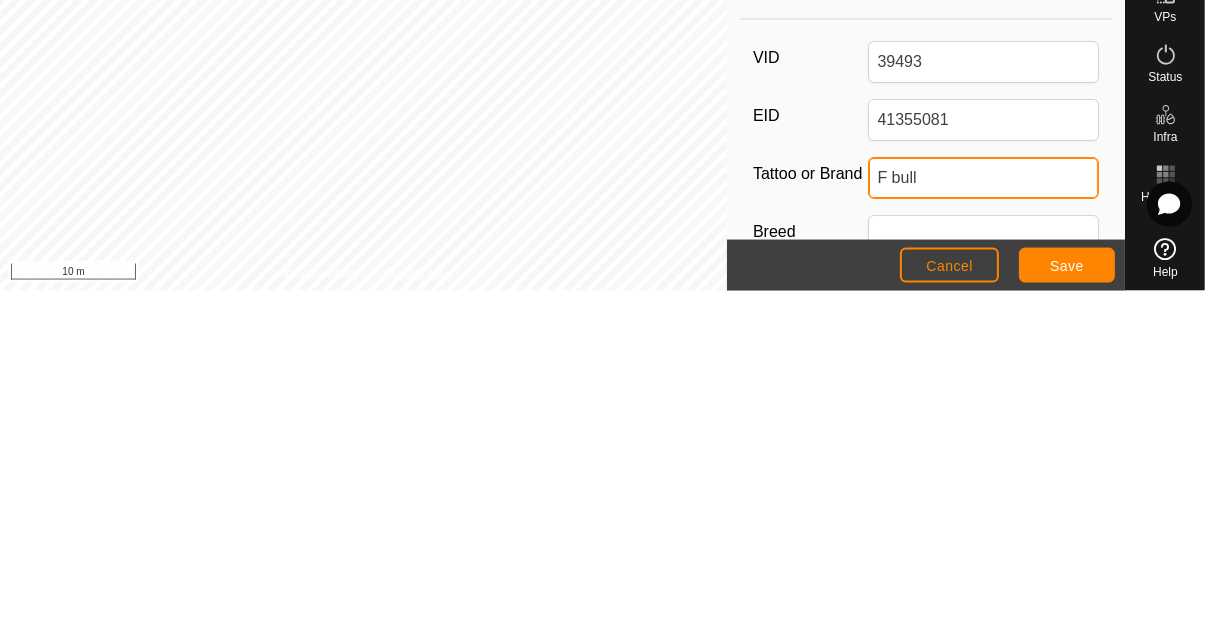 scroll, scrollTop: 0, scrollLeft: 0, axis: both 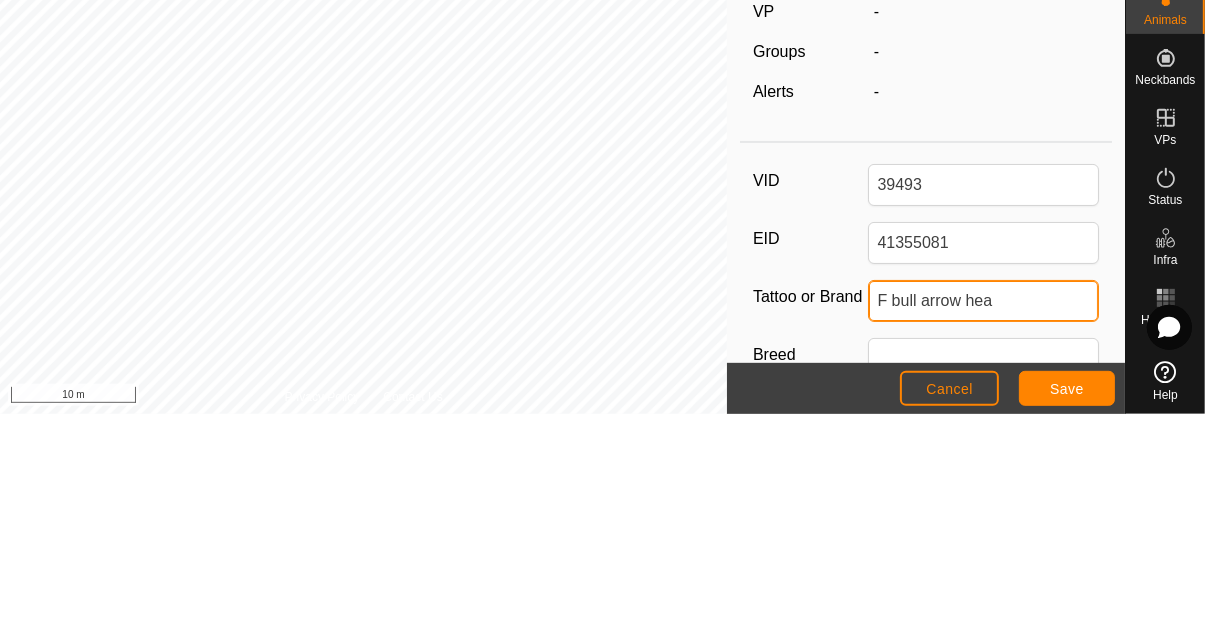type on "F bull arrow head" 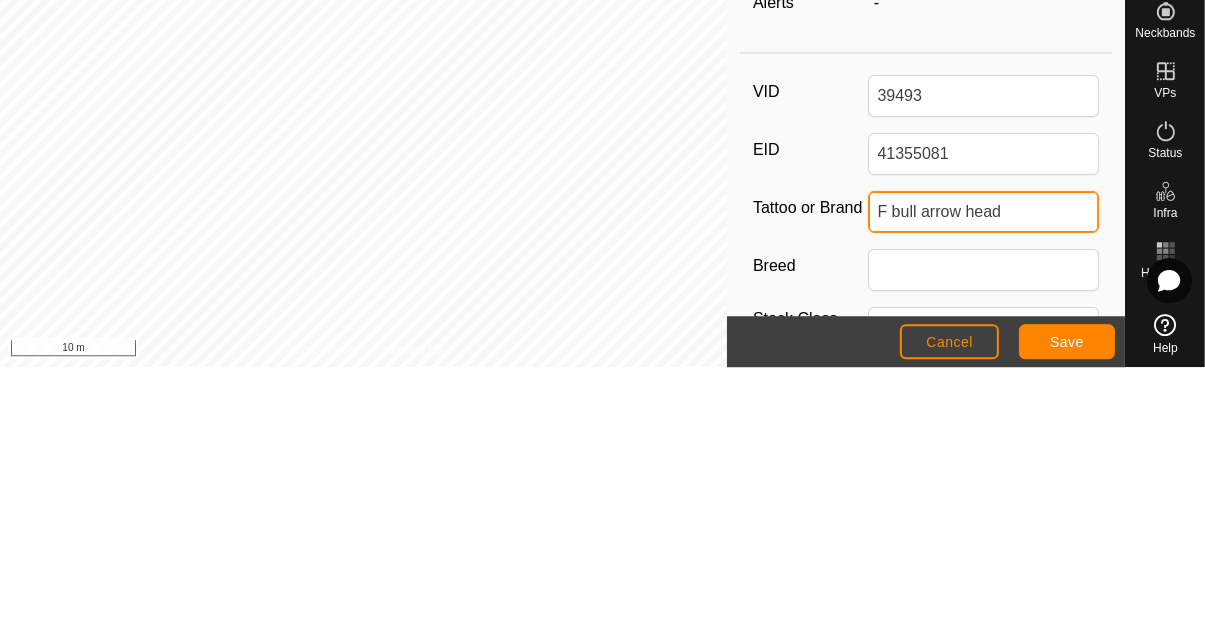 scroll, scrollTop: 0, scrollLeft: 0, axis: both 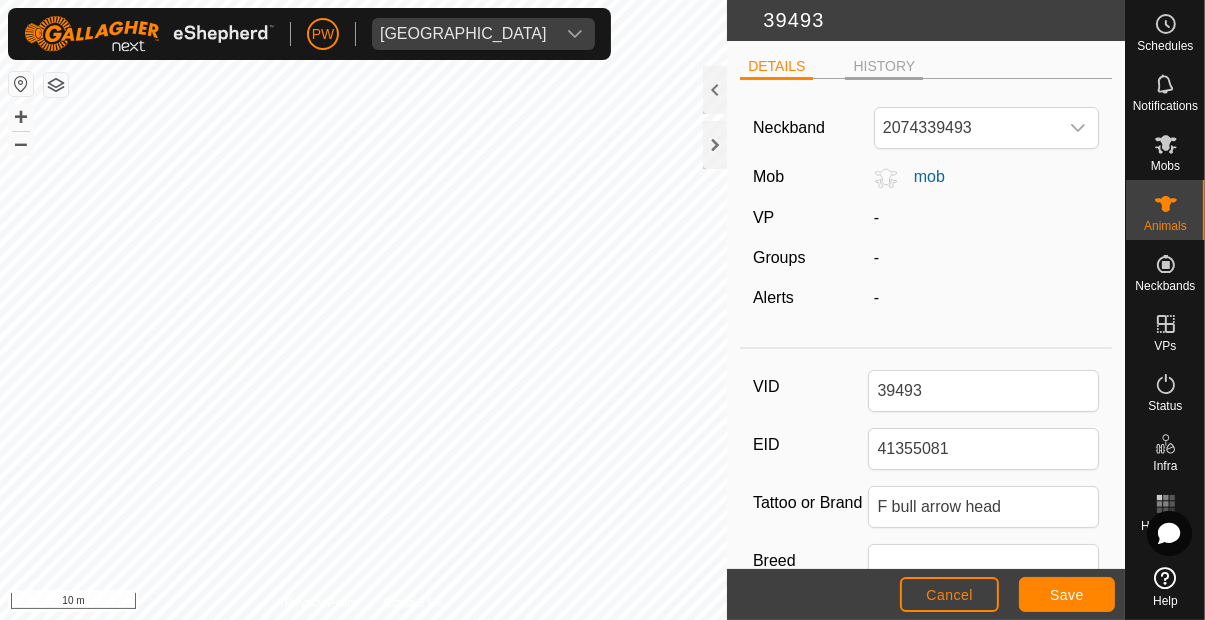 click on "HISTORY" 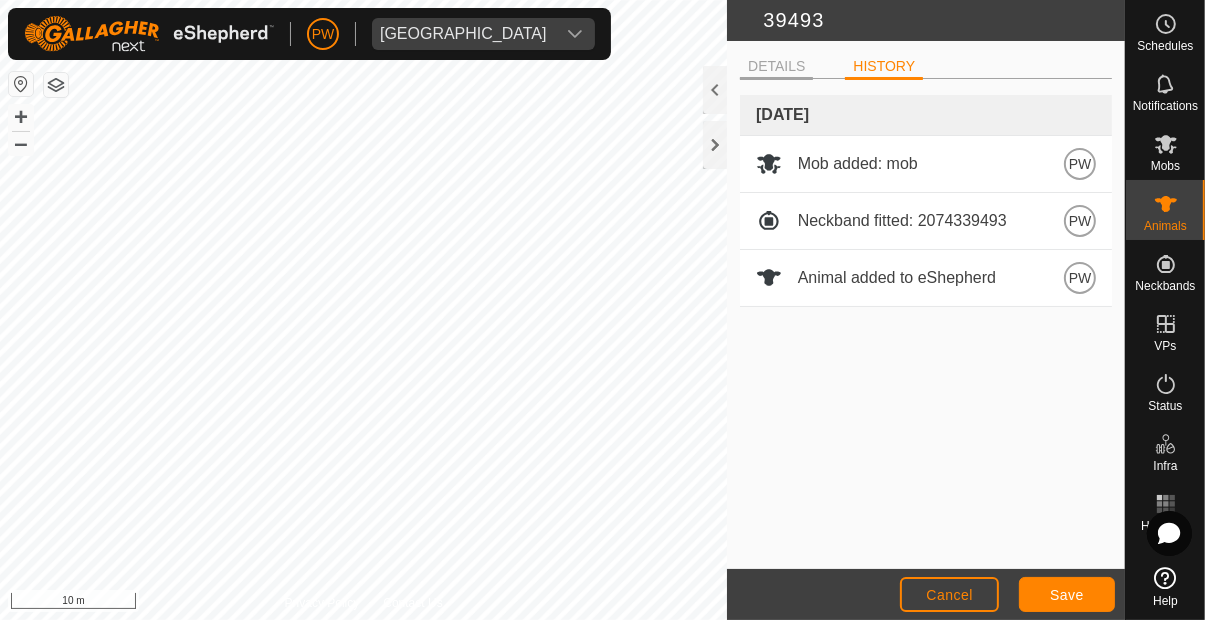 click on "DETAILS" 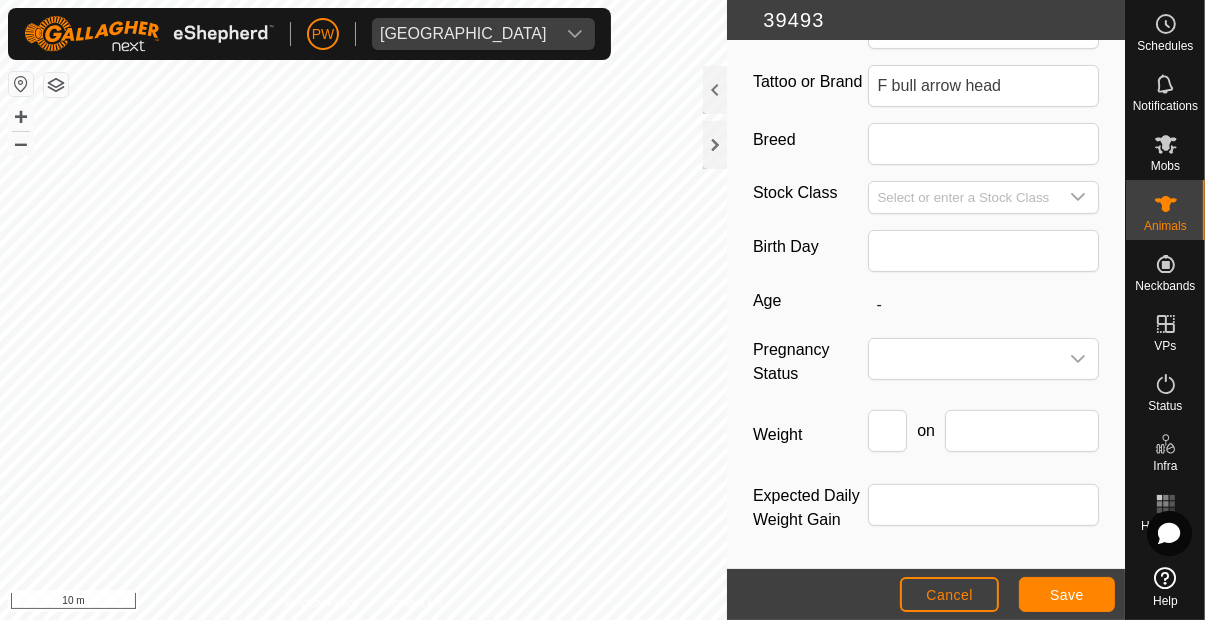 scroll, scrollTop: 571, scrollLeft: 0, axis: vertical 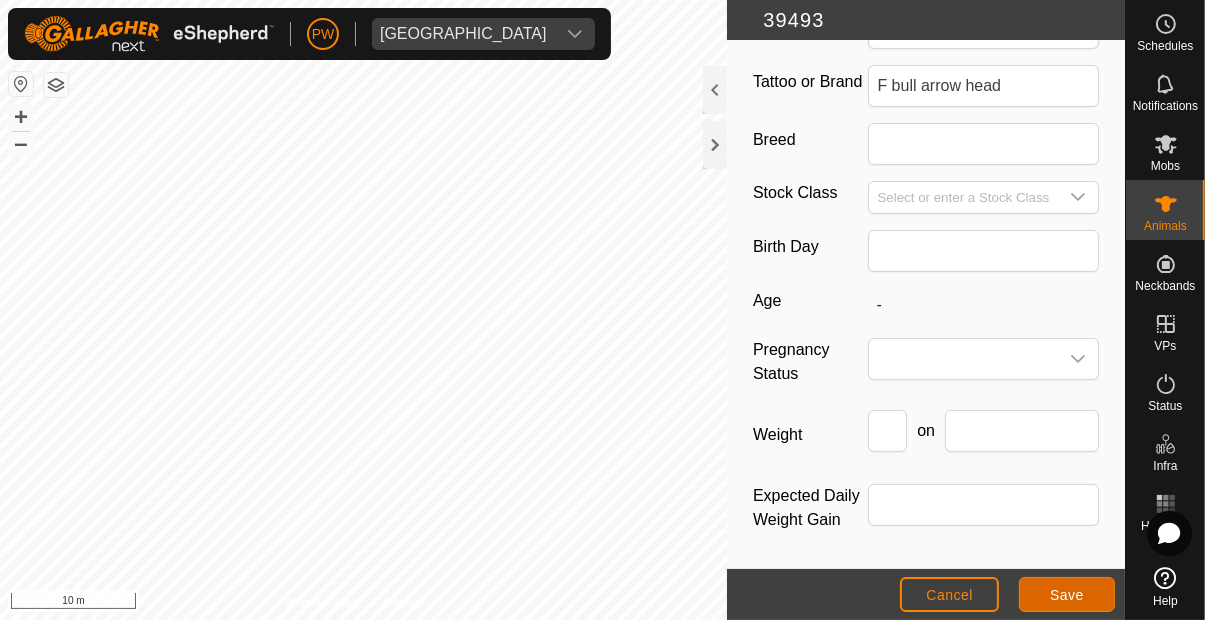 click on "Save" 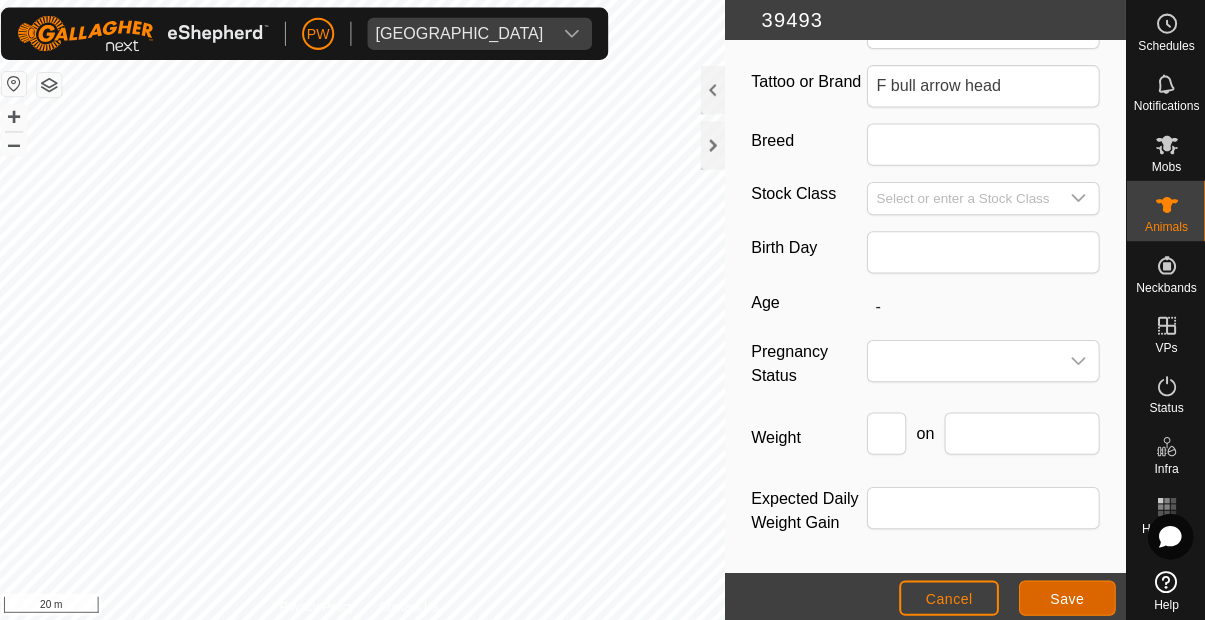 scroll, scrollTop: 0, scrollLeft: 0, axis: both 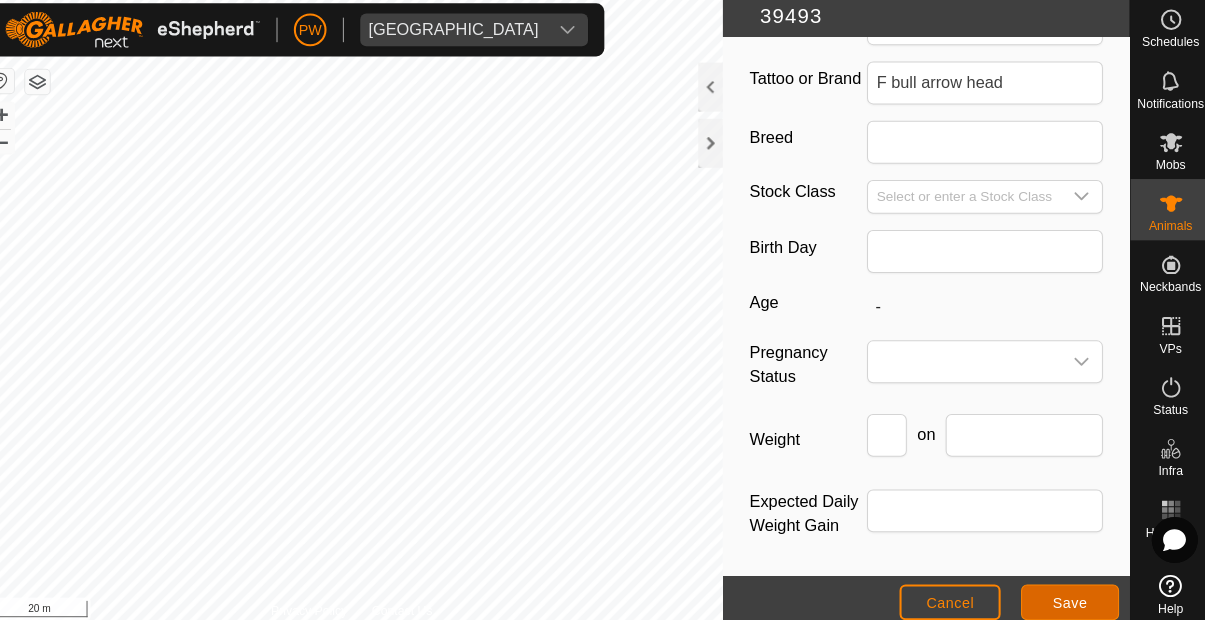click on "Save" 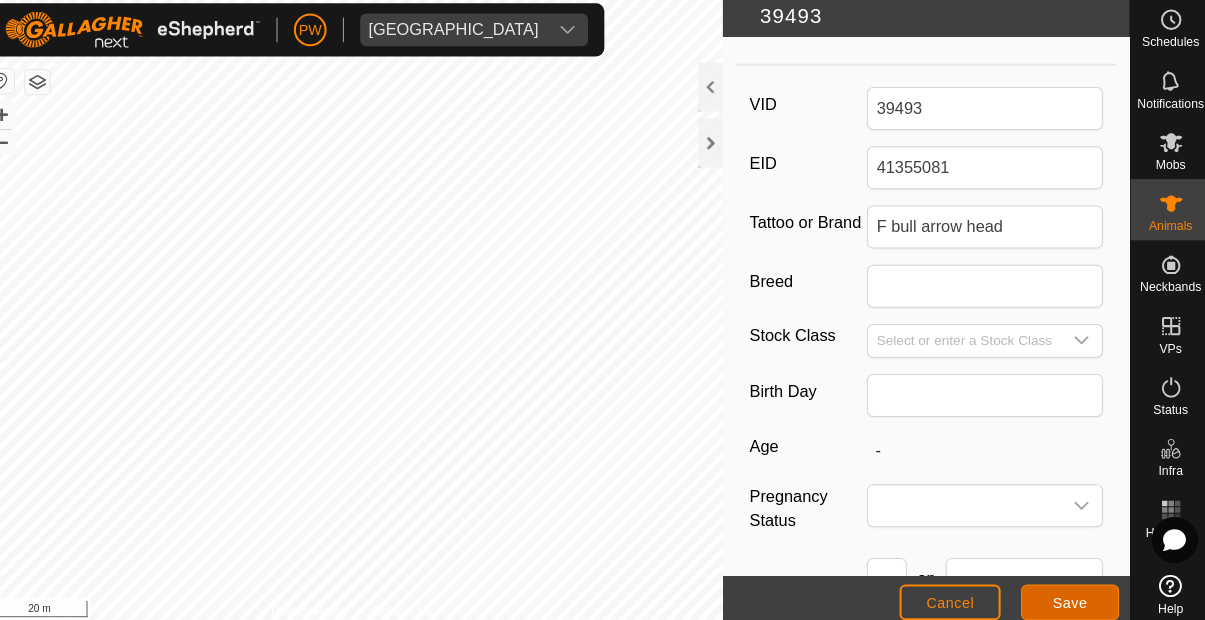 scroll, scrollTop: 279, scrollLeft: 0, axis: vertical 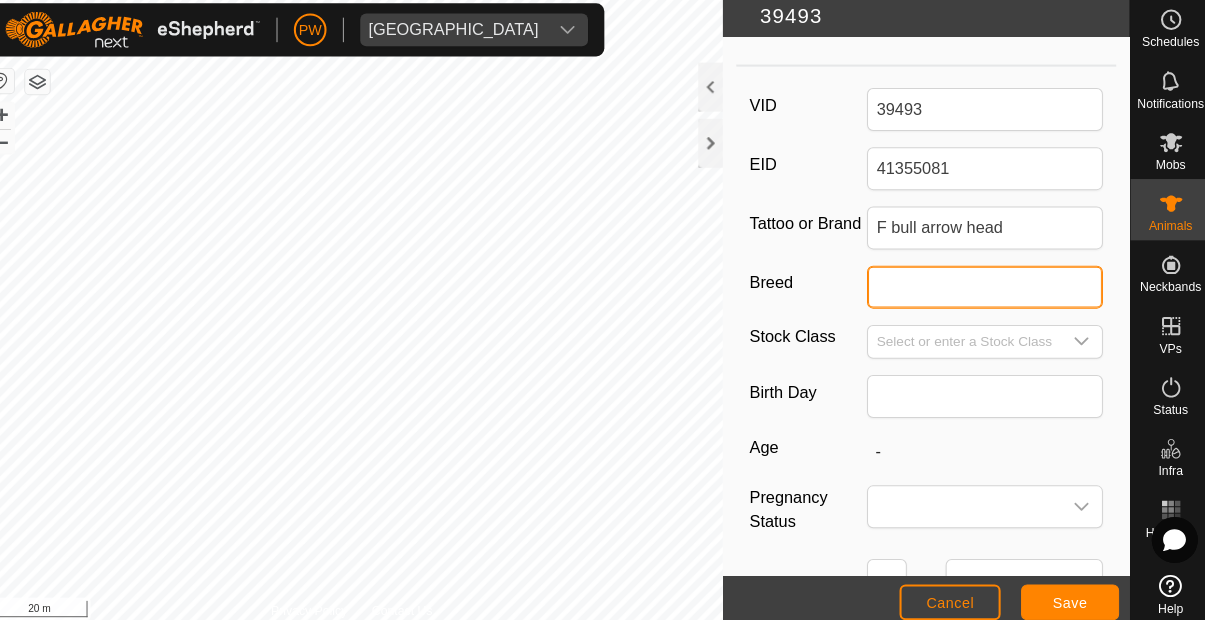 click on "Breed" at bounding box center [983, 286] 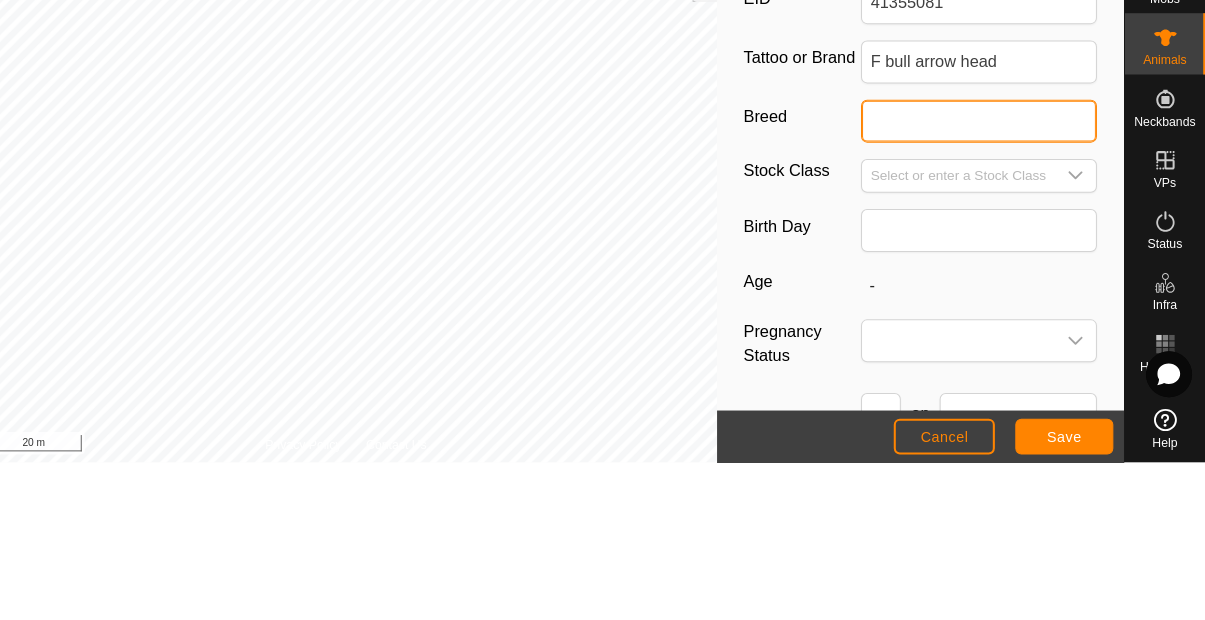 scroll, scrollTop: 0, scrollLeft: 0, axis: both 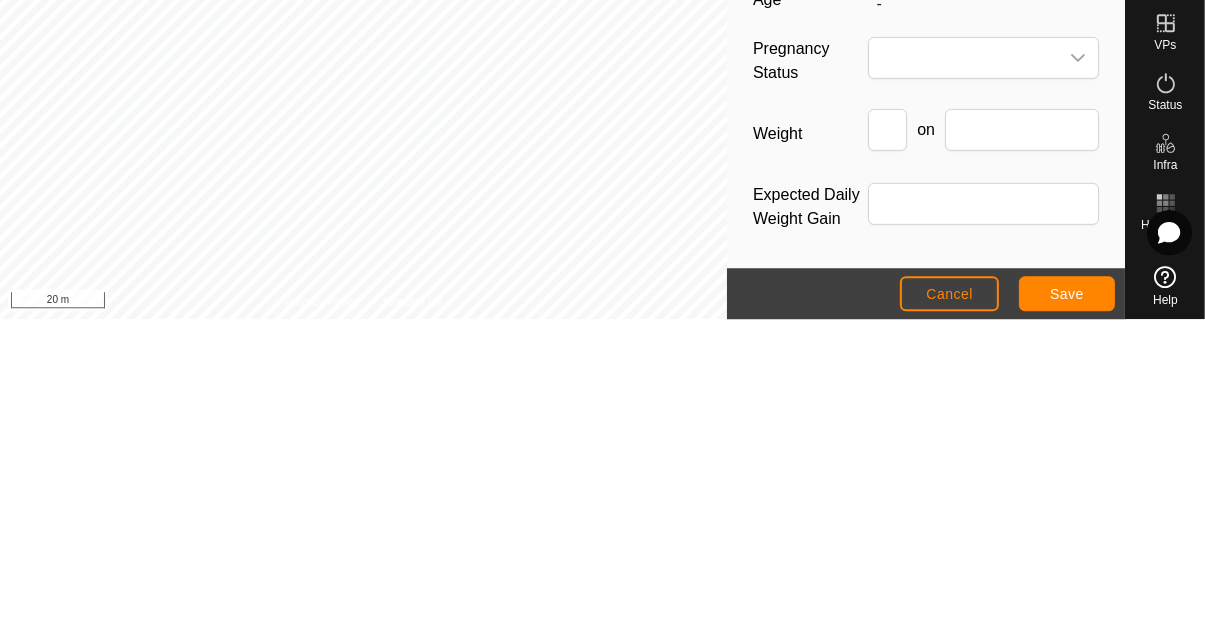 type on "F eid 5081" 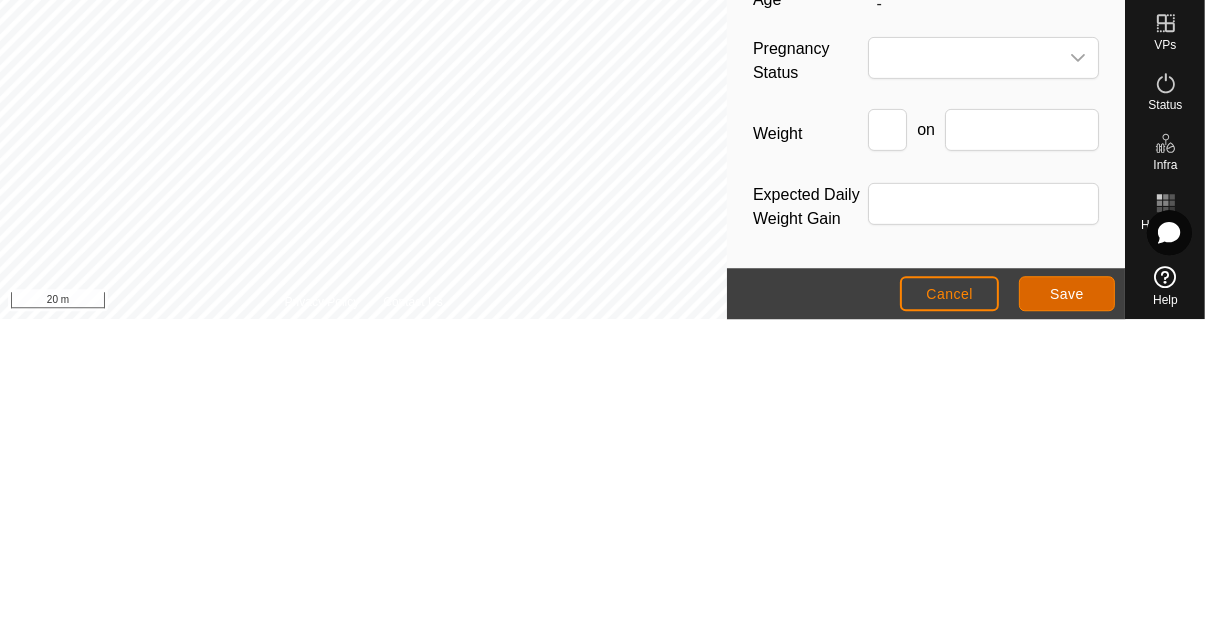click on "Save" 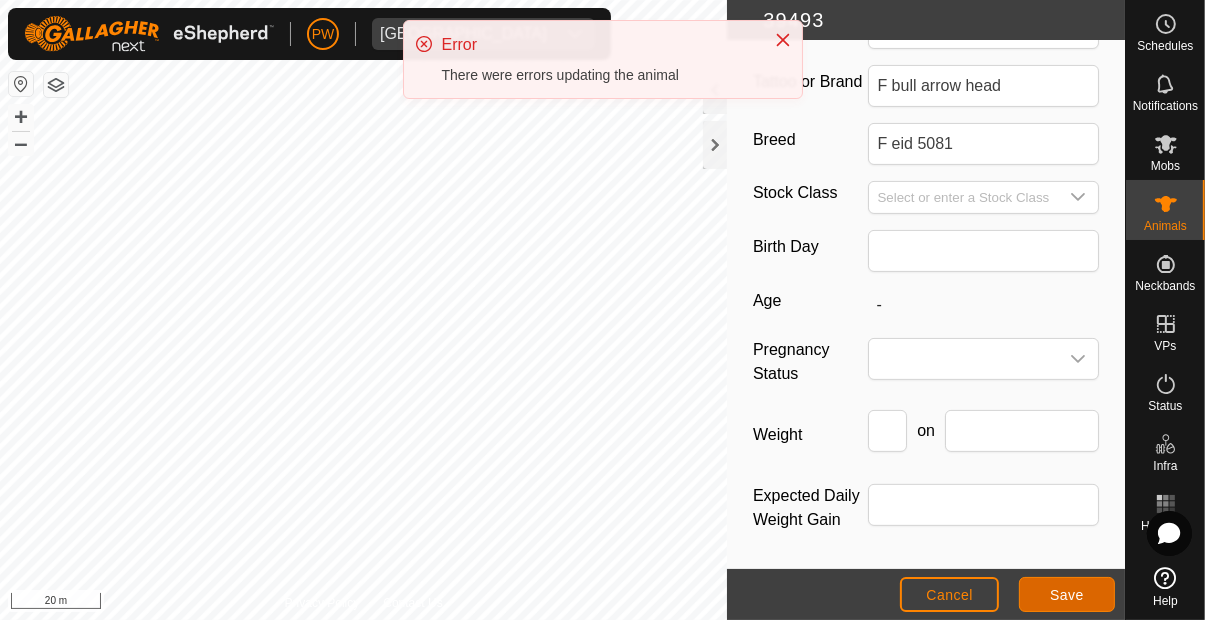 scroll, scrollTop: 0, scrollLeft: 0, axis: both 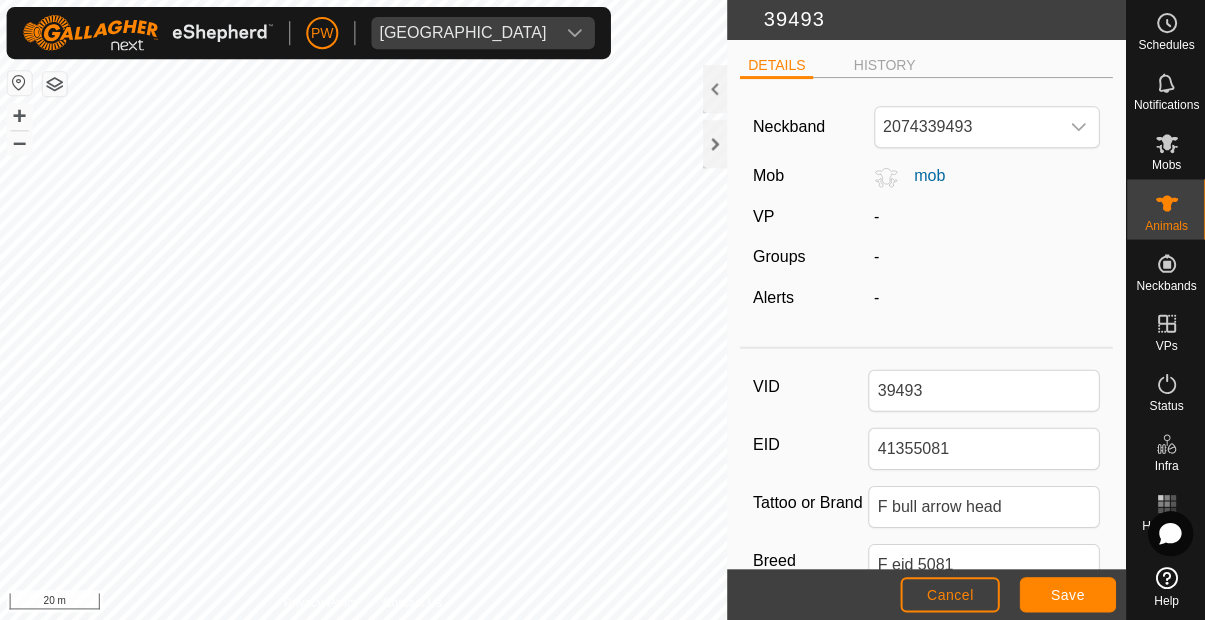 click on "Cancel" 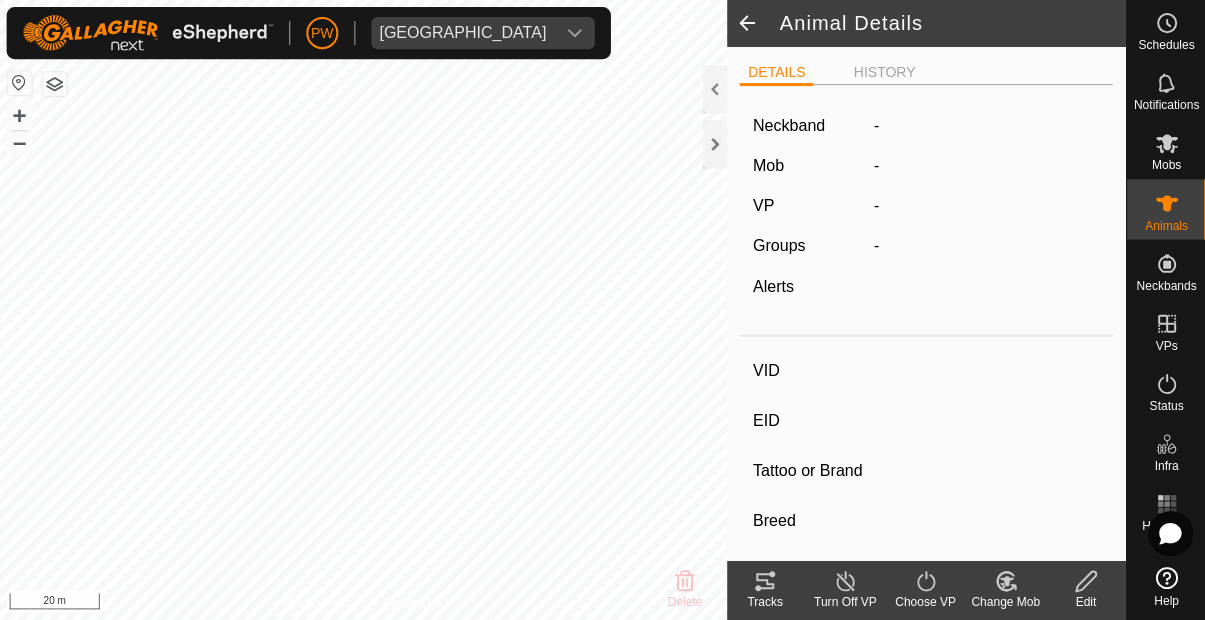 type on "39493" 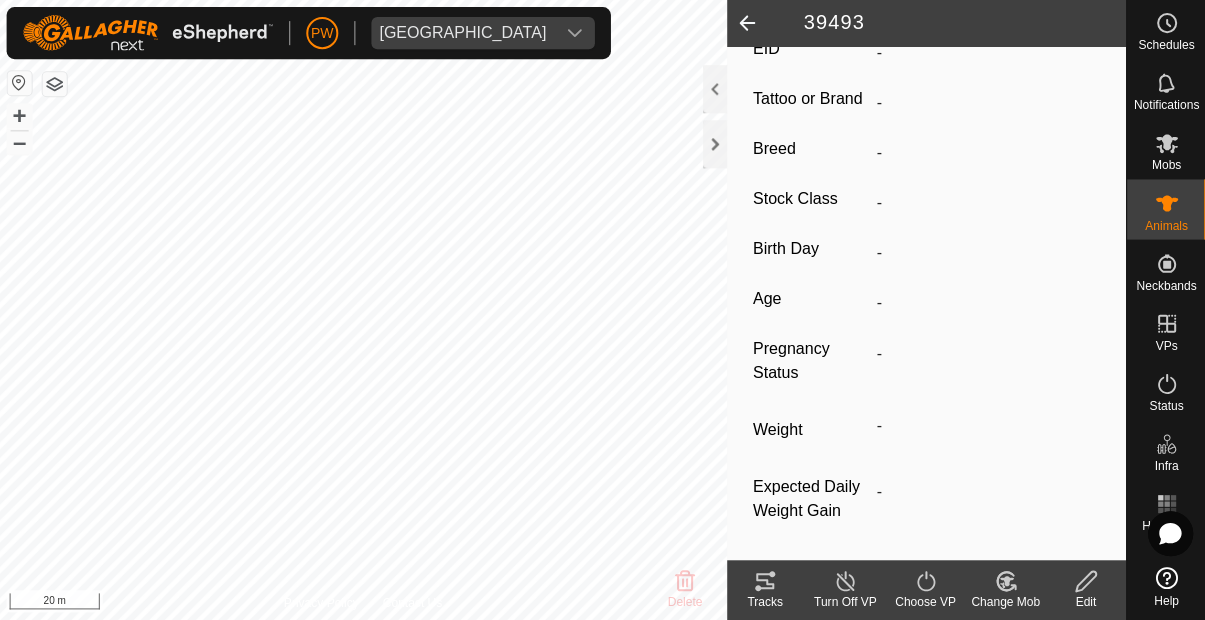 scroll, scrollTop: 545, scrollLeft: 0, axis: vertical 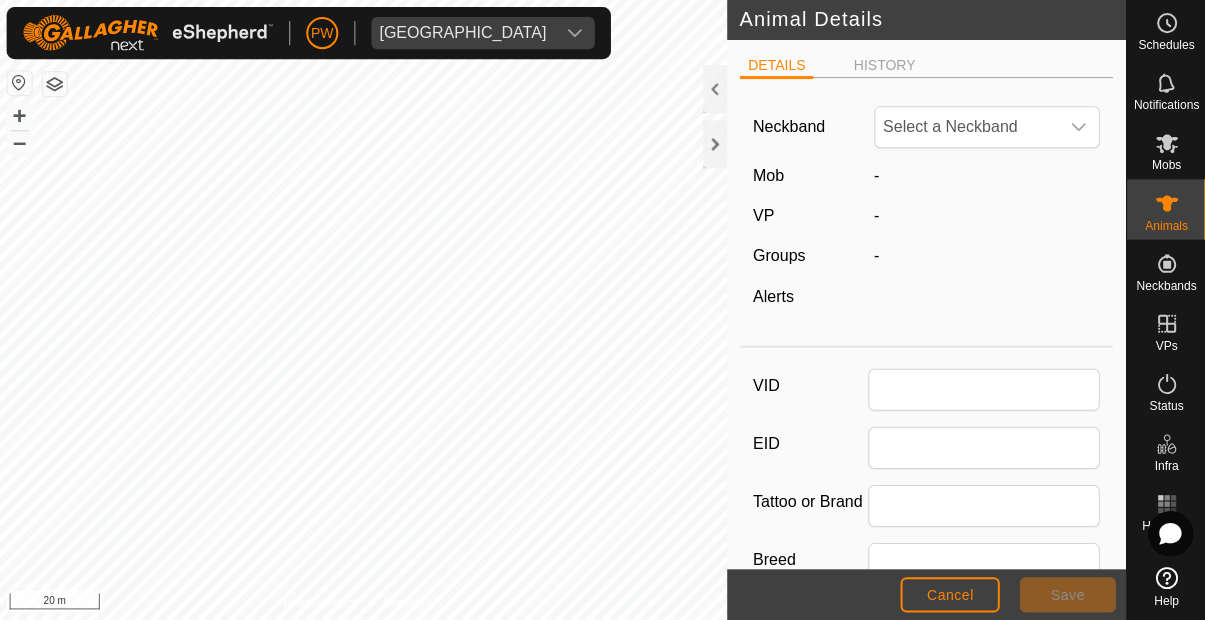 type on "39493" 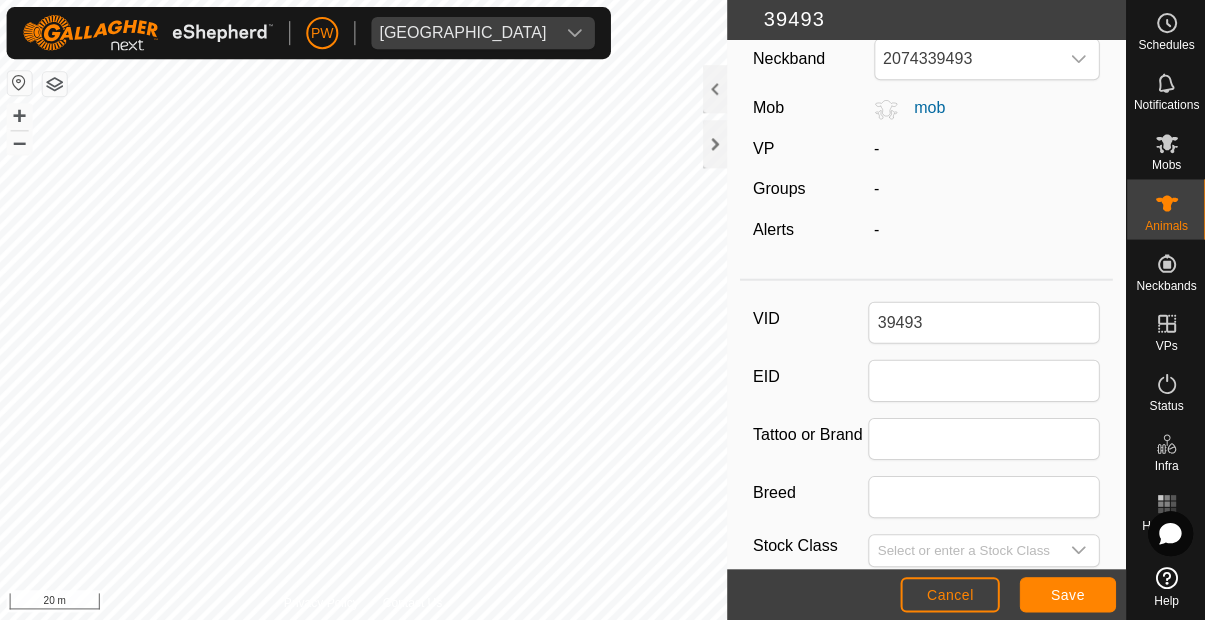 scroll, scrollTop: 67, scrollLeft: 0, axis: vertical 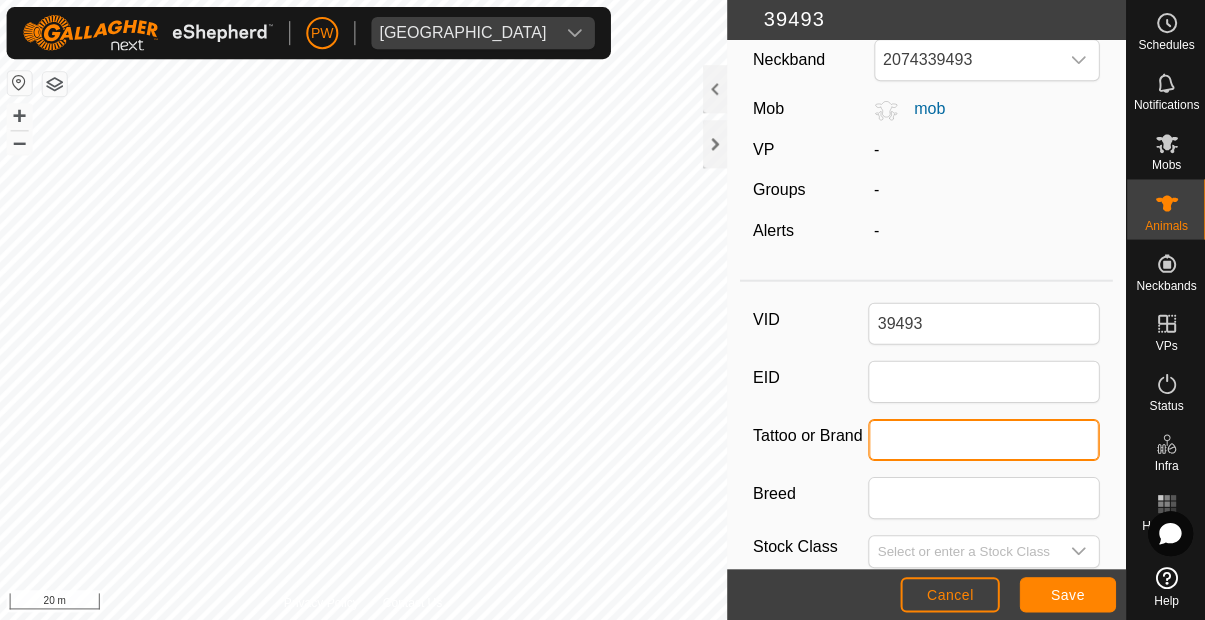 click on "Tattoo or Brand" at bounding box center [983, 440] 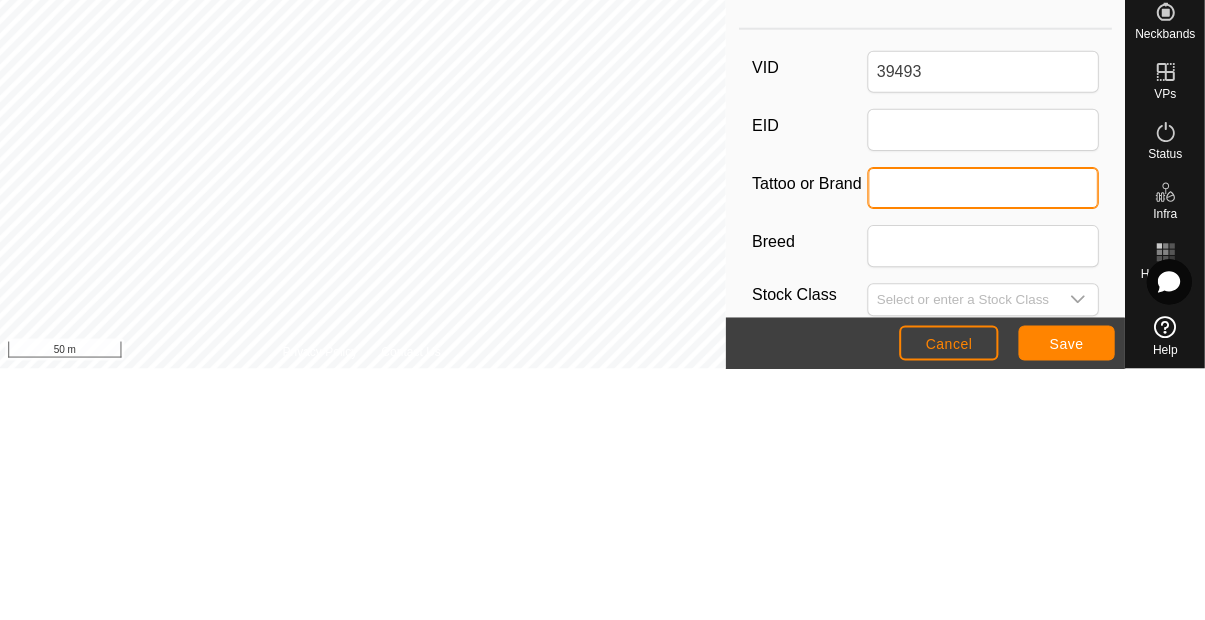 scroll, scrollTop: 0, scrollLeft: 0, axis: both 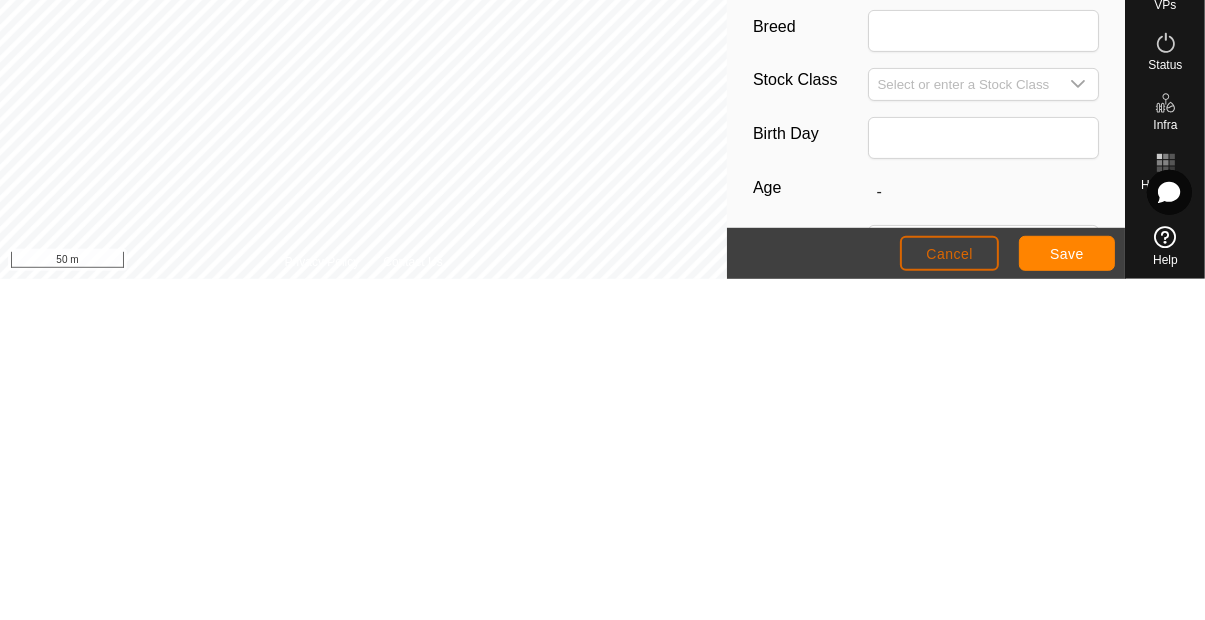 click on "Cancel" 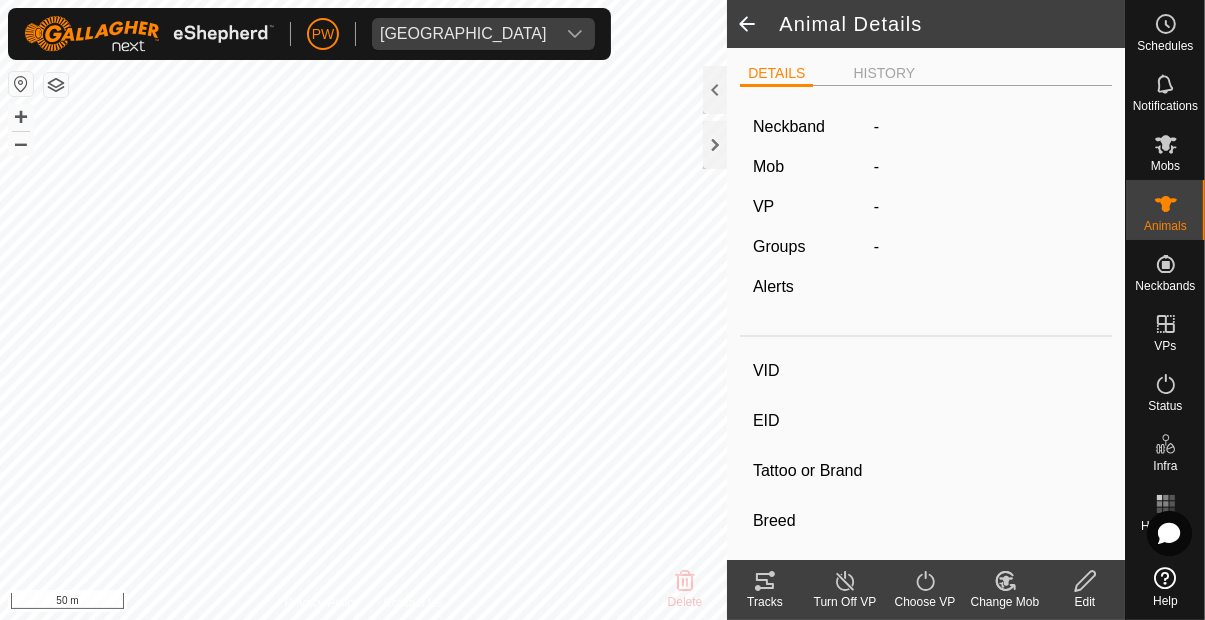 type on "39493" 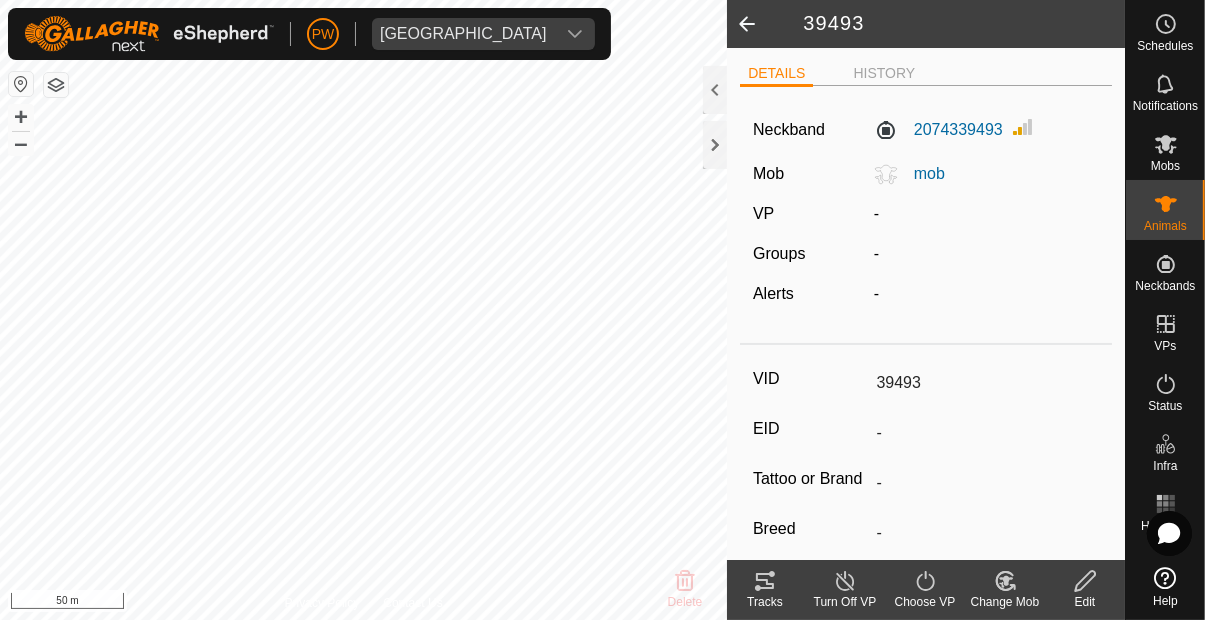 click 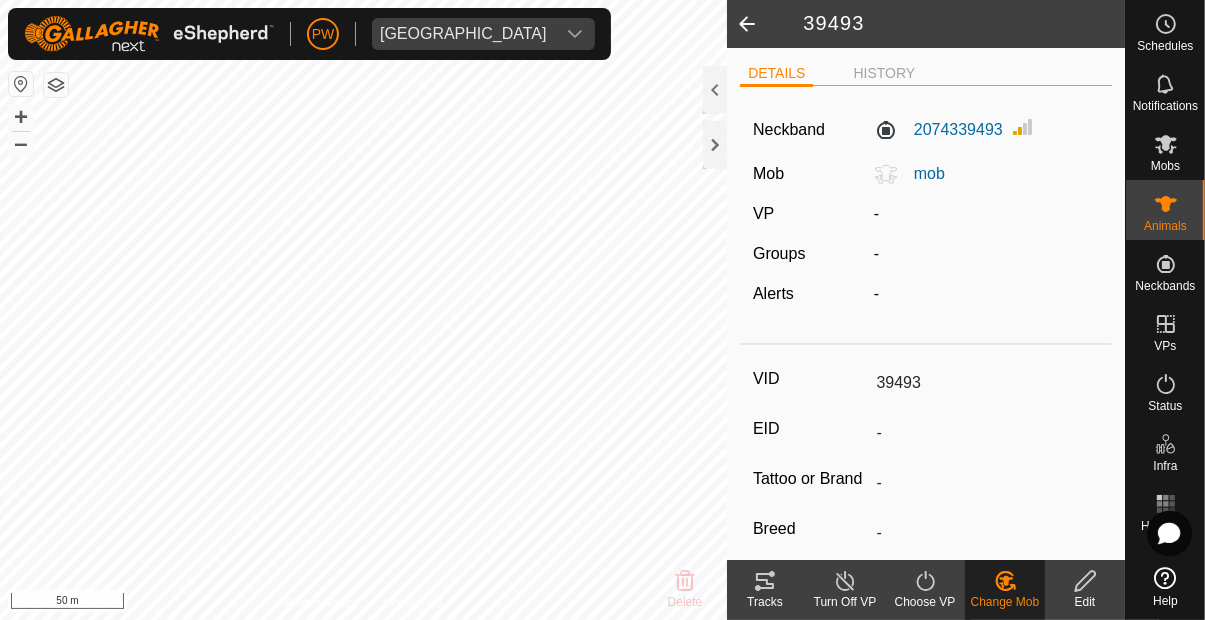 click on "Choose Mob..." at bounding box center [1062, 641] 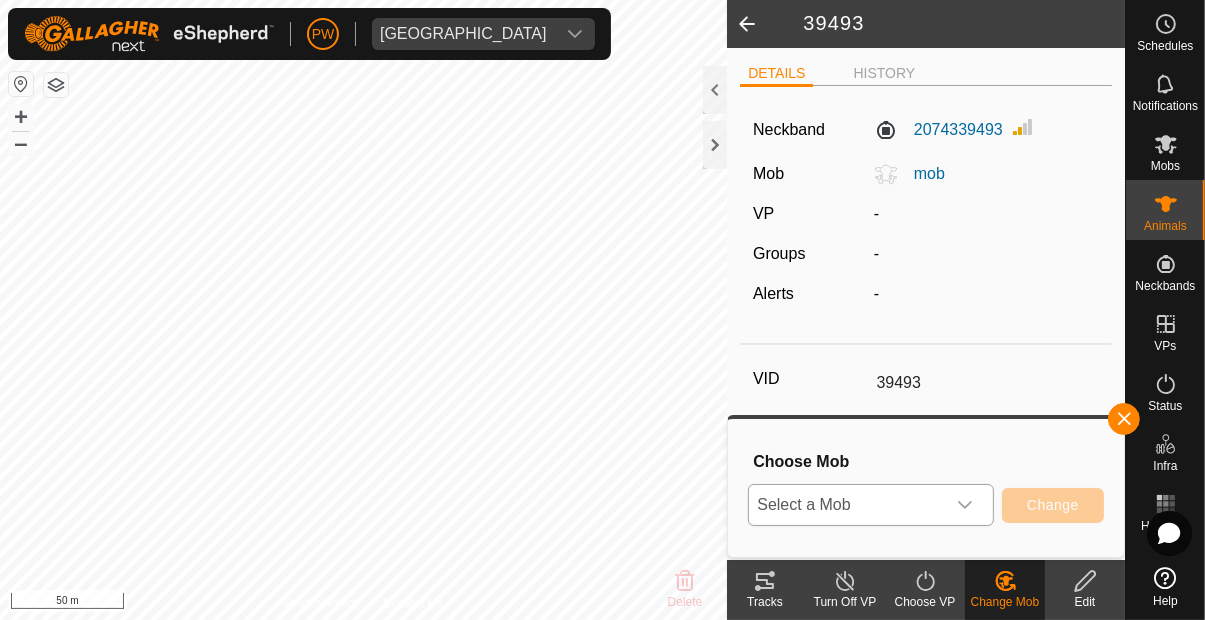 click 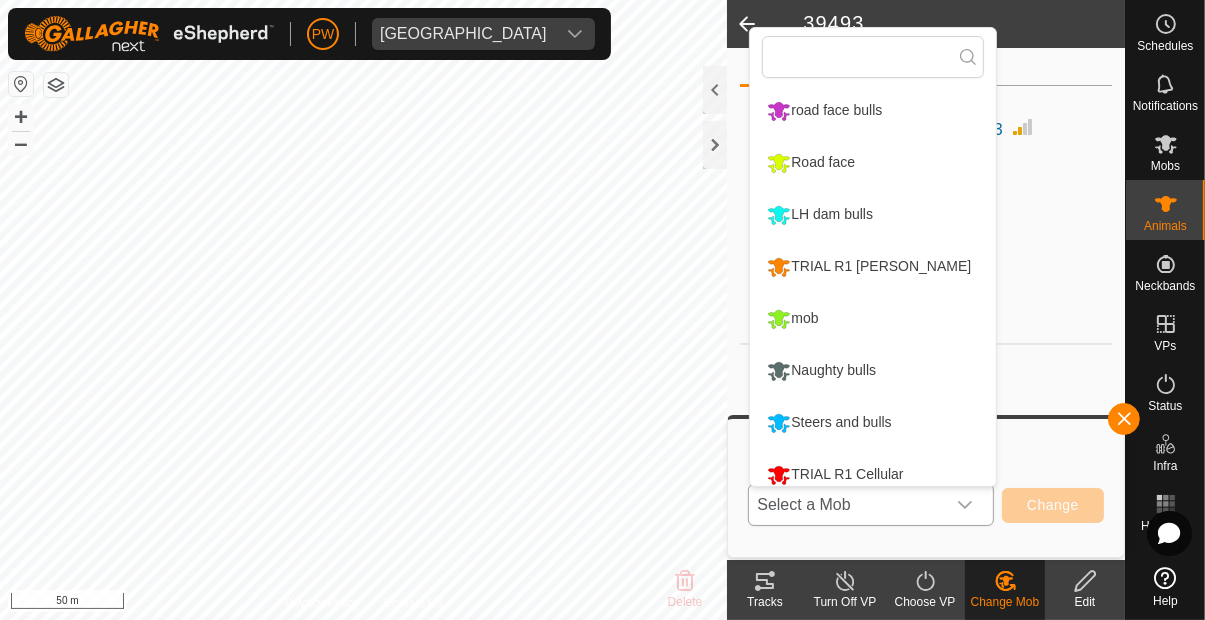 click on "Road face" at bounding box center [811, 163] 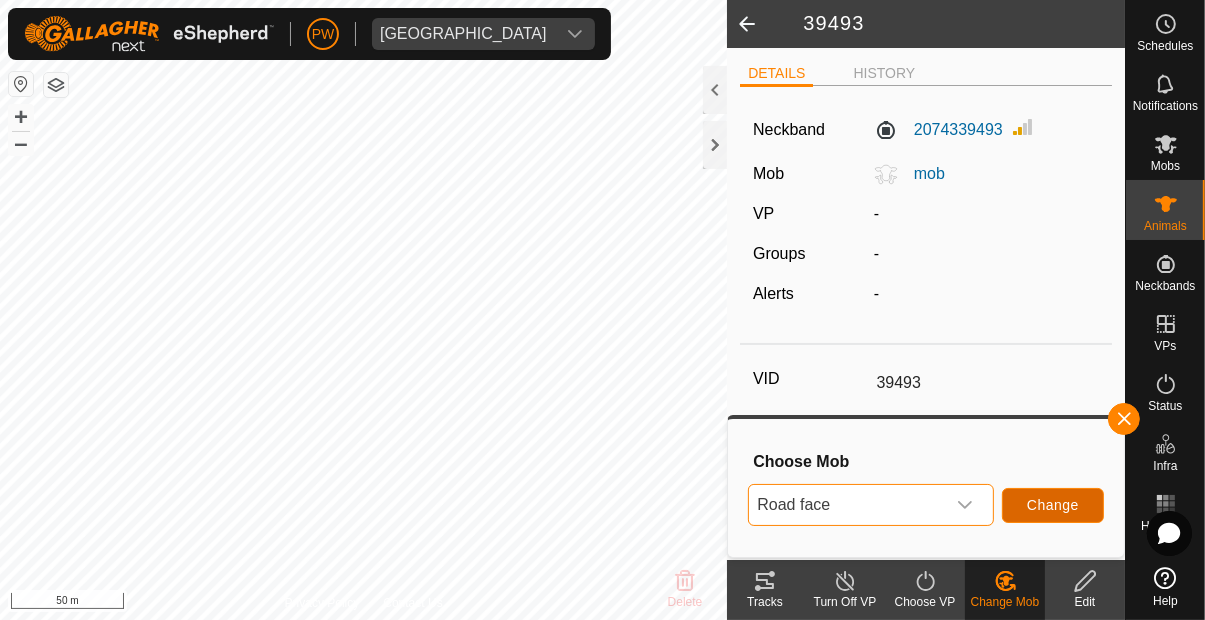 click on "Change" at bounding box center (1053, 505) 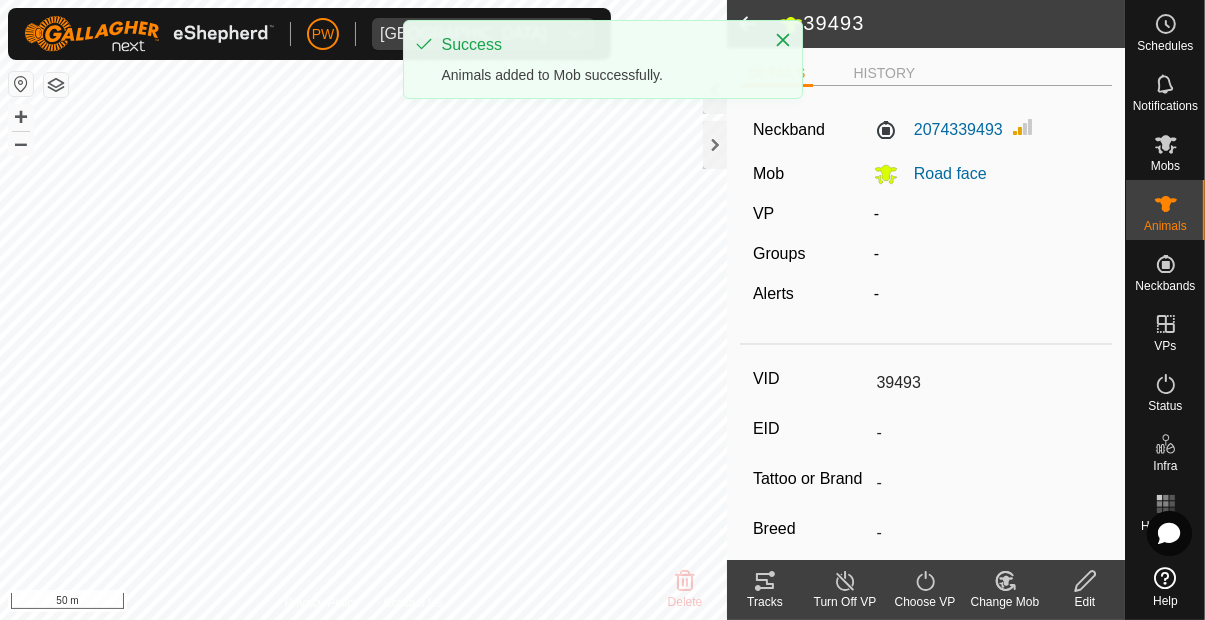 click on "Turn Off VP" 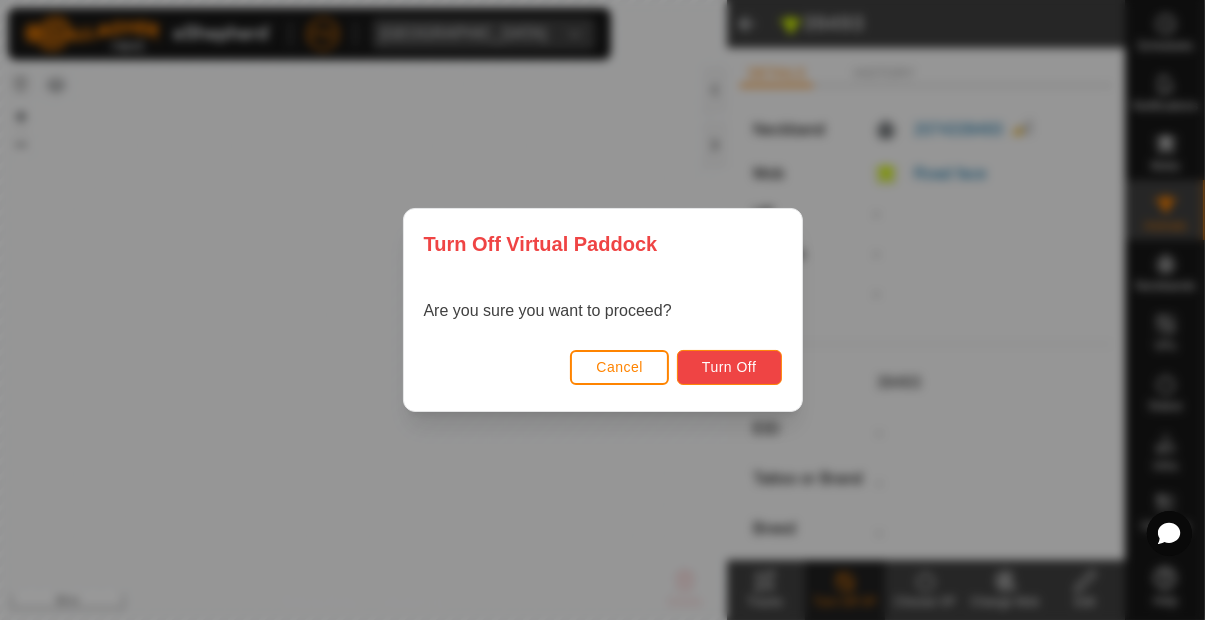click on "Turn Off" at bounding box center (729, 367) 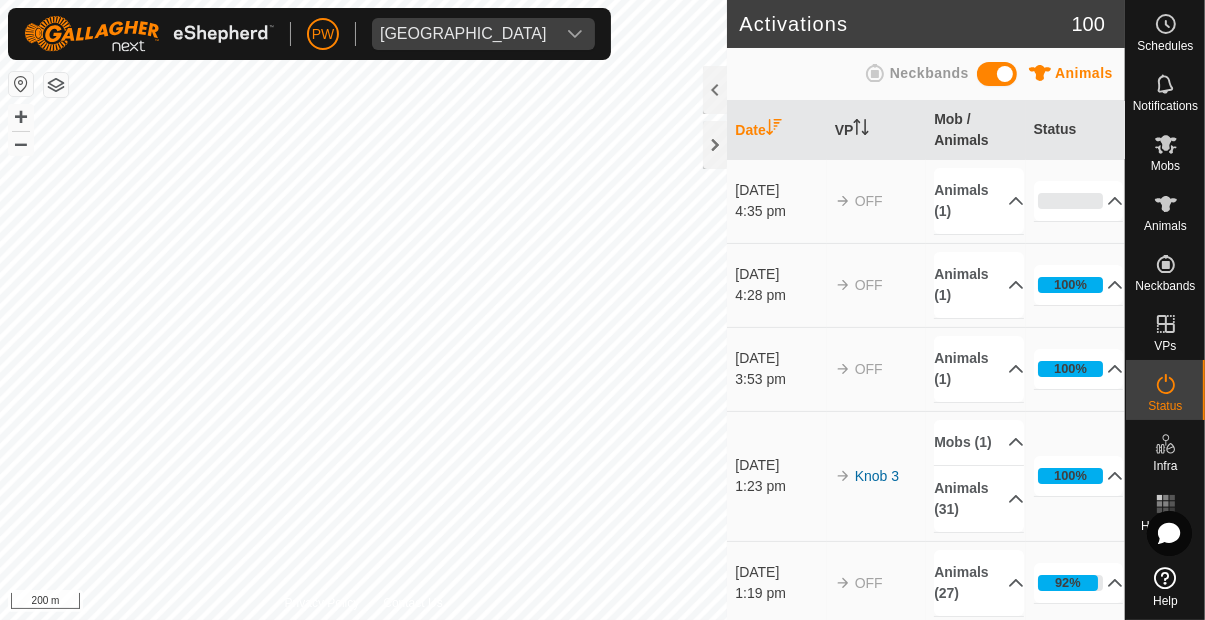 click 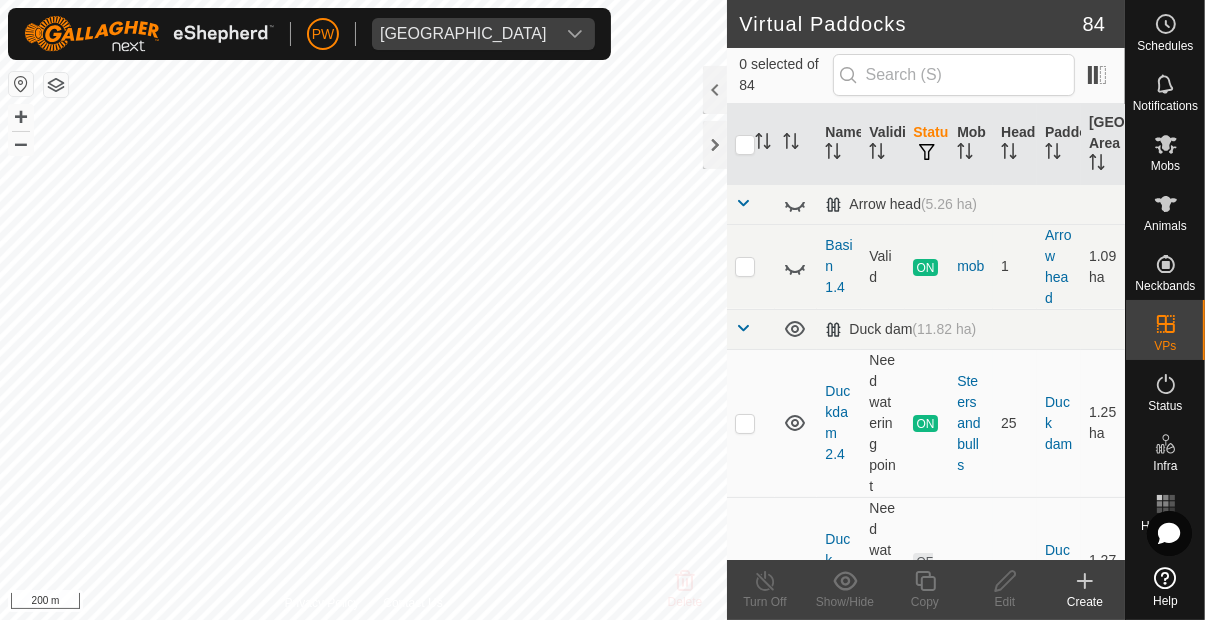 scroll, scrollTop: 0, scrollLeft: 0, axis: both 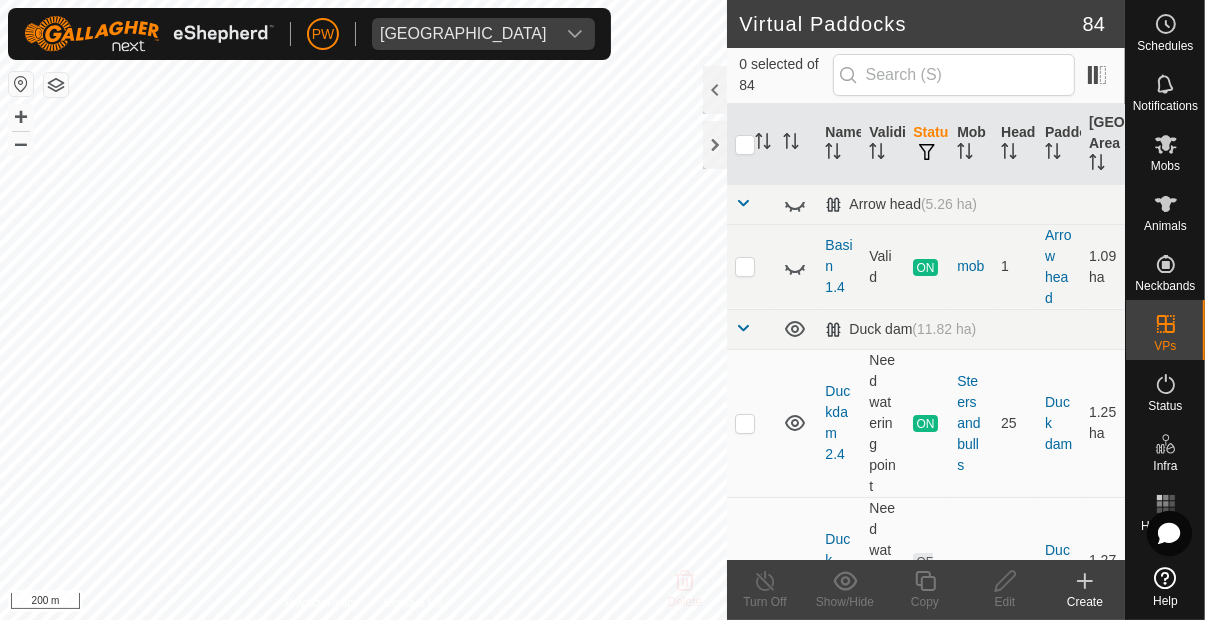click on "Mobs" at bounding box center [1165, 166] 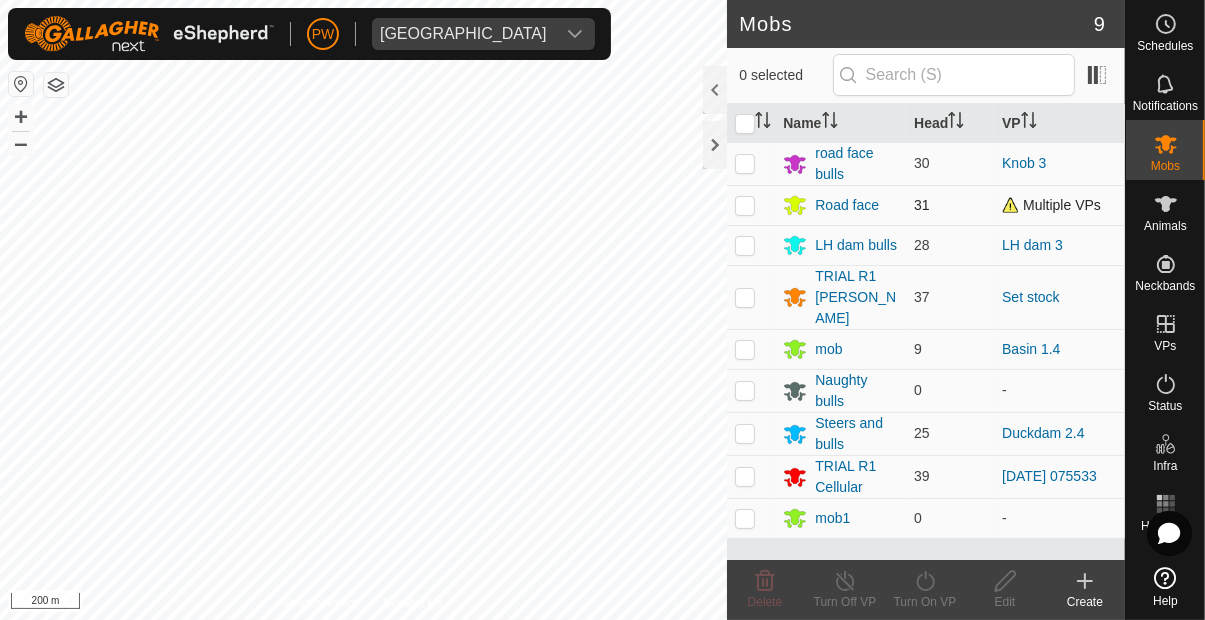 click at bounding box center [745, 205] 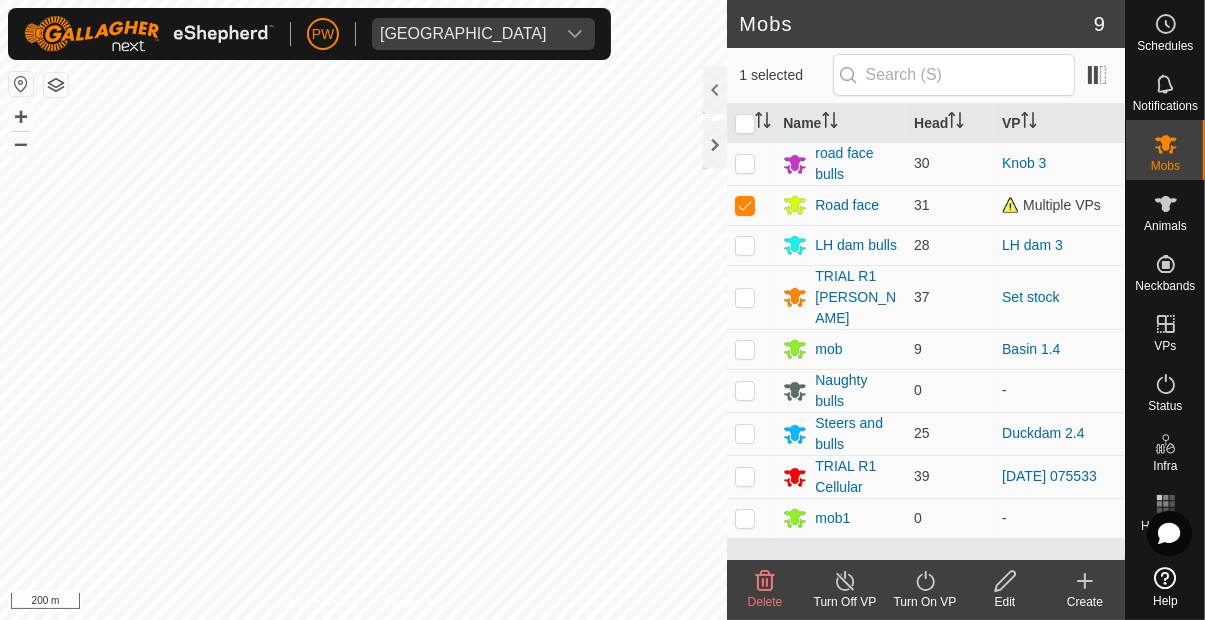 click 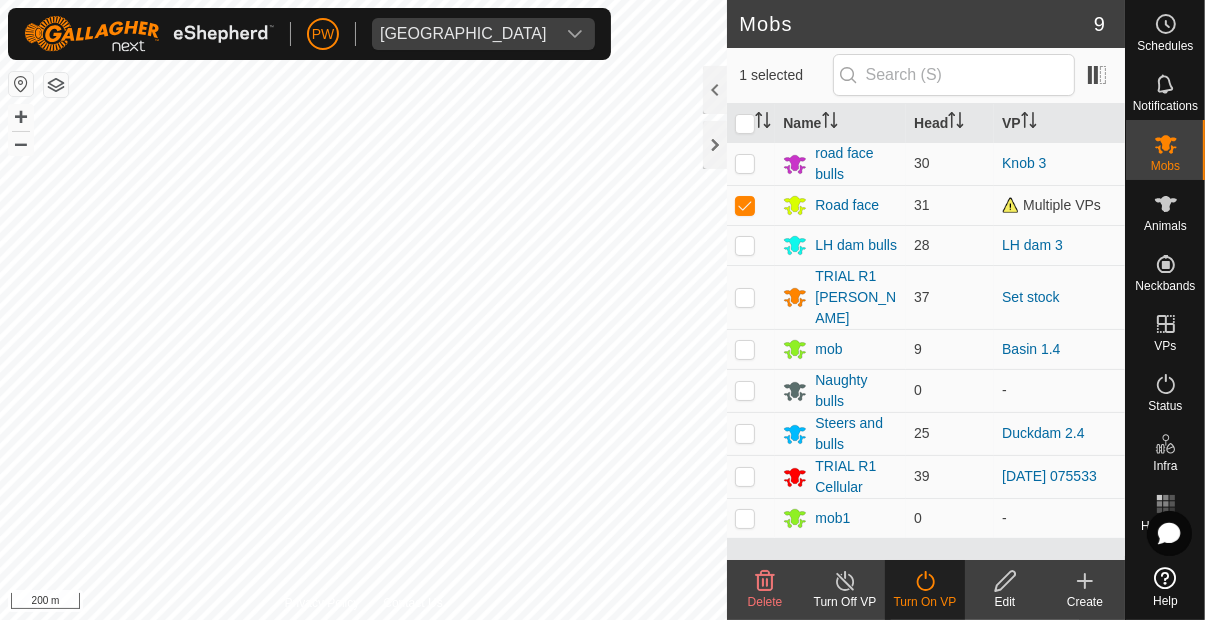 click on "Now" at bounding box center (985, 683) 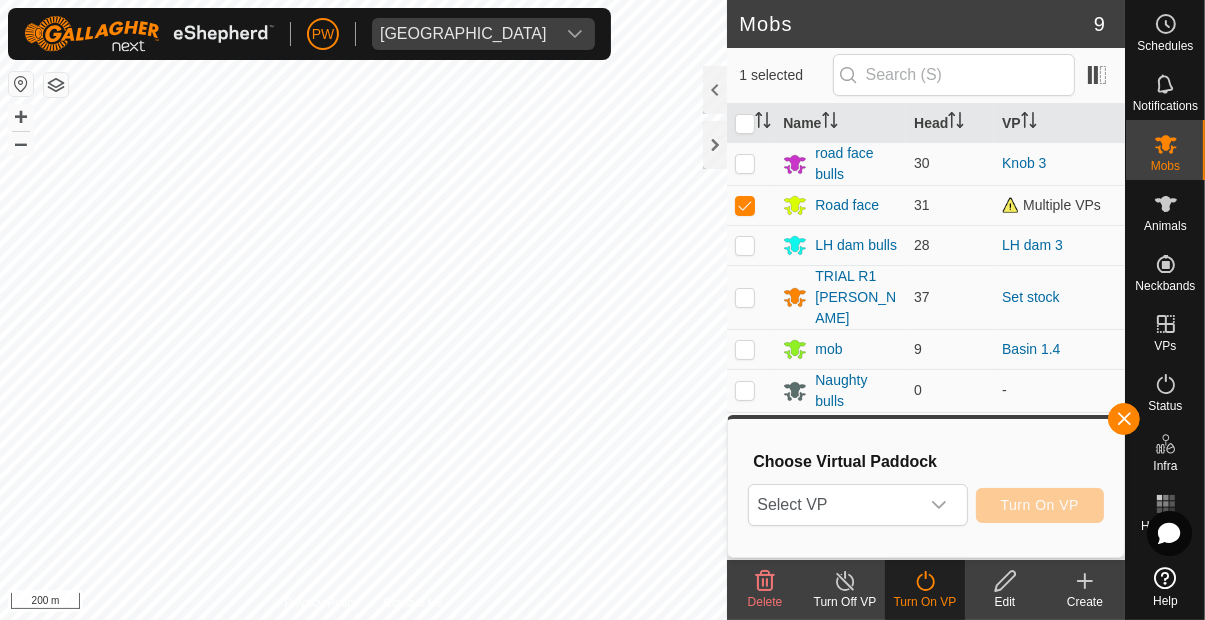 click 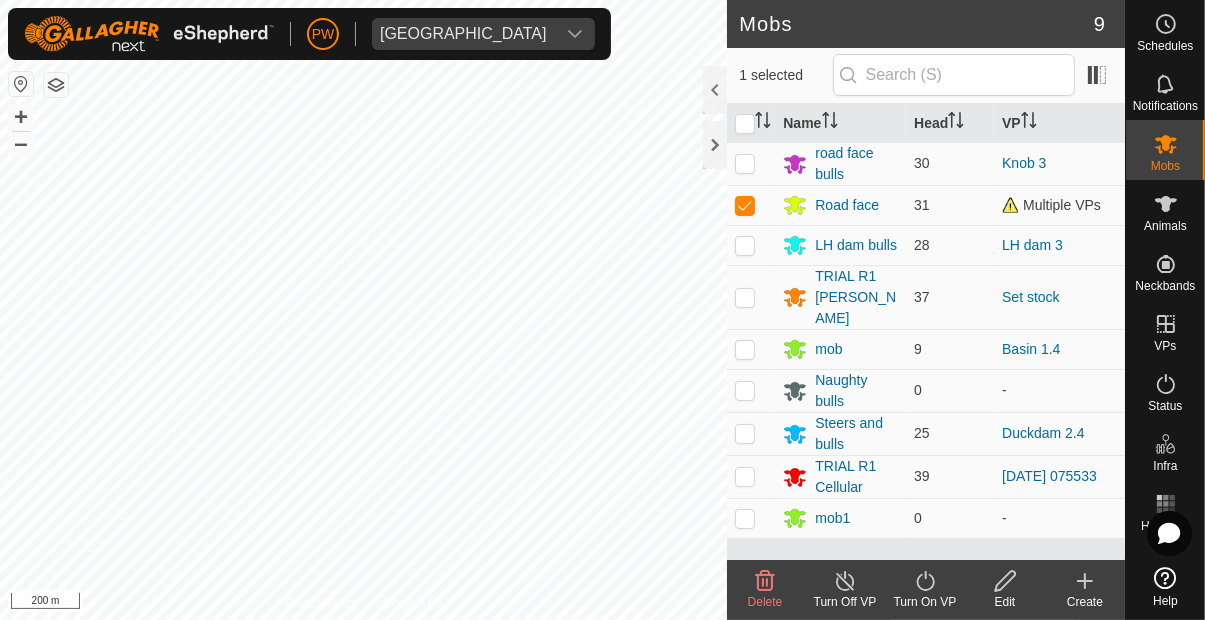 click on "Later" at bounding box center (985, 641) 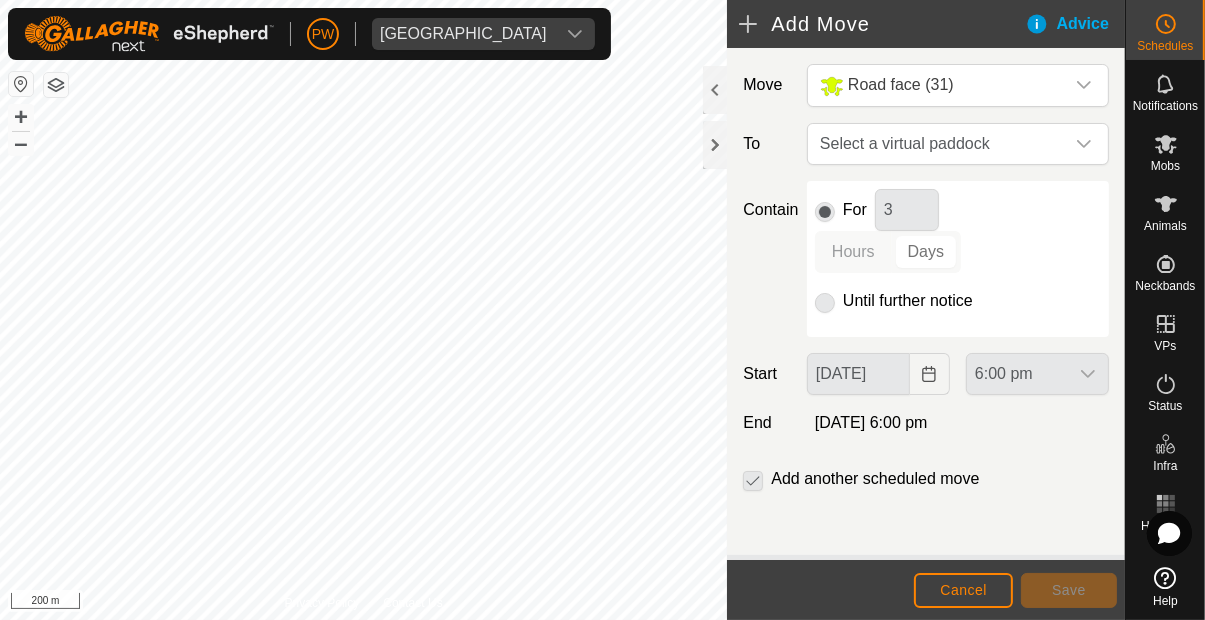 click 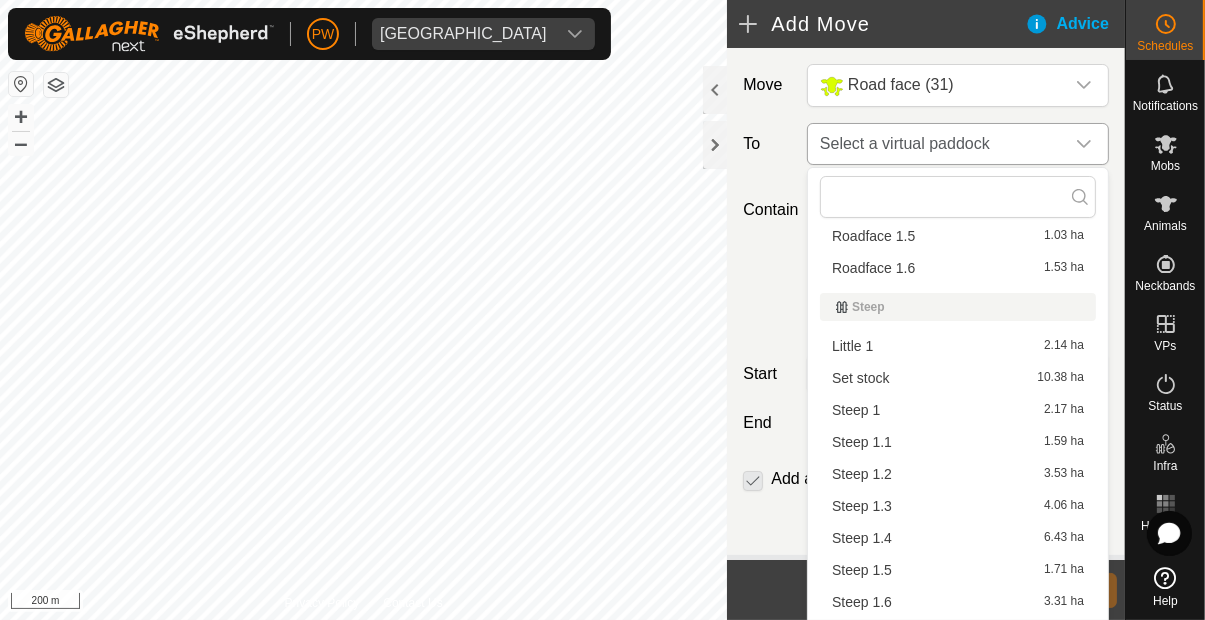 scroll, scrollTop: 2639, scrollLeft: 0, axis: vertical 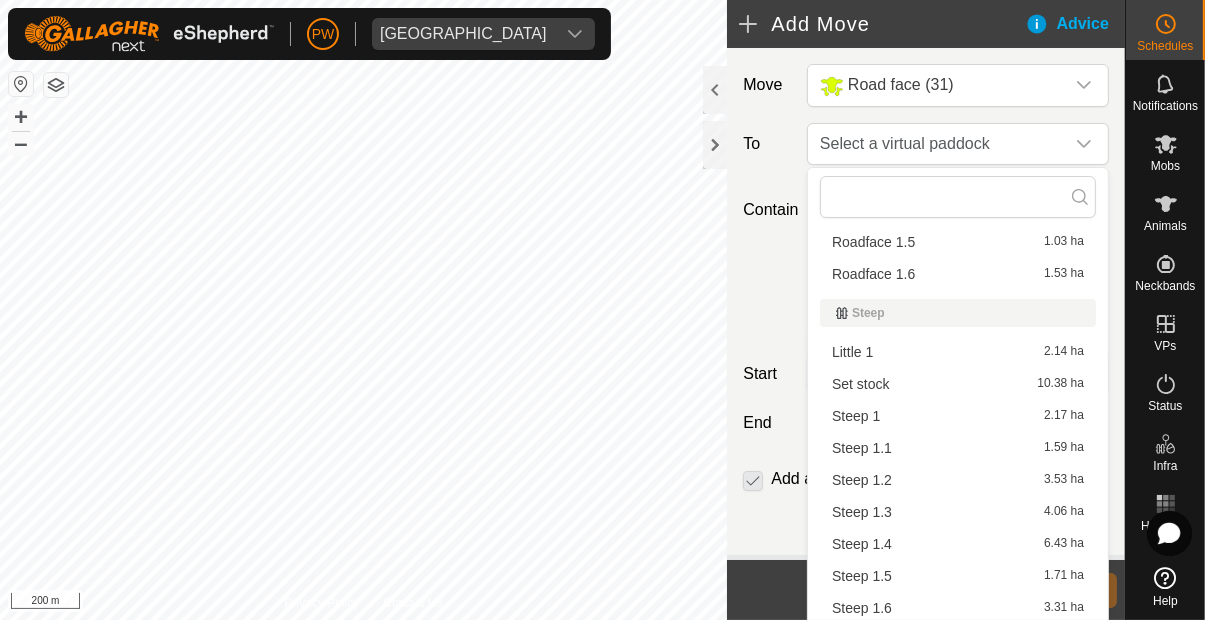 click on "Roadface 1.6  1.53 ha" at bounding box center [958, 274] 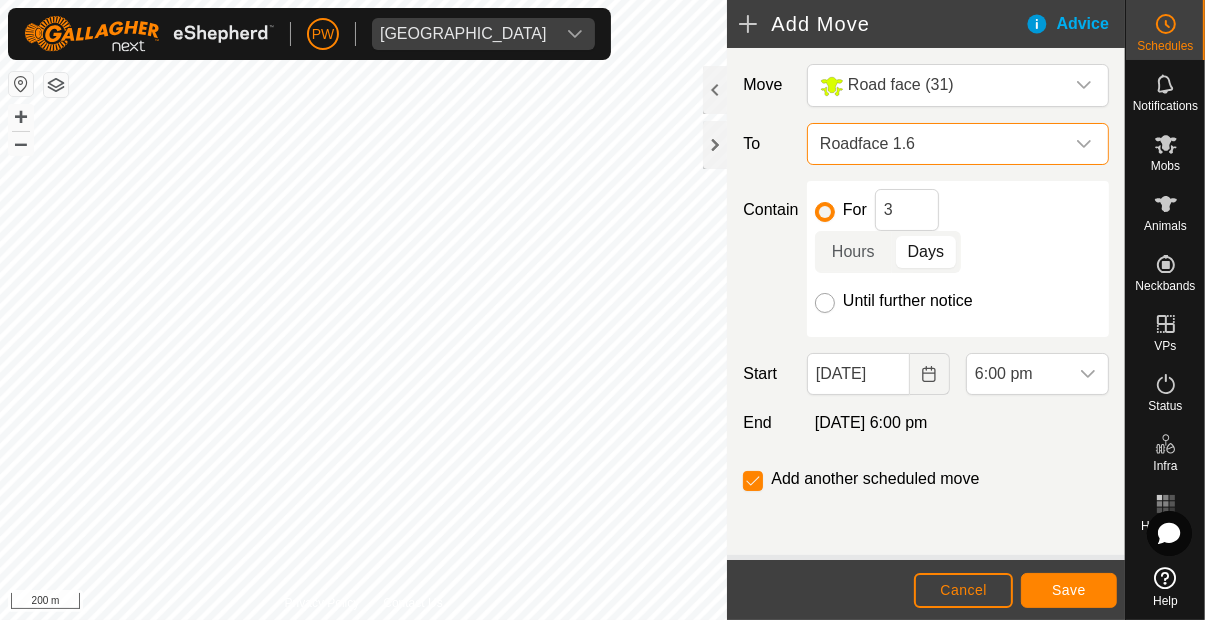 click on "Until further notice" at bounding box center [825, 303] 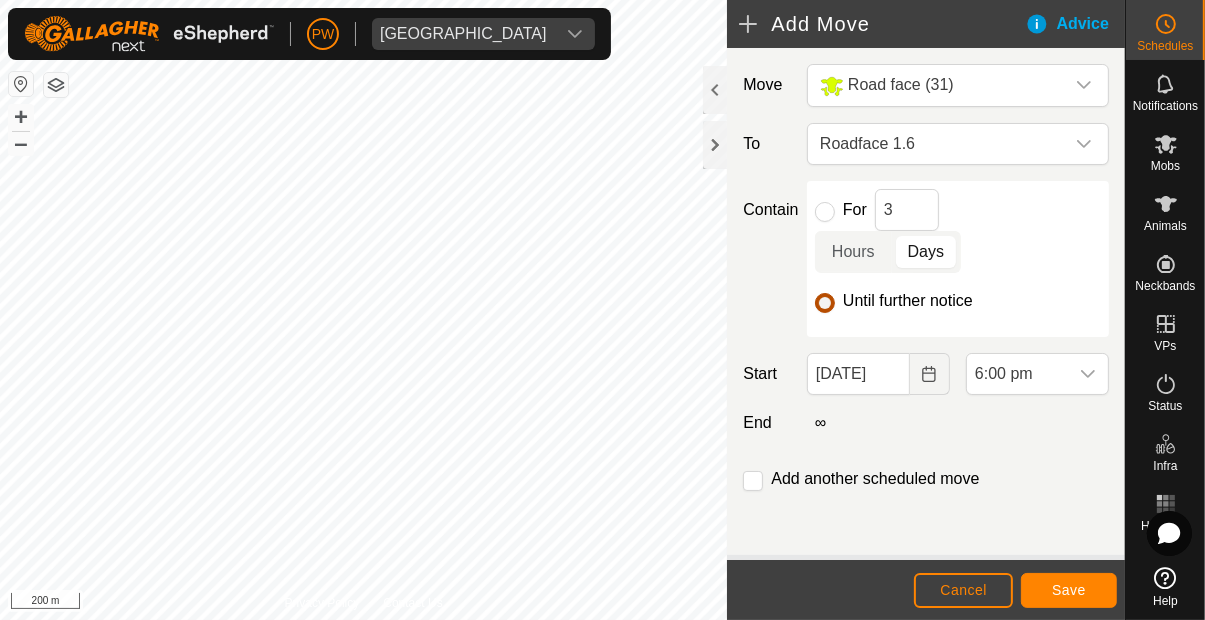 click on "Until further notice" at bounding box center [825, 303] 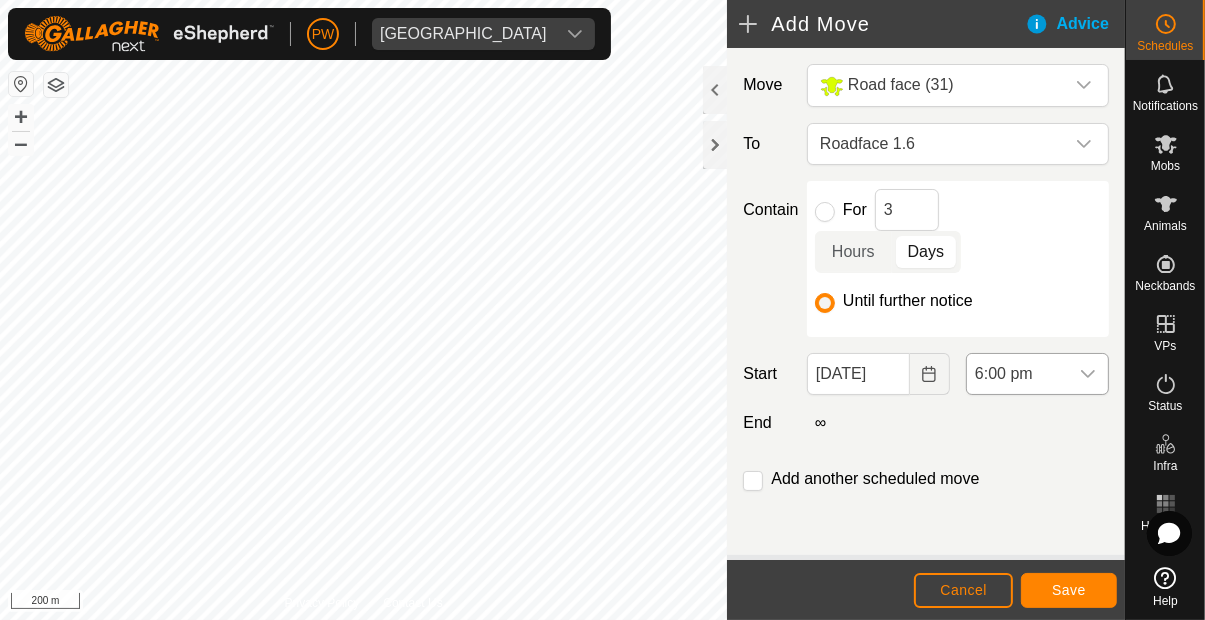 click 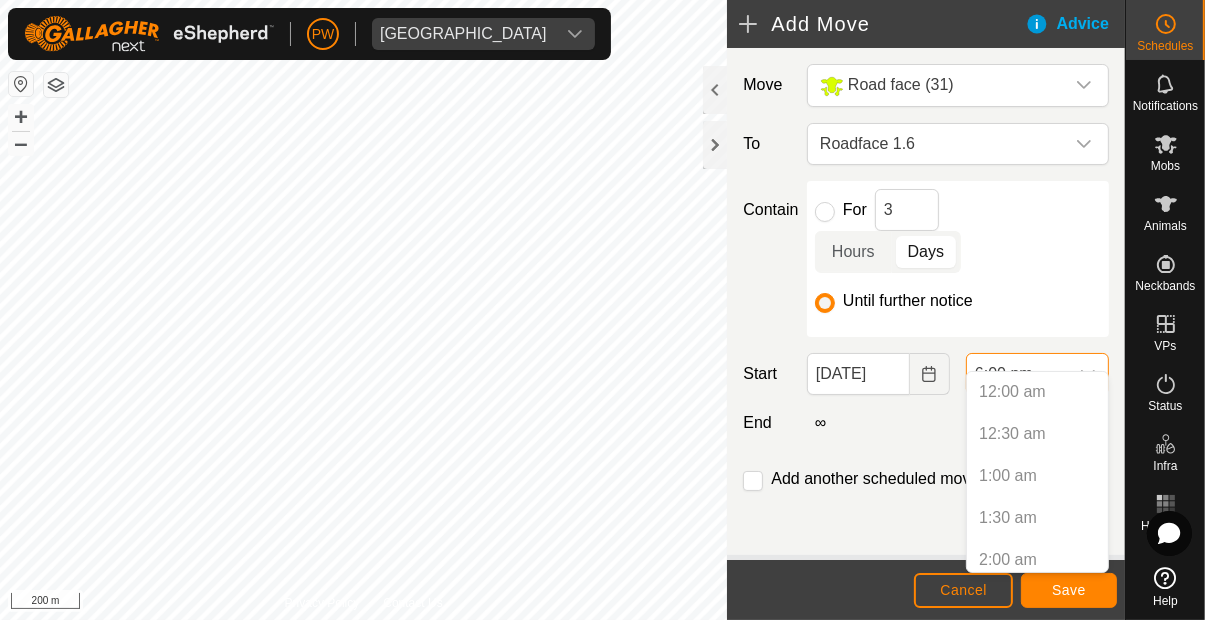 scroll, scrollTop: 1352, scrollLeft: 0, axis: vertical 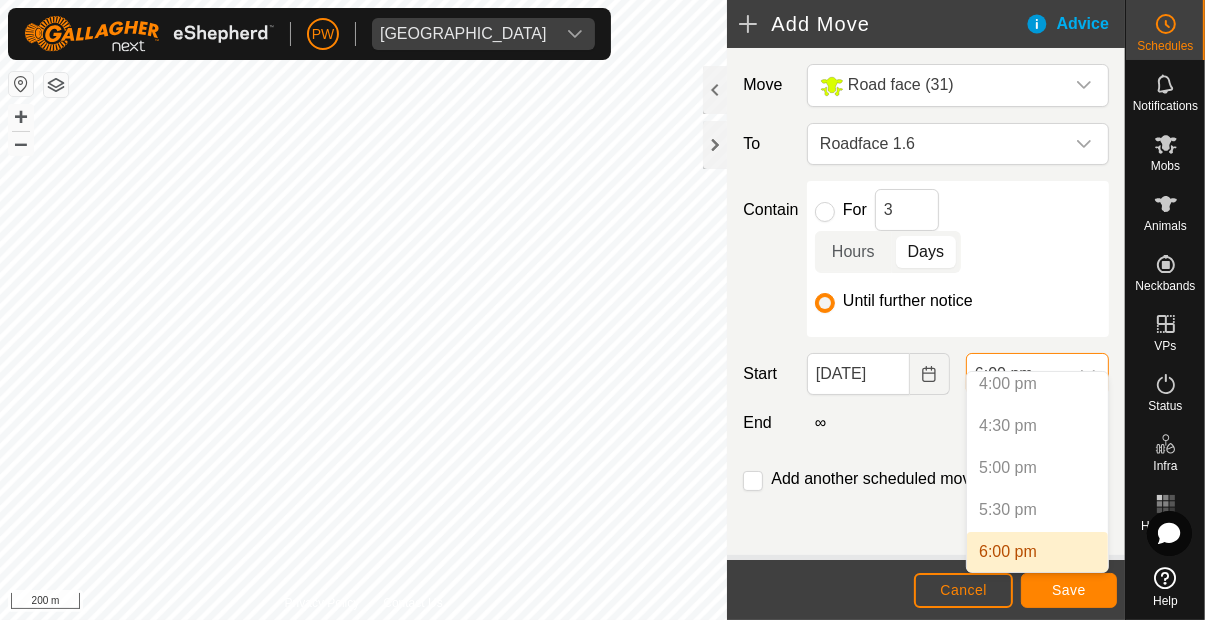 click on "5:00 pm" at bounding box center [1037, 468] 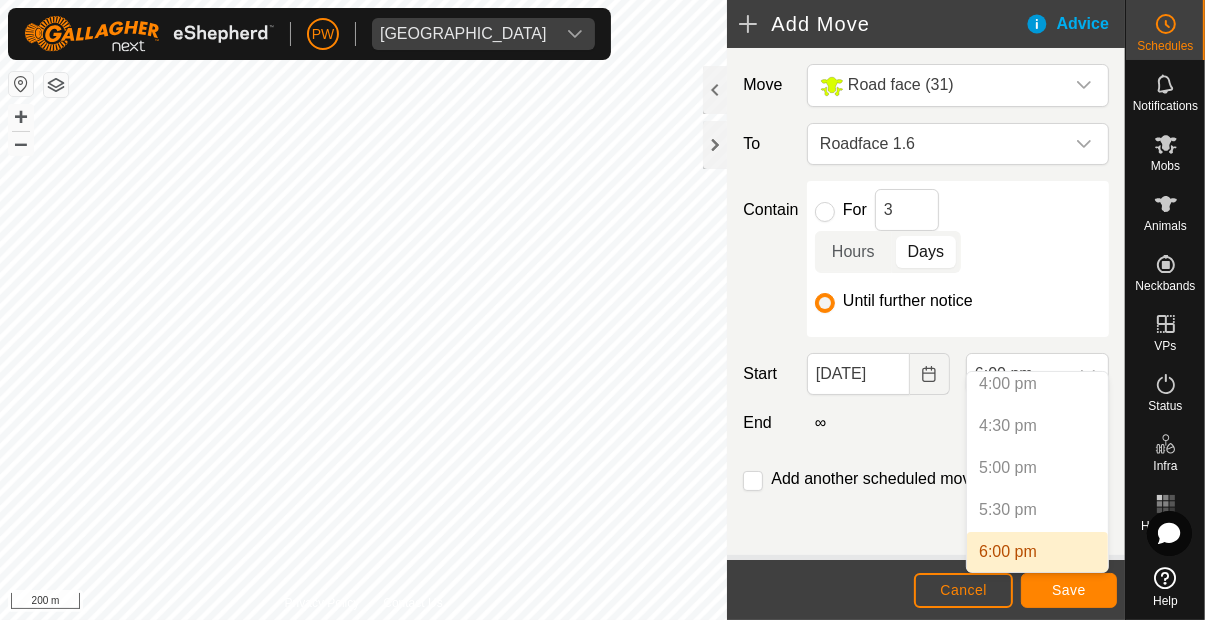 click on "5:00 pm" at bounding box center (1037, 468) 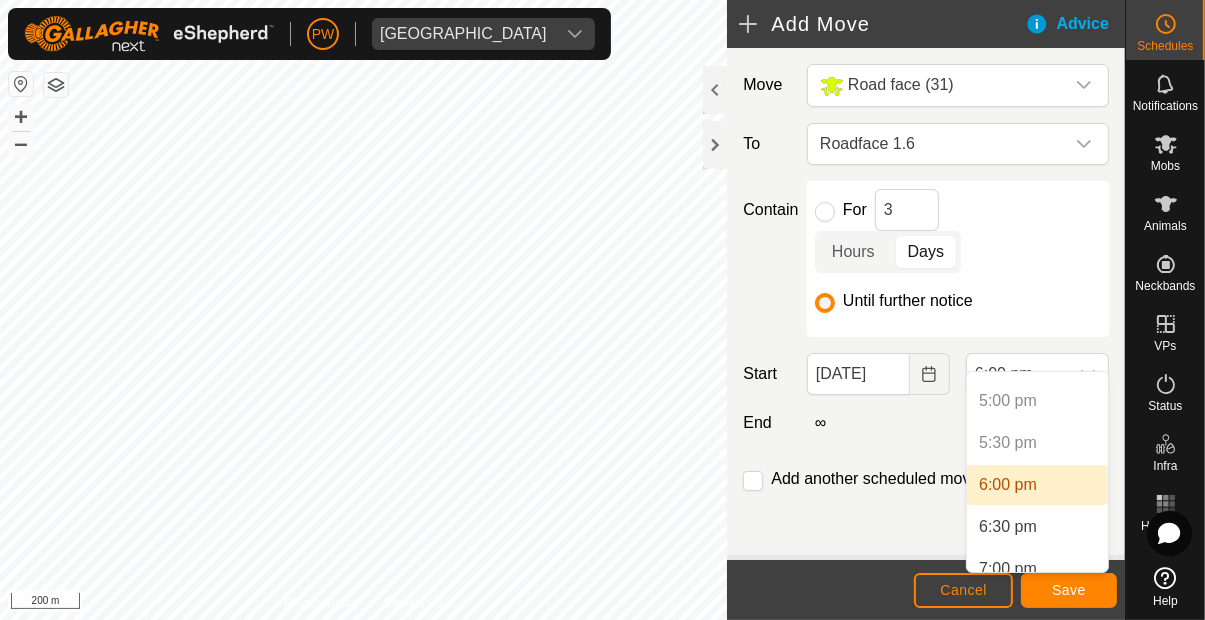 scroll, scrollTop: 1420, scrollLeft: 0, axis: vertical 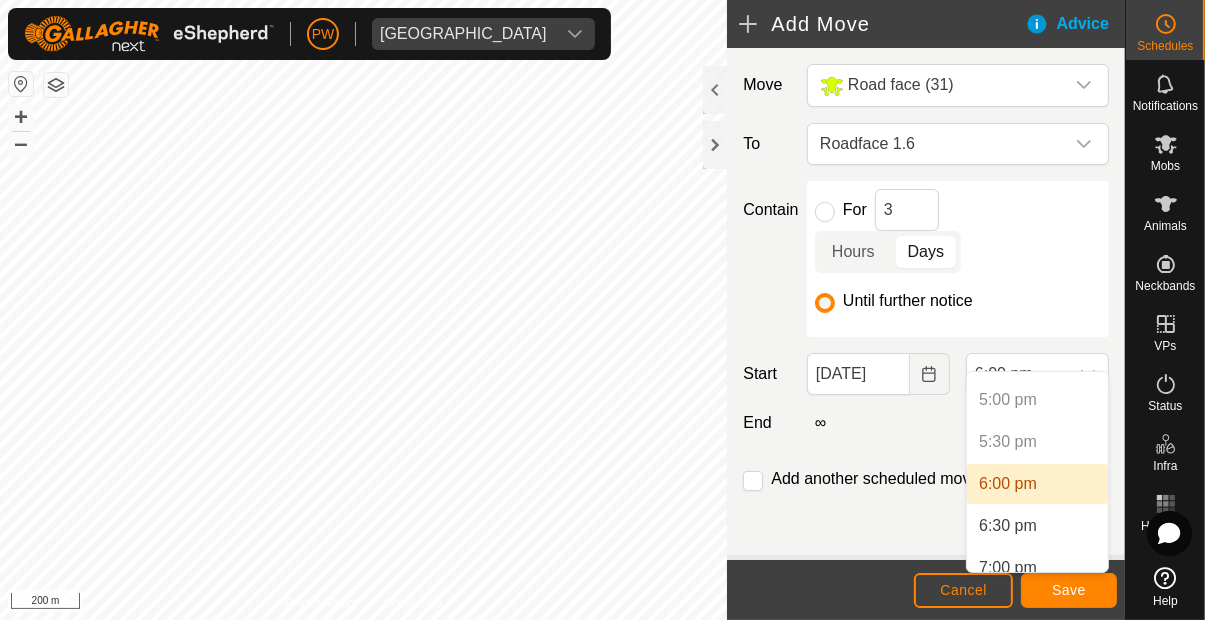 click on "6:00 pm" at bounding box center [1008, 484] 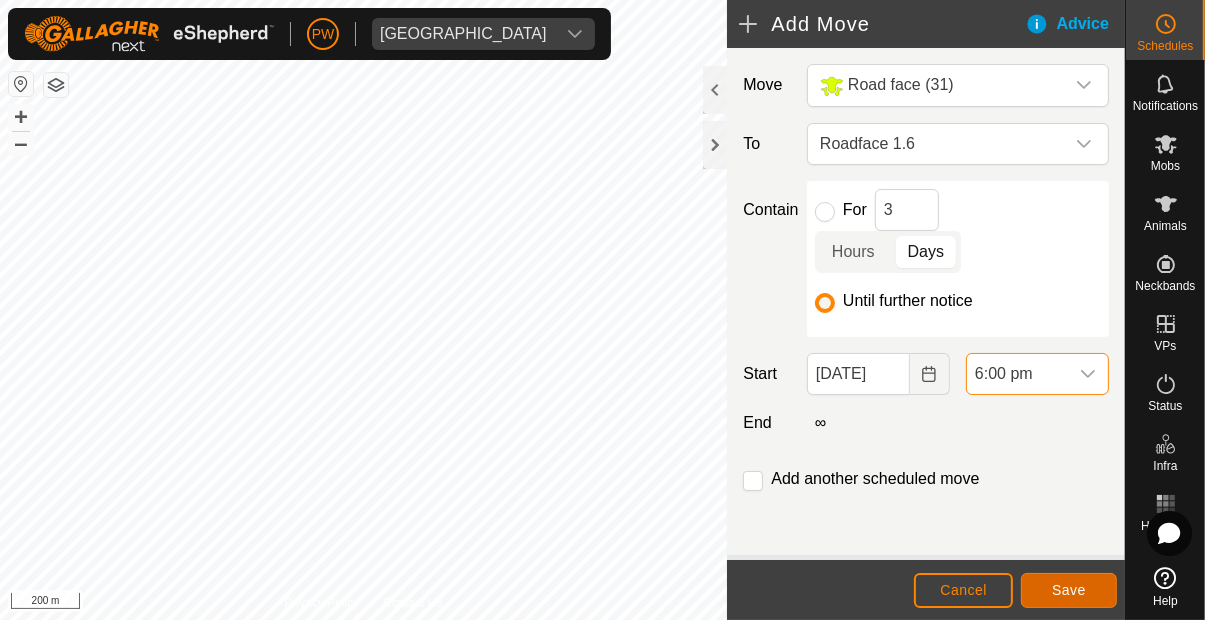 click on "Save" 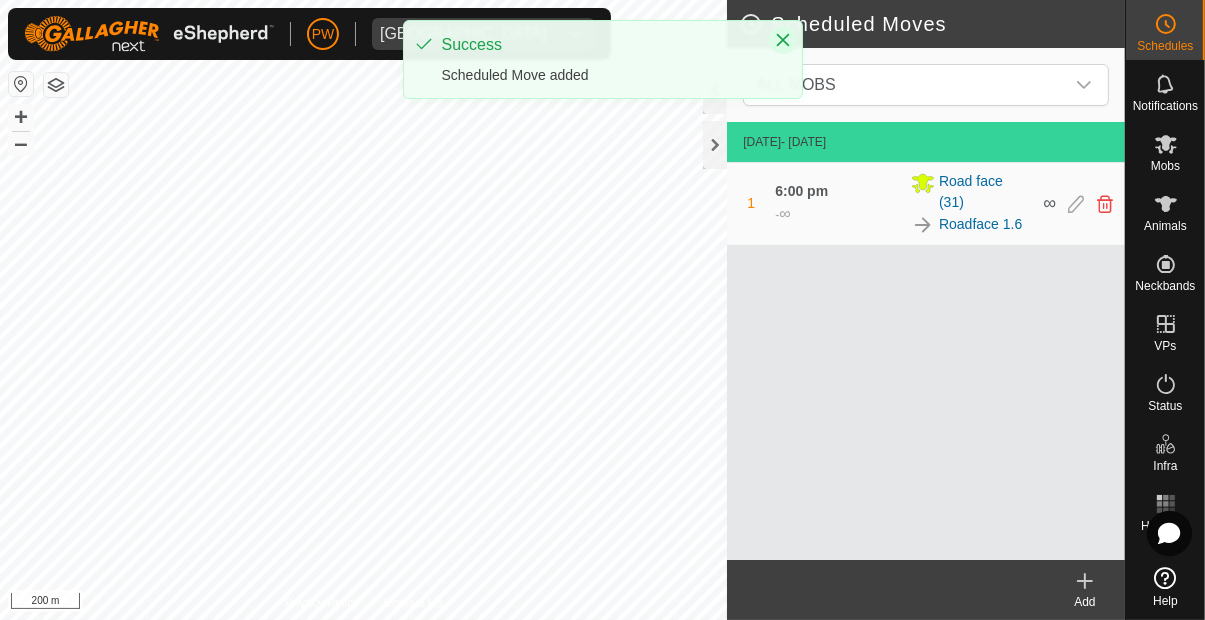 click 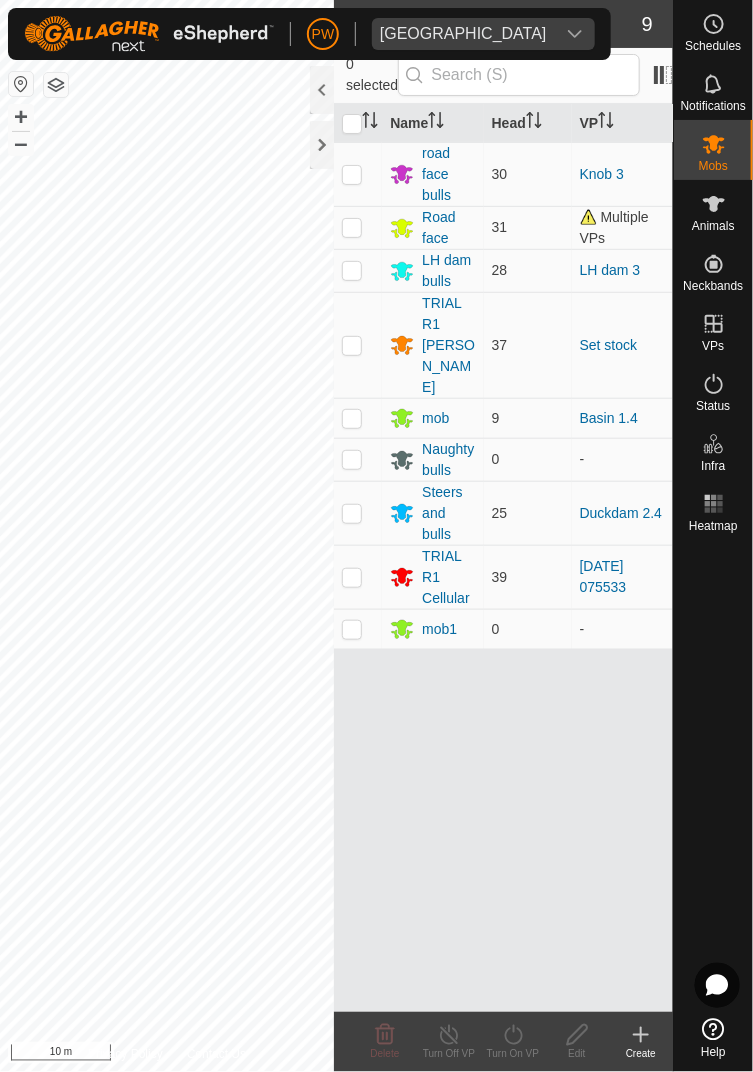 scroll, scrollTop: 0, scrollLeft: 0, axis: both 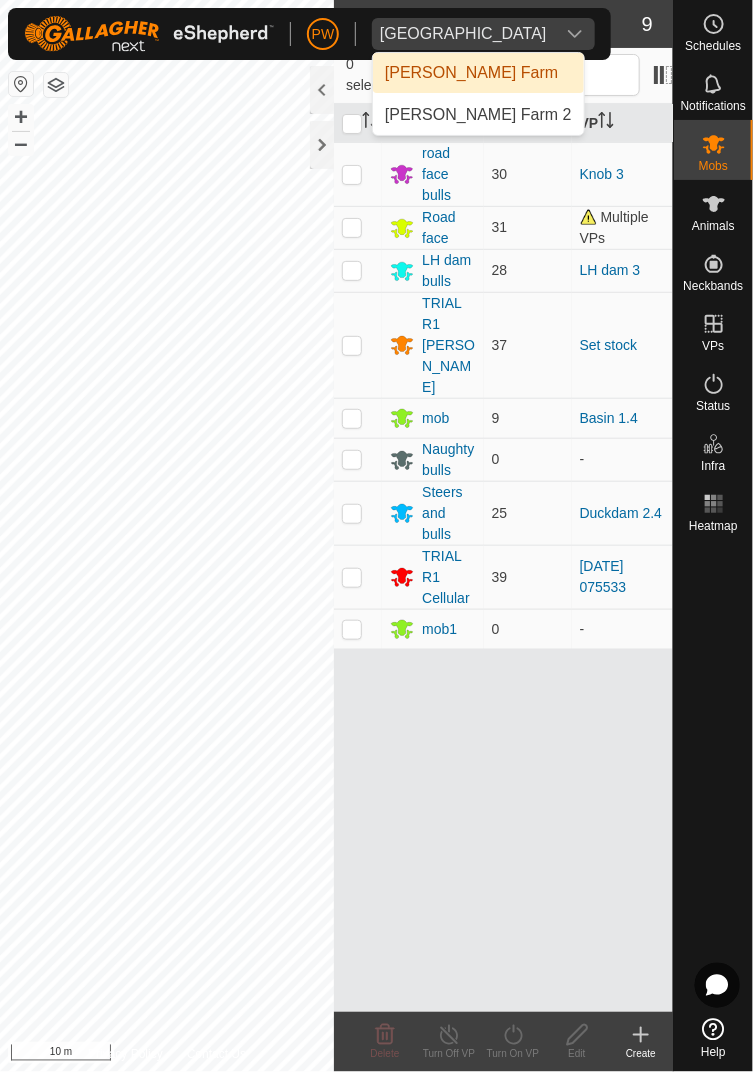 click on "[PERSON_NAME] Farm 2" at bounding box center [478, 115] 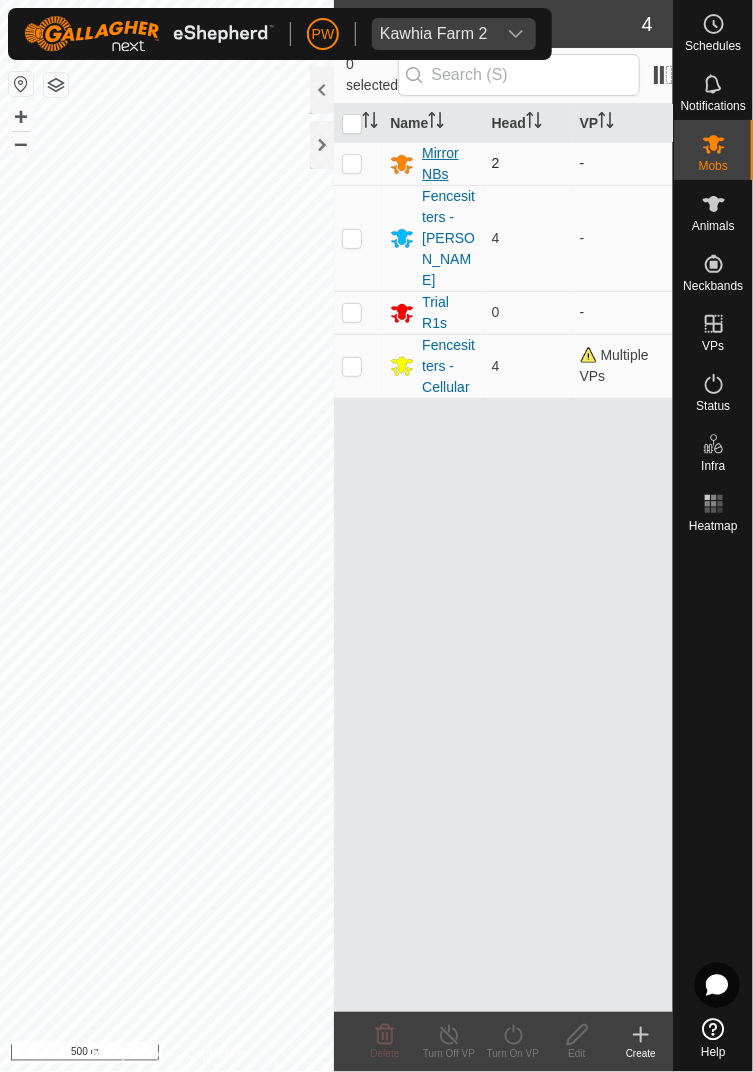 click on "Mirror NBs" at bounding box center [448, 164] 